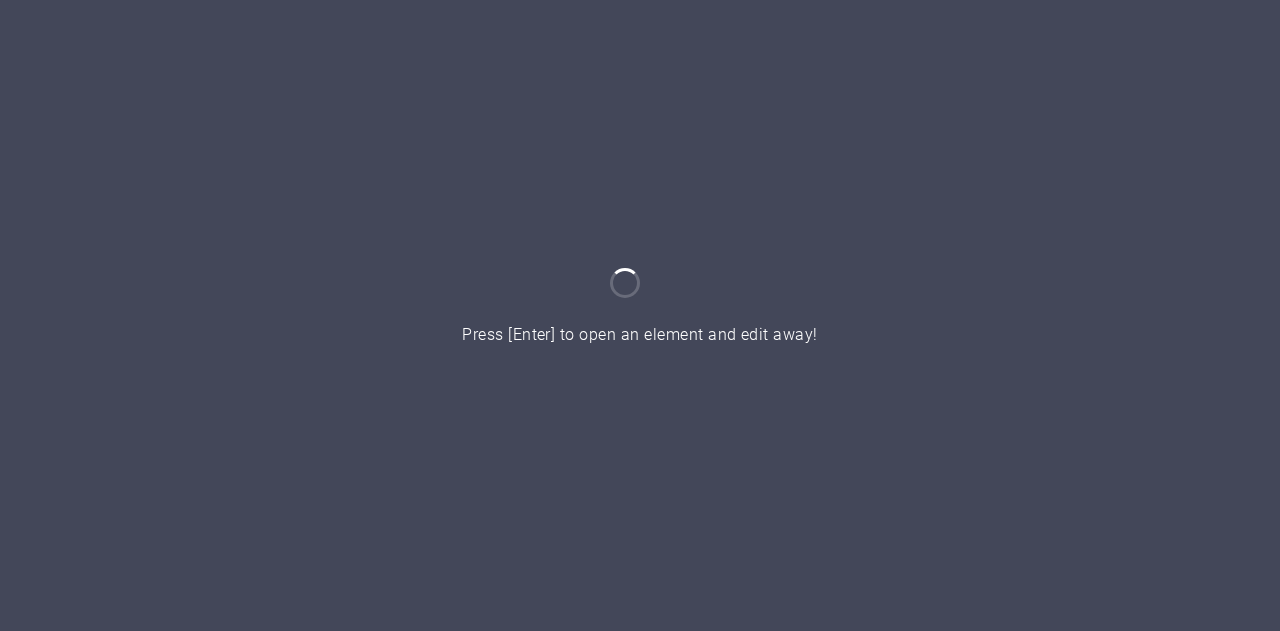 scroll, scrollTop: 0, scrollLeft: 0, axis: both 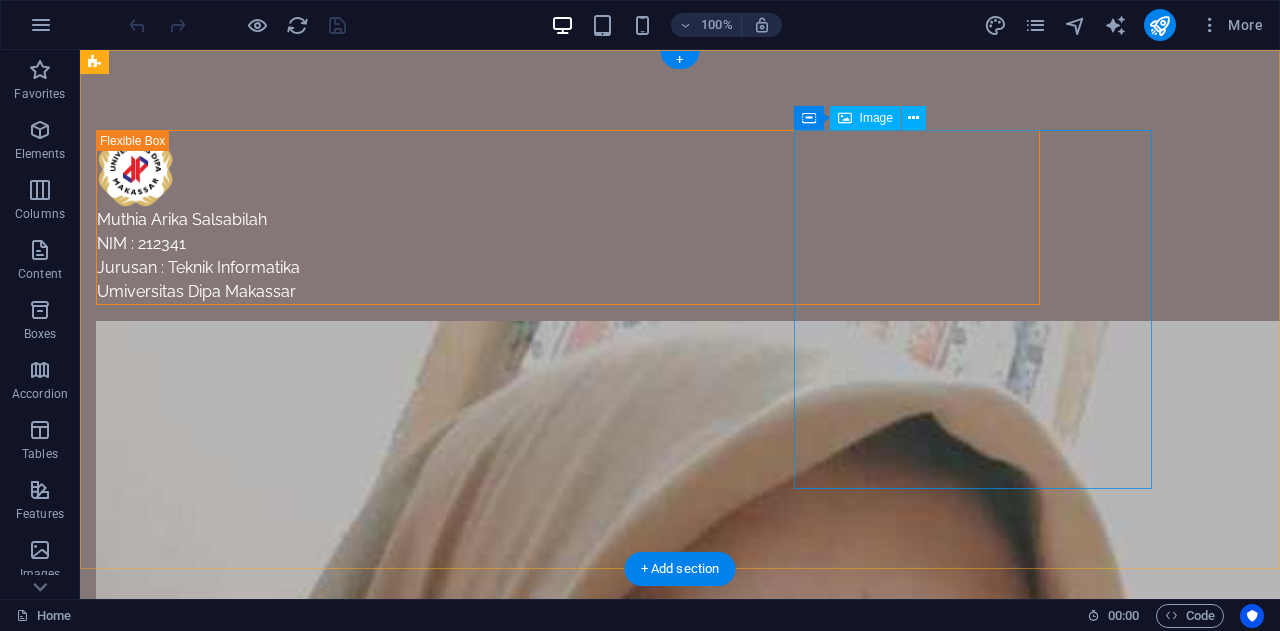 click at bounding box center [568, 922] 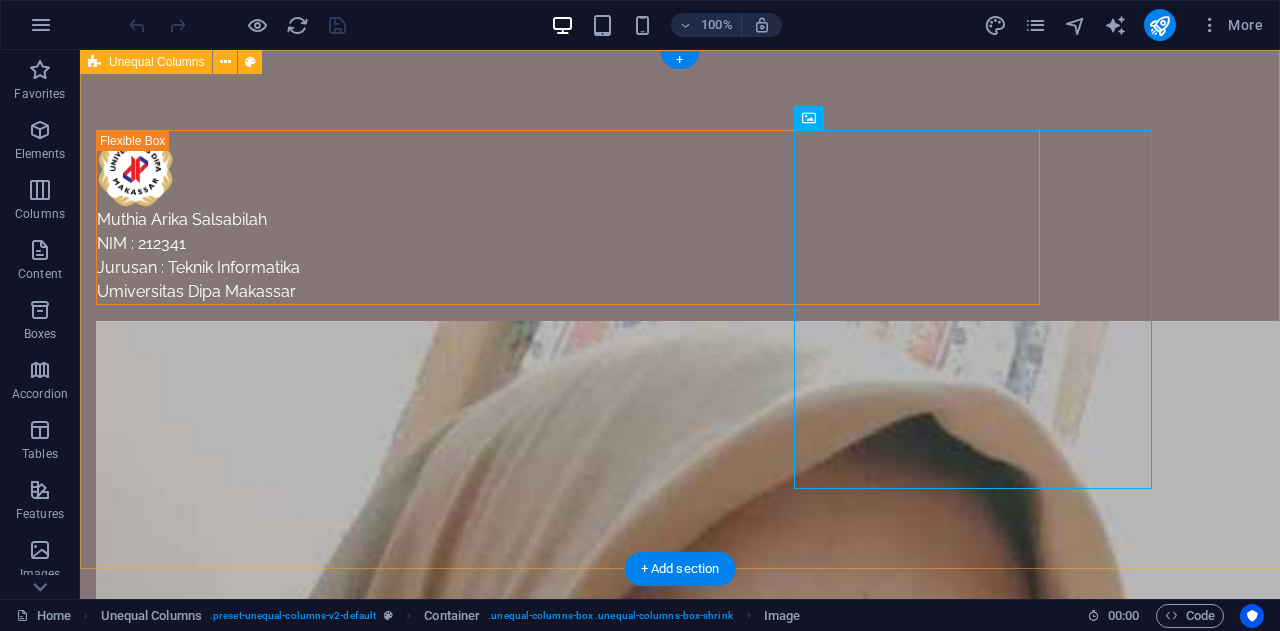 click on "Muthia Arika Salsabilah NIM : 212341 Jurusan : Teknik Informatika Umiversitas Dipa Makassar" at bounding box center (680, 826) 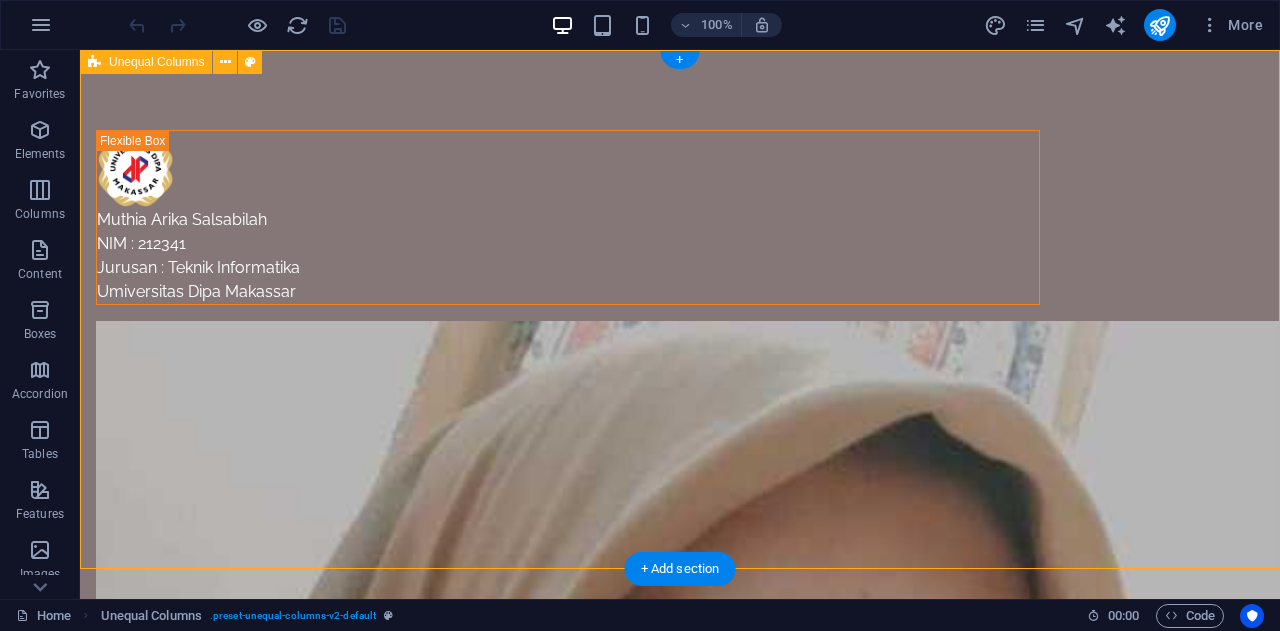 click on "Muthia Arika Salsabilah NIM : 212341 Jurusan : Teknik Informatika Umiversitas Dipa Makassar" at bounding box center [680, 826] 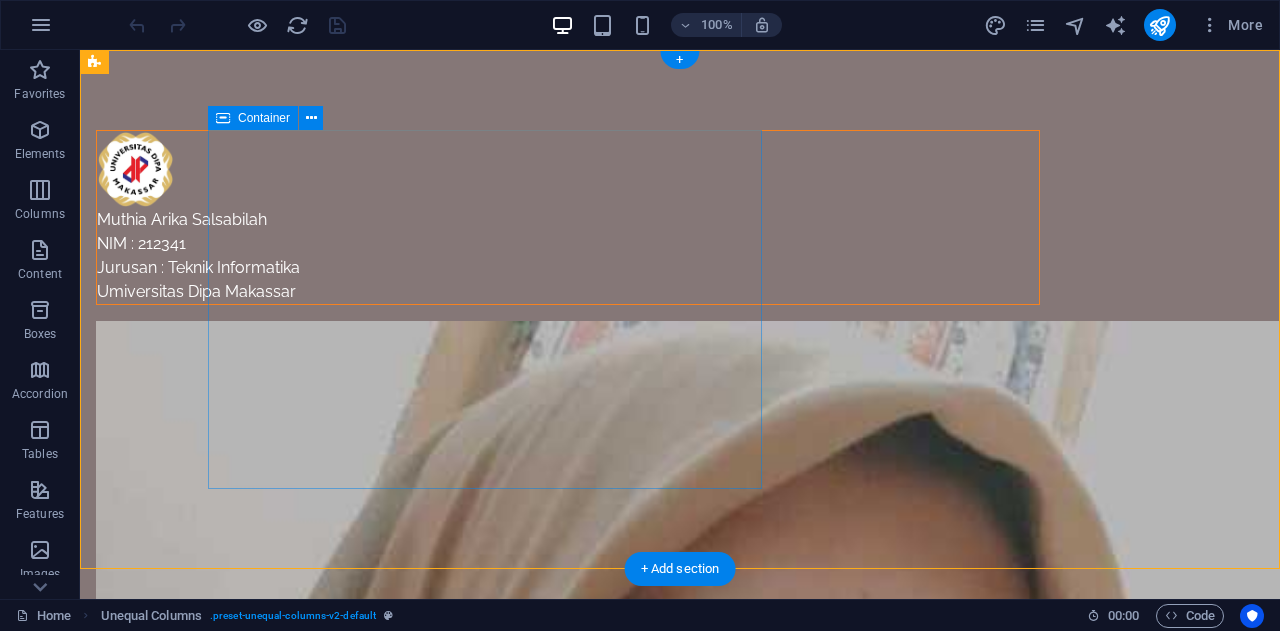 click on "Muthia Arika Salsabilah NIM : 212341 Jurusan : Teknik Informatika Umiversitas Dipa Makassar" at bounding box center [568, 217] 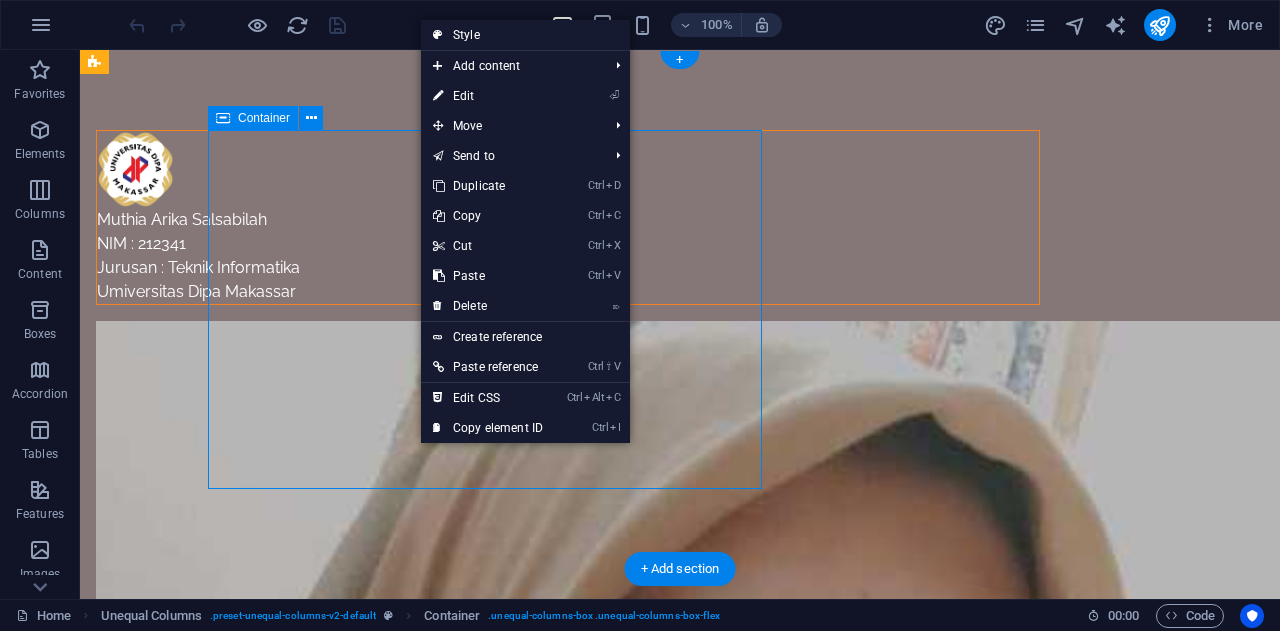 click on "Muthia Arika Salsabilah NIM : 212341 Jurusan : Teknik Informatika Umiversitas Dipa Makassar" at bounding box center [568, 217] 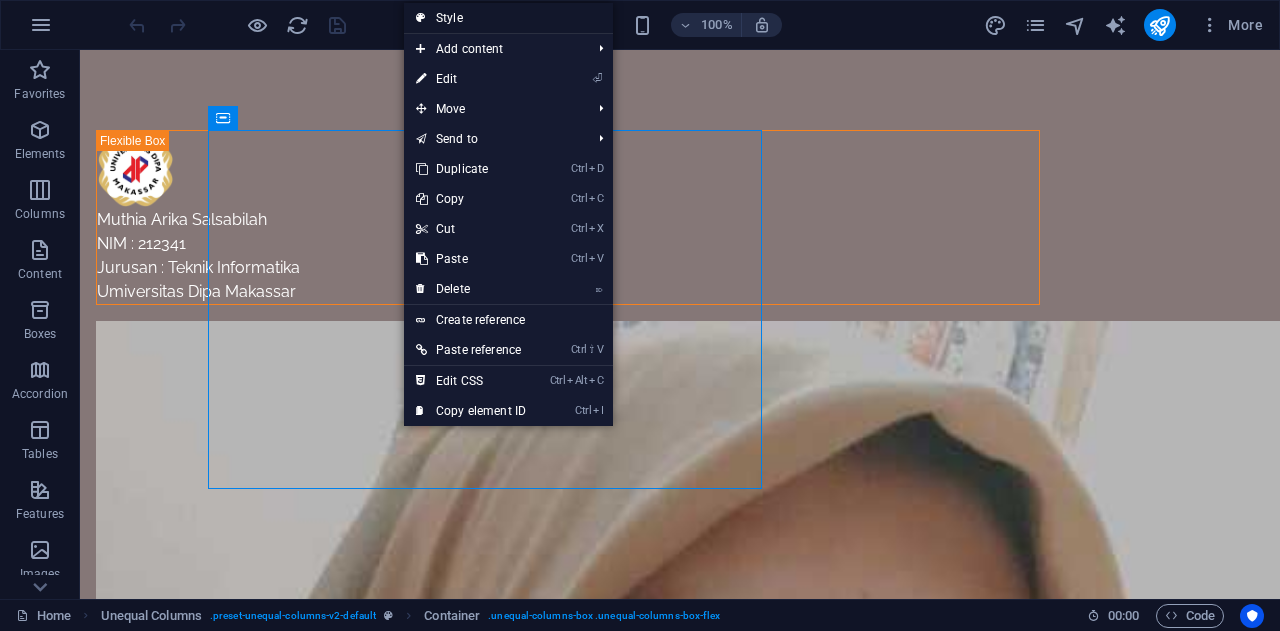 click on "Style" at bounding box center [508, 18] 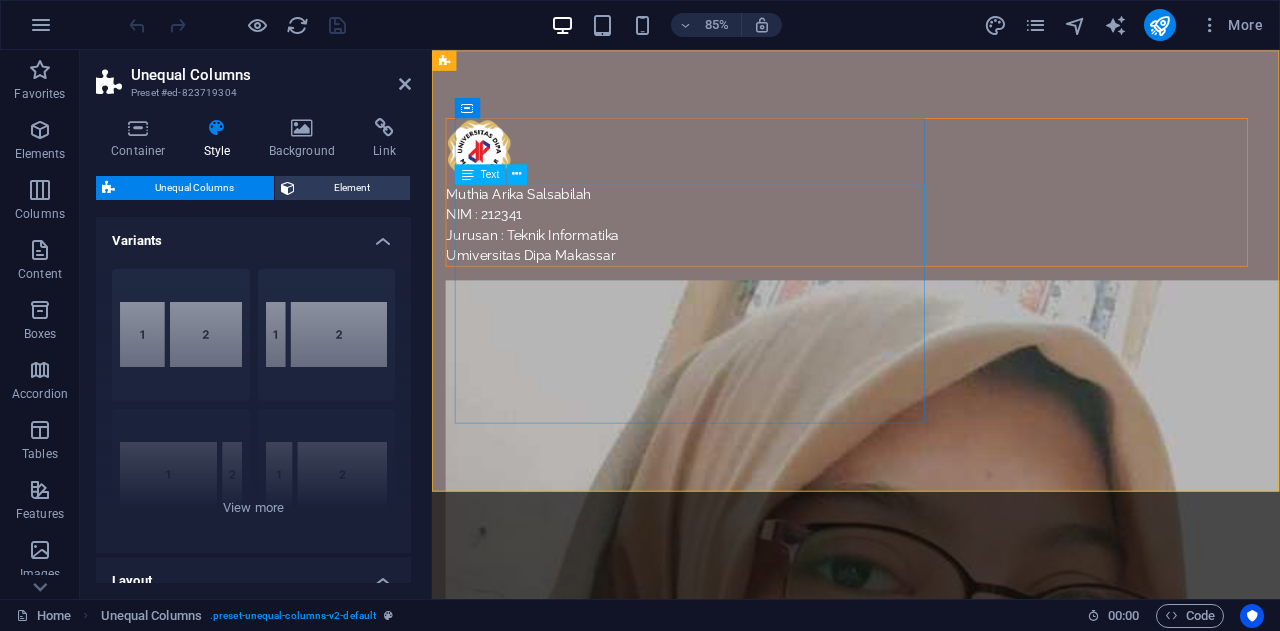click on "Muthia Arika Salsabilah NIM : 212341 Jurusan : Teknik Informatika Umiversitas Dipa Makassar" at bounding box center [920, 217] 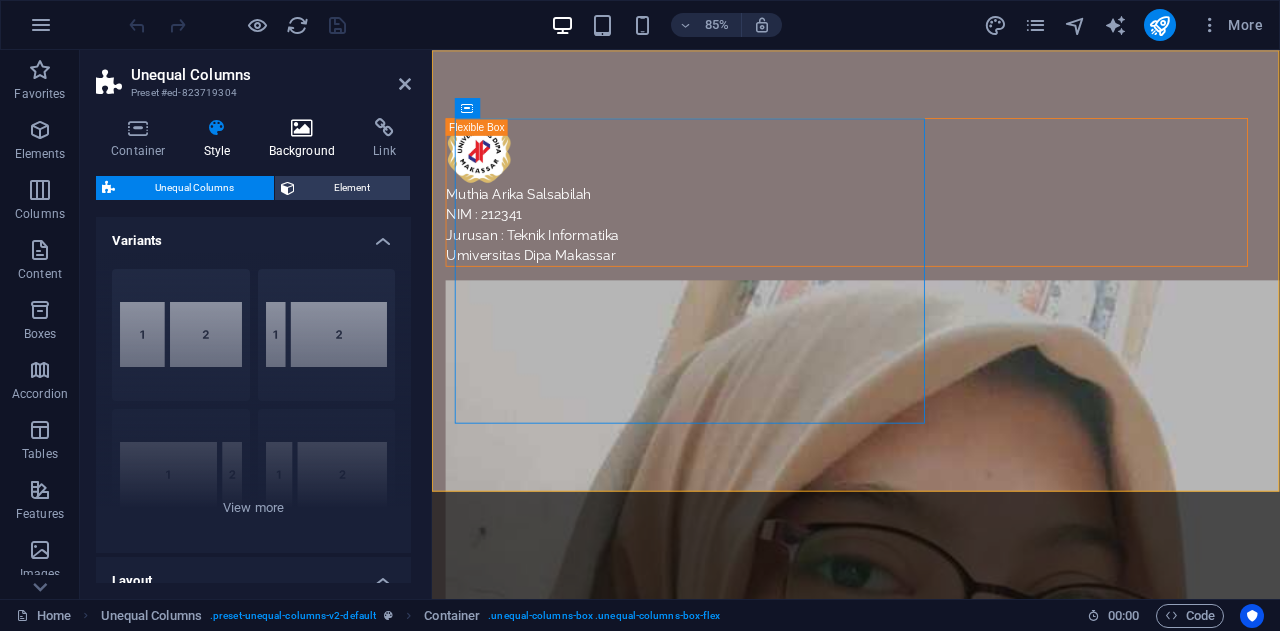 click on "Background" at bounding box center (306, 139) 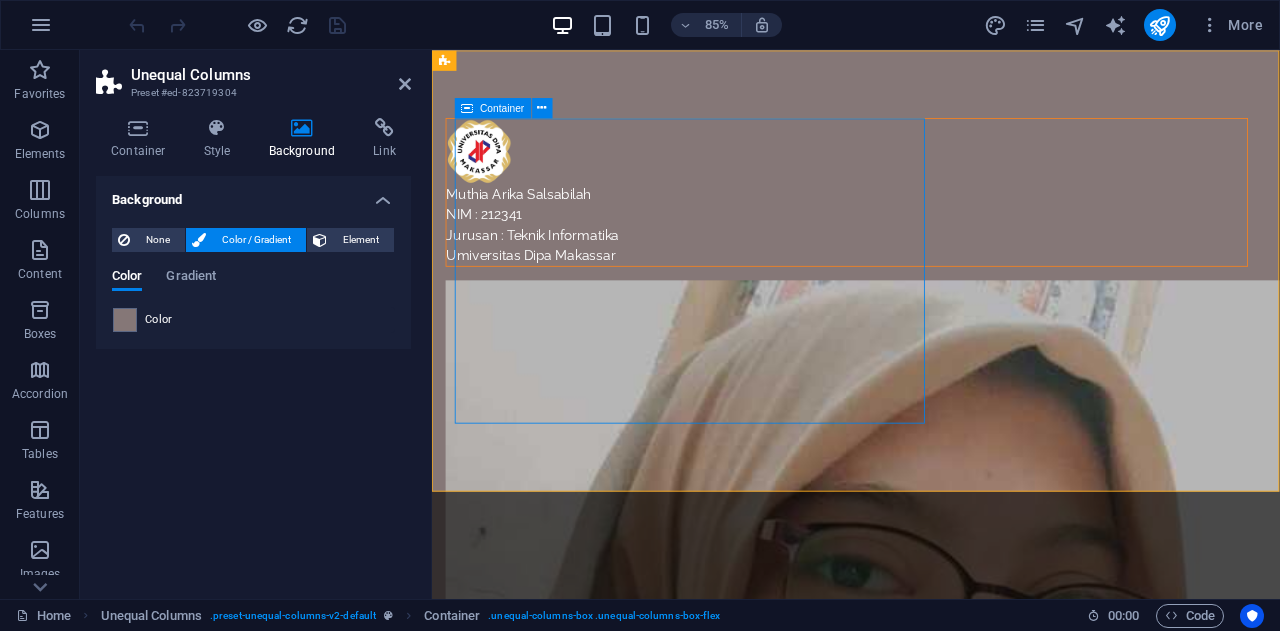 click on "Muthia Arika Salsabilah NIM : 212341 Jurusan : Teknik Informatika Umiversitas Dipa Makassar" at bounding box center [920, 217] 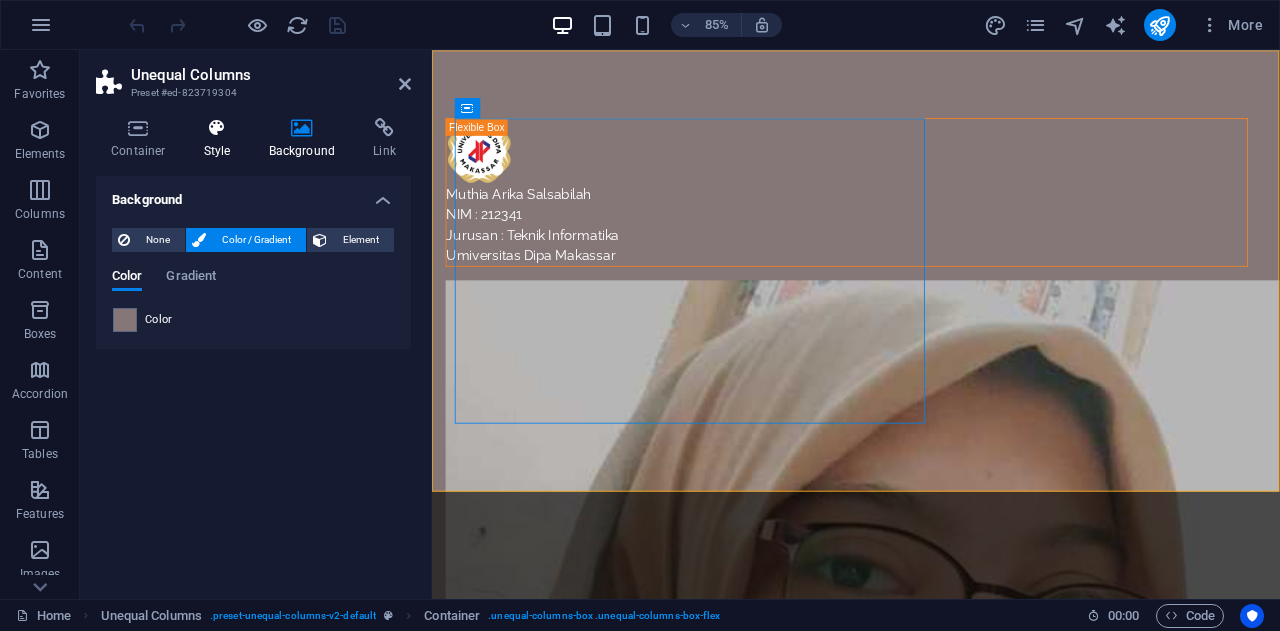 click at bounding box center (217, 128) 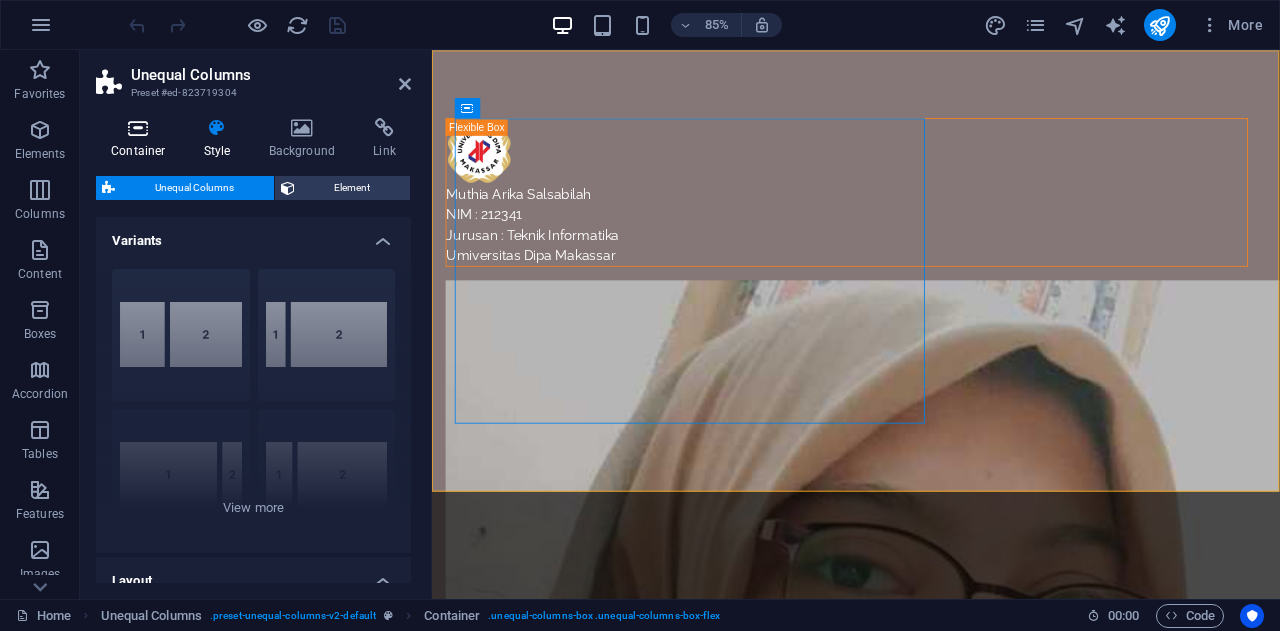 click on "Container" at bounding box center [142, 139] 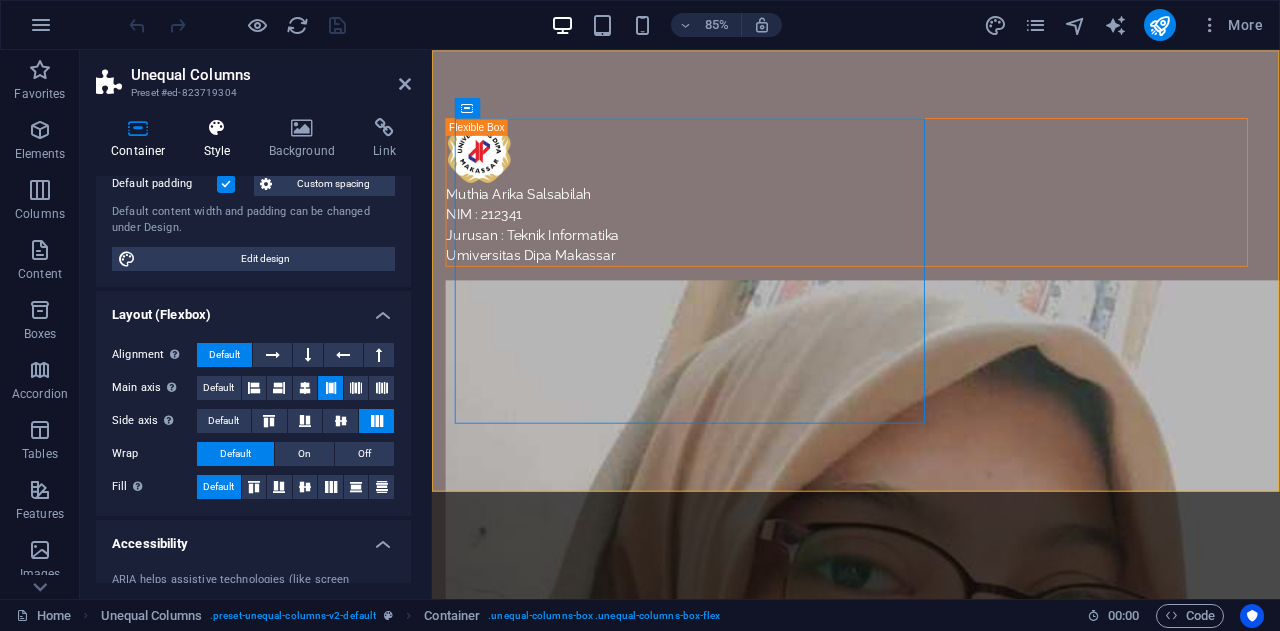 scroll, scrollTop: 66, scrollLeft: 0, axis: vertical 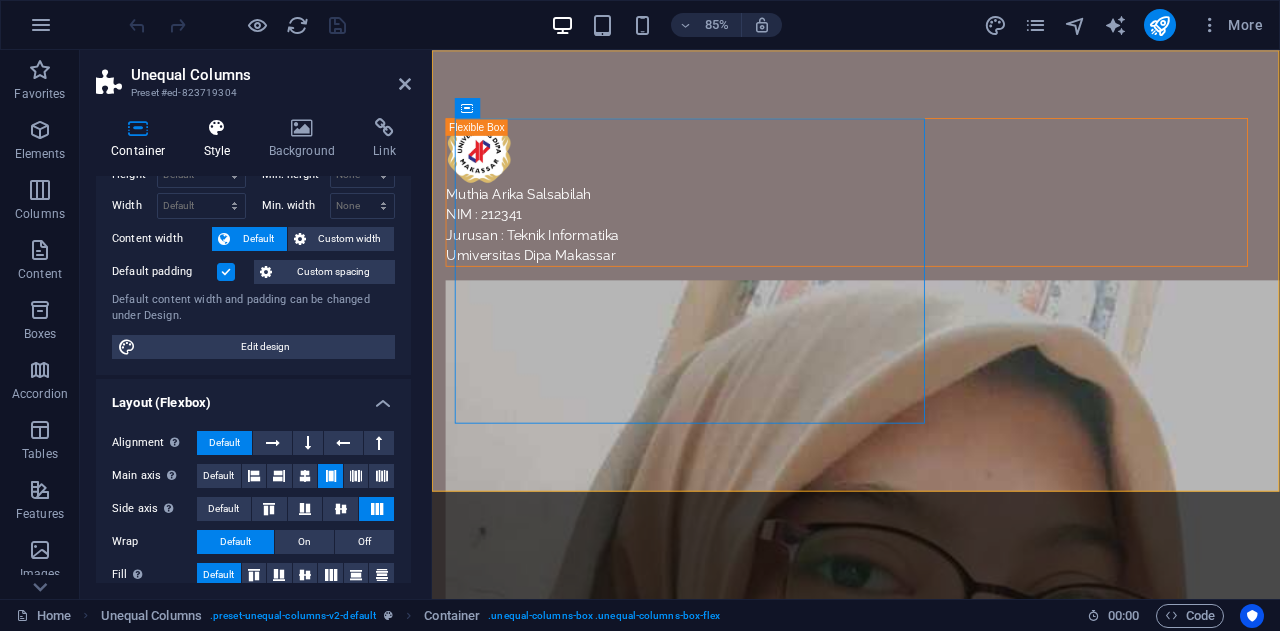 click on "Style" at bounding box center (221, 139) 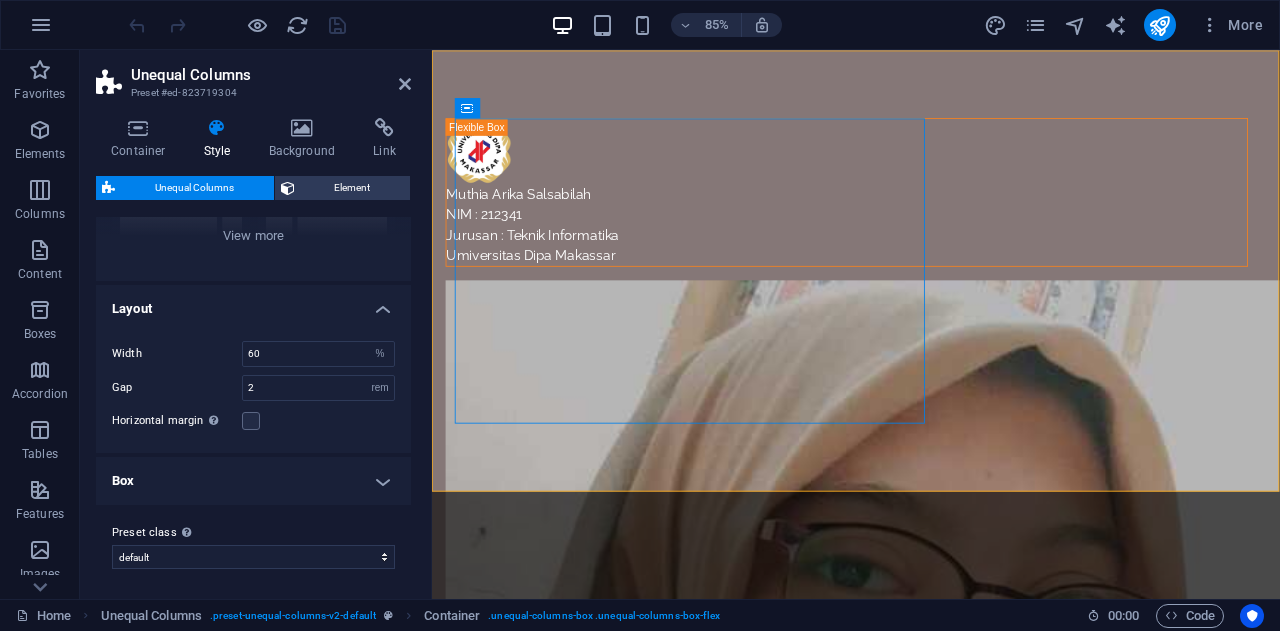 scroll, scrollTop: 0, scrollLeft: 0, axis: both 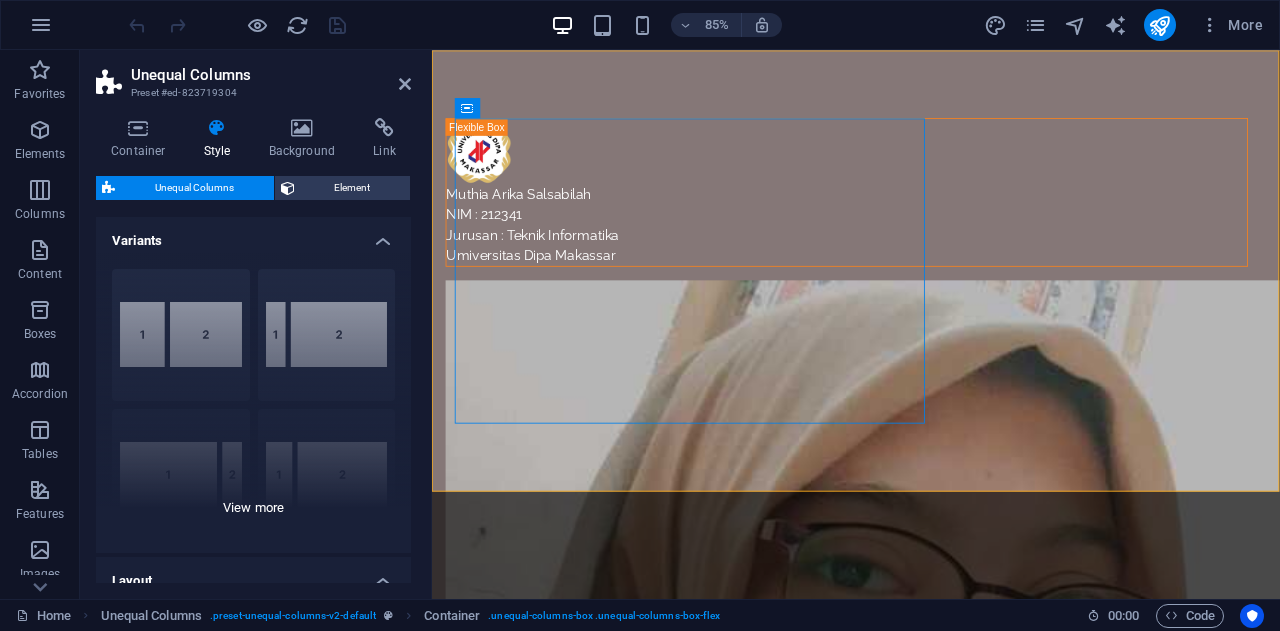 click on "40-60 20-80 80-20 30-70 70-30 Default" at bounding box center [253, 403] 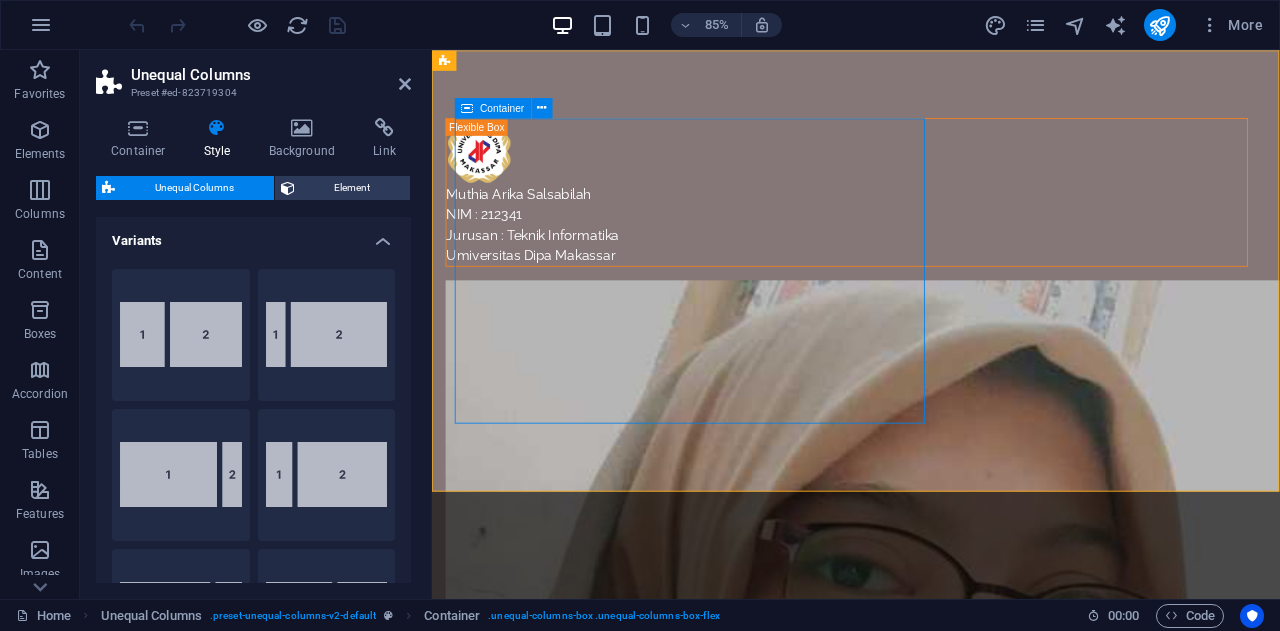 click on "Muthia Arika Salsabilah NIM : 212341 Jurusan : Teknik Informatika Umiversitas Dipa Makassar" at bounding box center [931, 725] 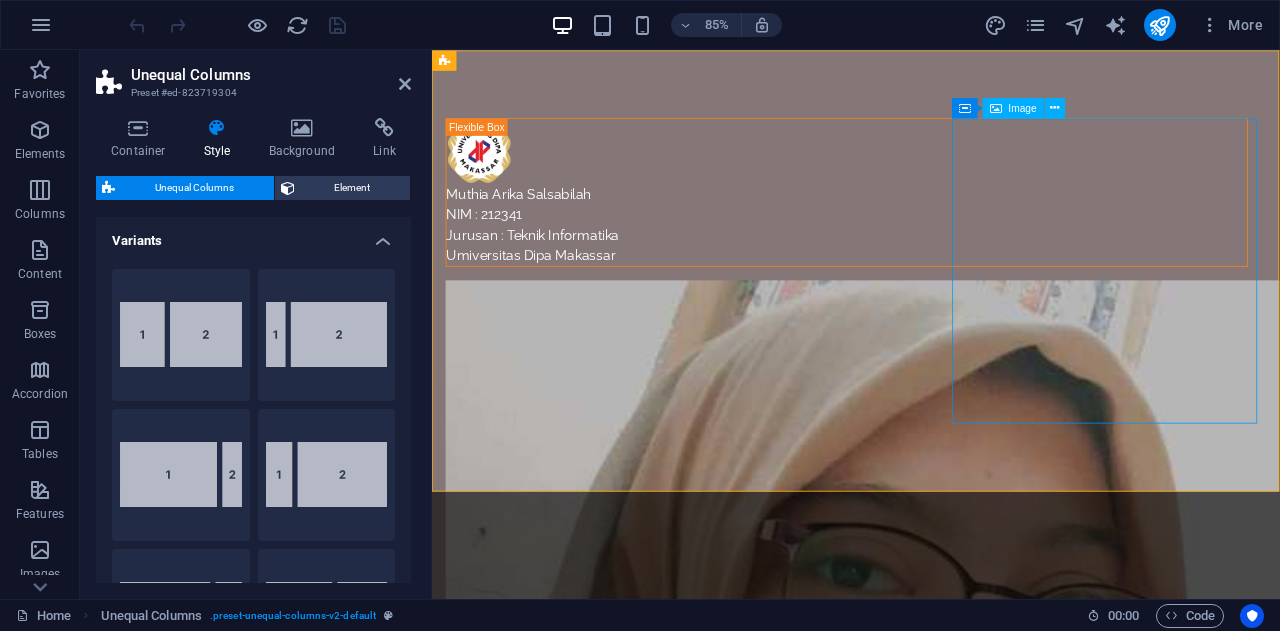 click at bounding box center [920, 821] 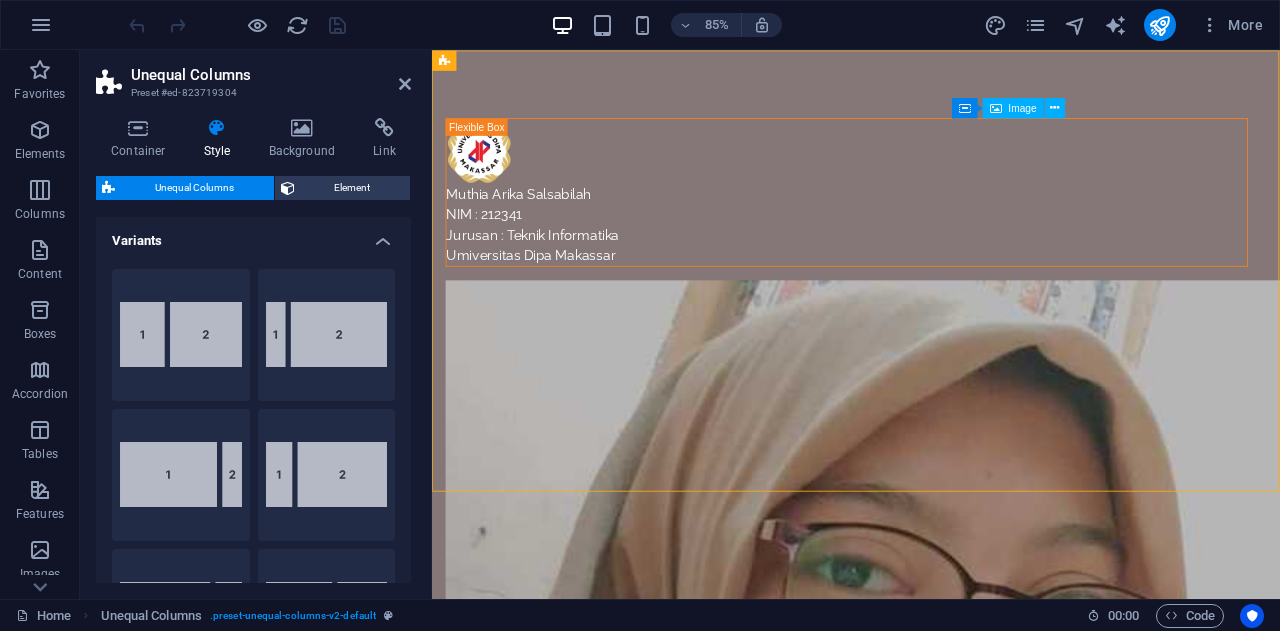 drag, startPoint x: 1401, startPoint y: 128, endPoint x: 1329, endPoint y: 197, distance: 99.724625 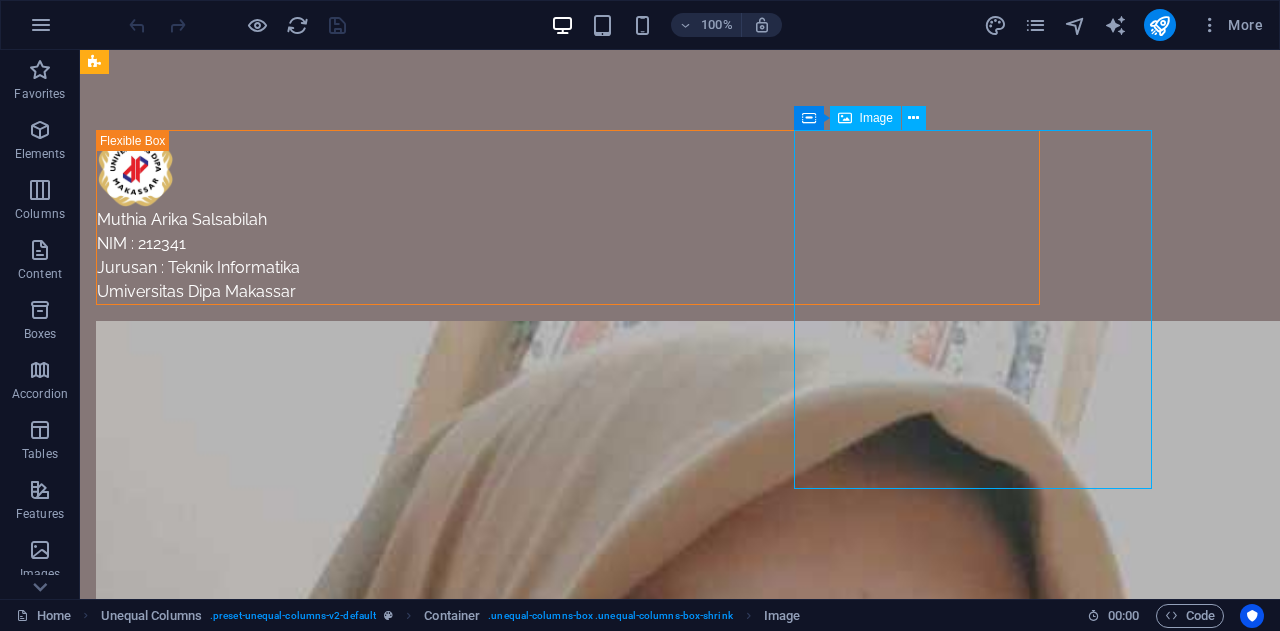 drag, startPoint x: 1141, startPoint y: 199, endPoint x: 1097, endPoint y: 227, distance: 52.153618 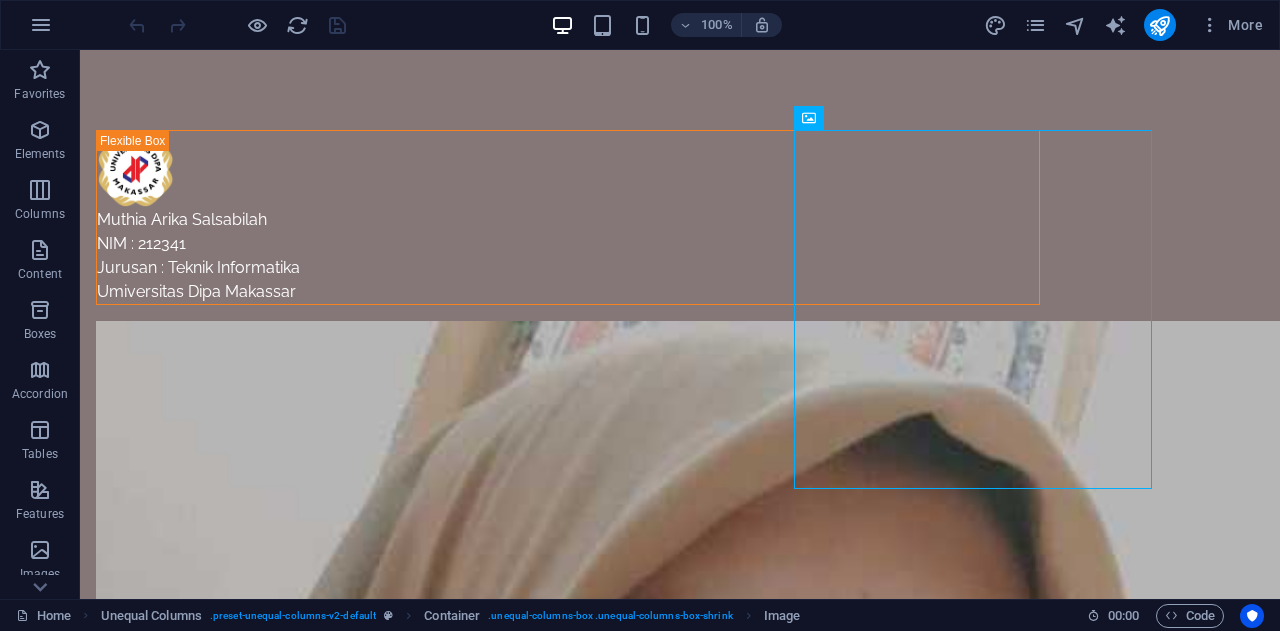 click on "100%" at bounding box center [666, 25] 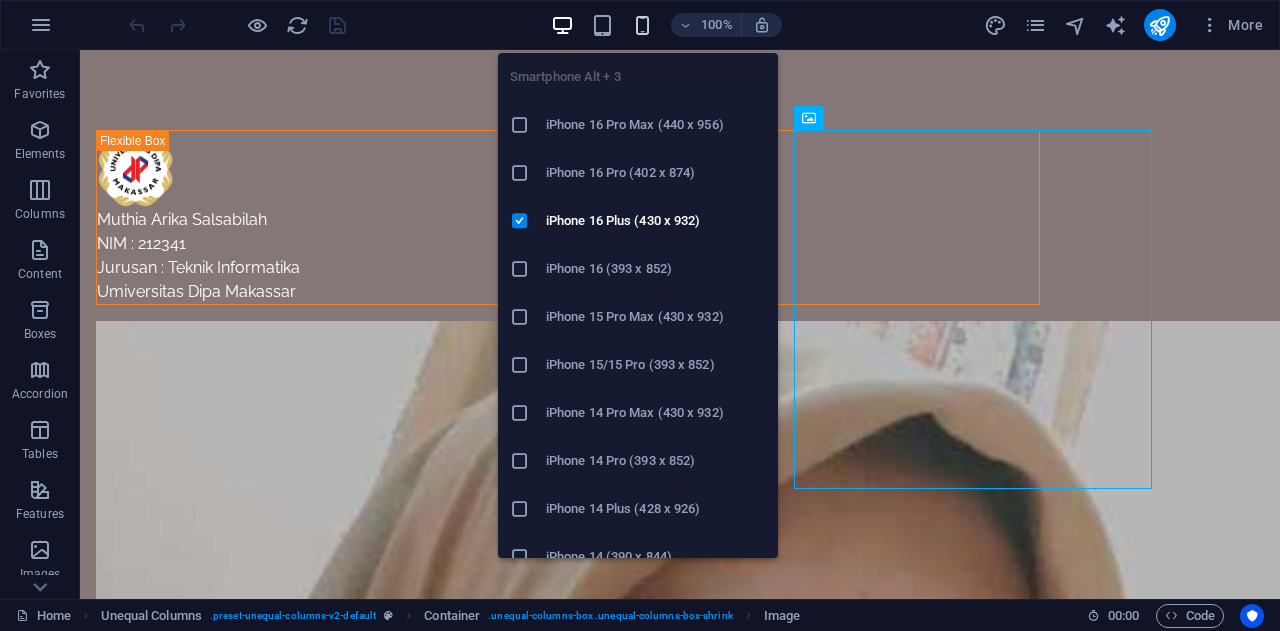 click at bounding box center (642, 25) 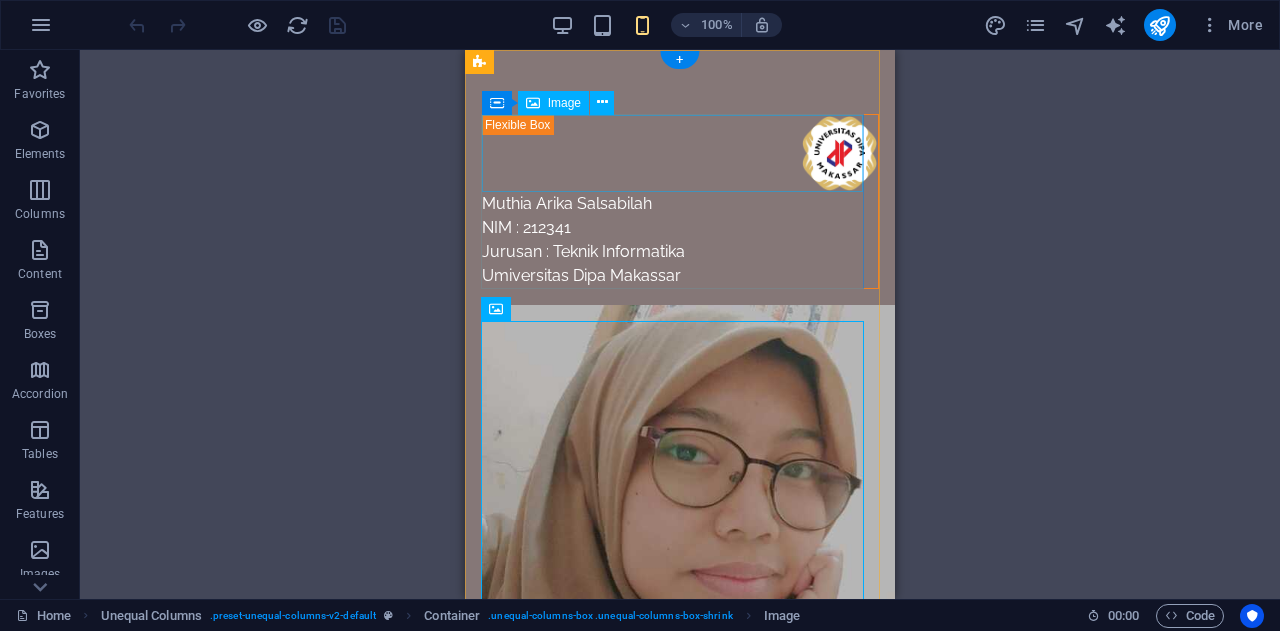click on "Drag here to replace the existing content. Press “Ctrl” if you want to create a new element.
Container   Image   Unequal Columns   Container   Image   Container   Text + +" at bounding box center [680, 324] 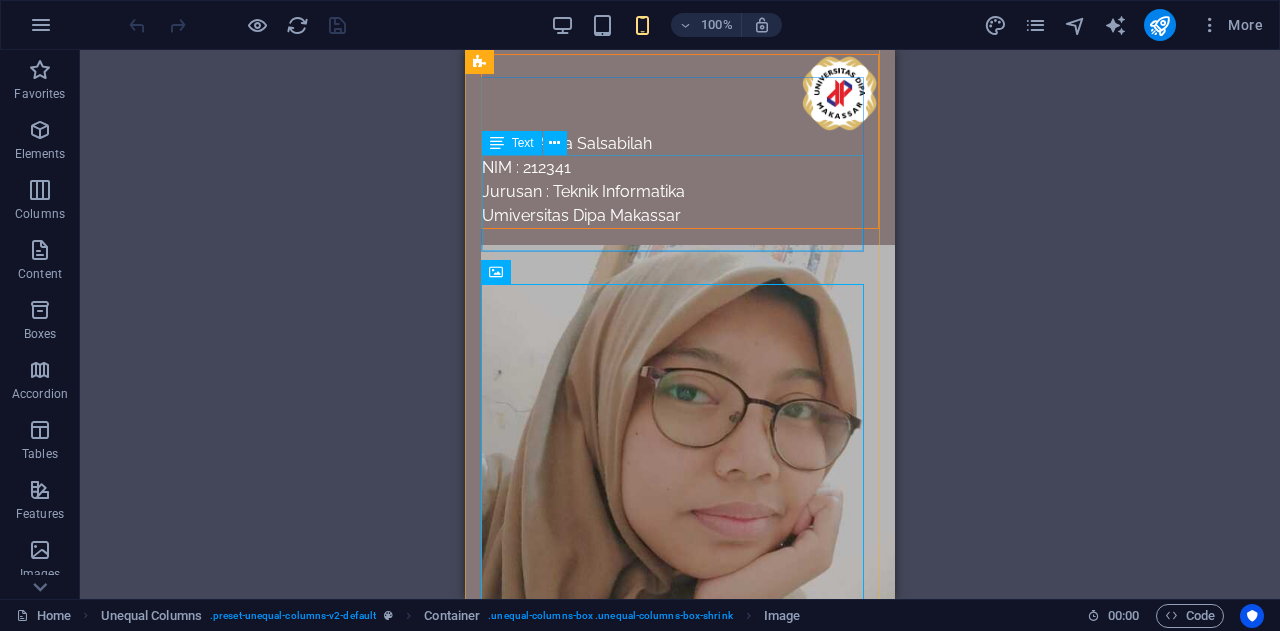 scroll, scrollTop: 0, scrollLeft: 0, axis: both 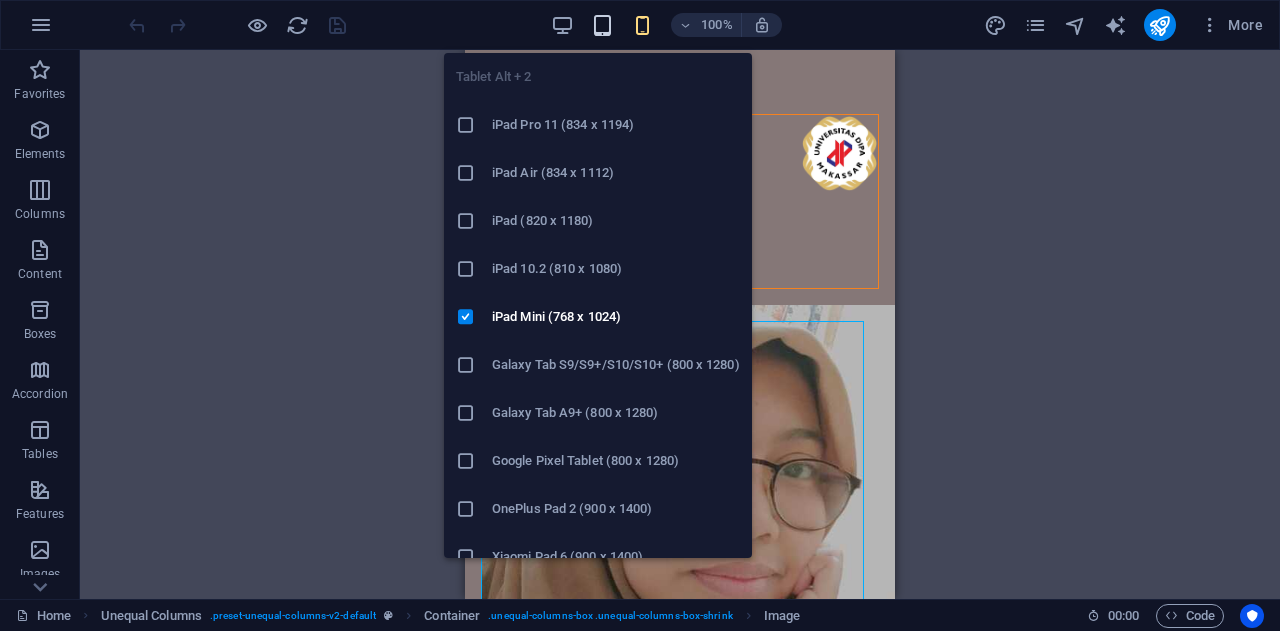 click at bounding box center (602, 25) 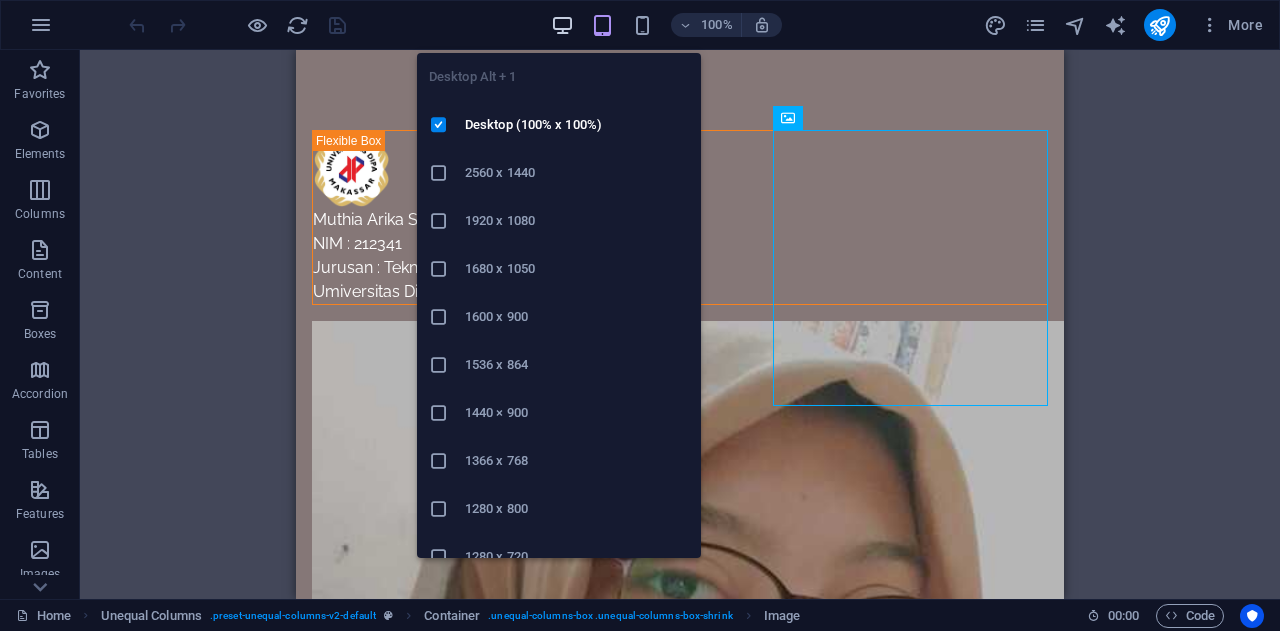 click at bounding box center [562, 25] 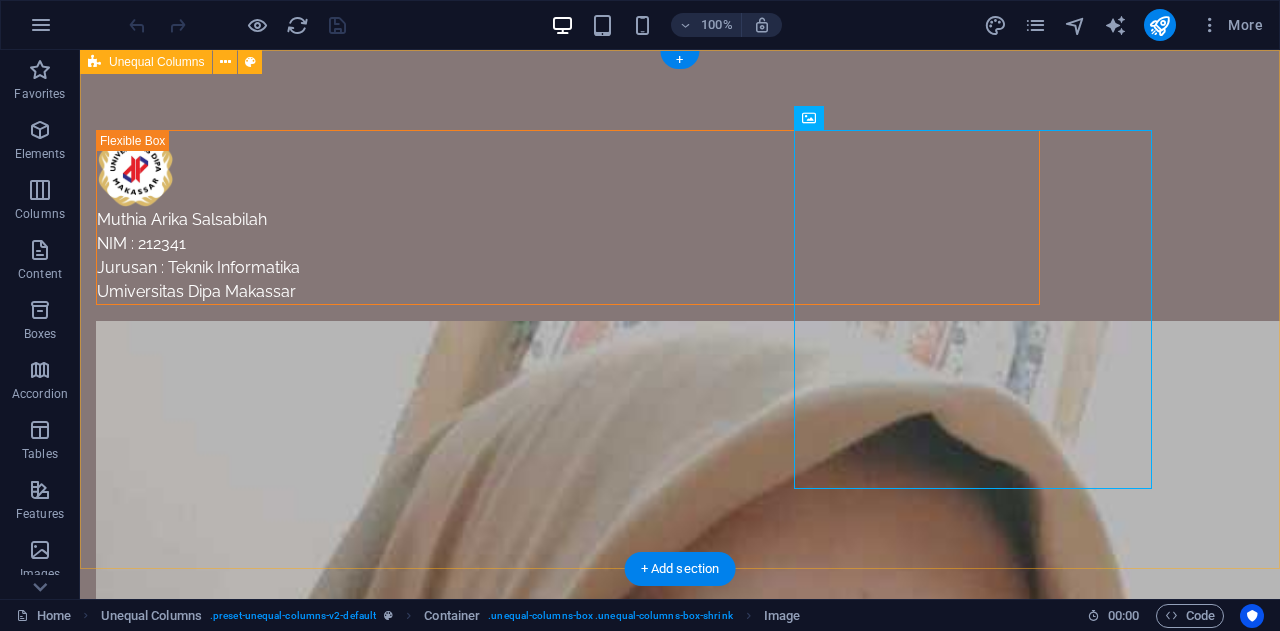 click on "Muthia Arika Salsabilah NIM : 212341 Jurusan : Teknik Informatika Umiversitas Dipa Makassar" at bounding box center (680, 826) 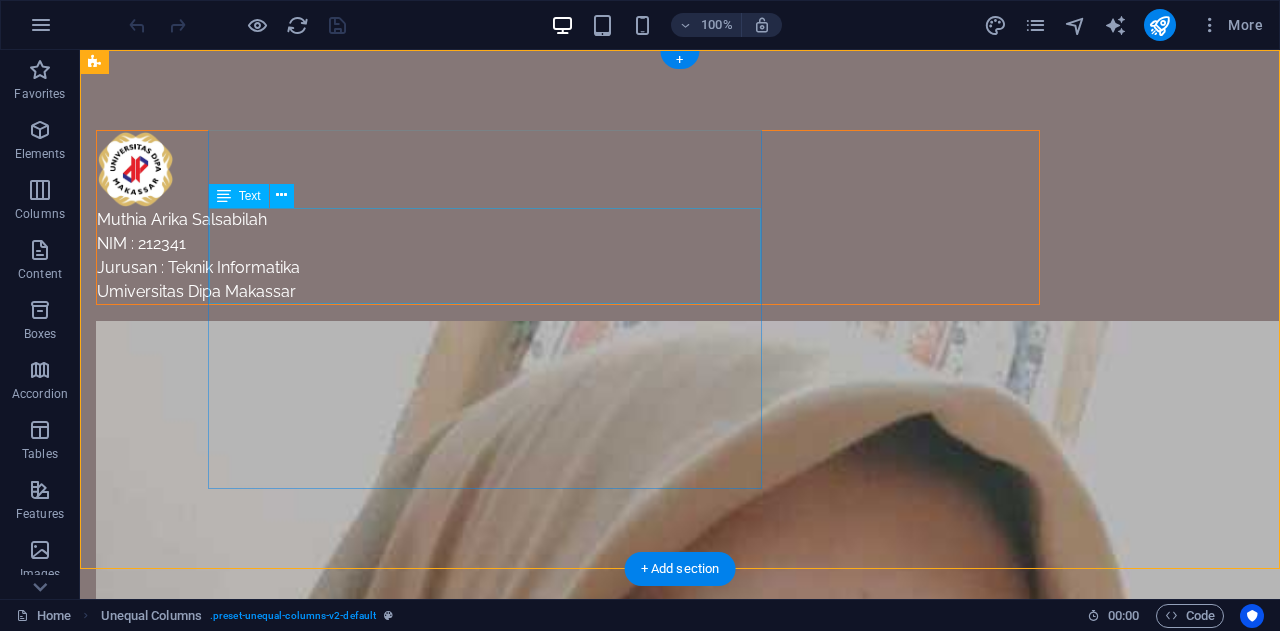 click on "Muthia Arika Salsabilah NIM : 212341 Jurusan : Teknik Informatika Umiversitas Dipa Makassar" at bounding box center (568, 256) 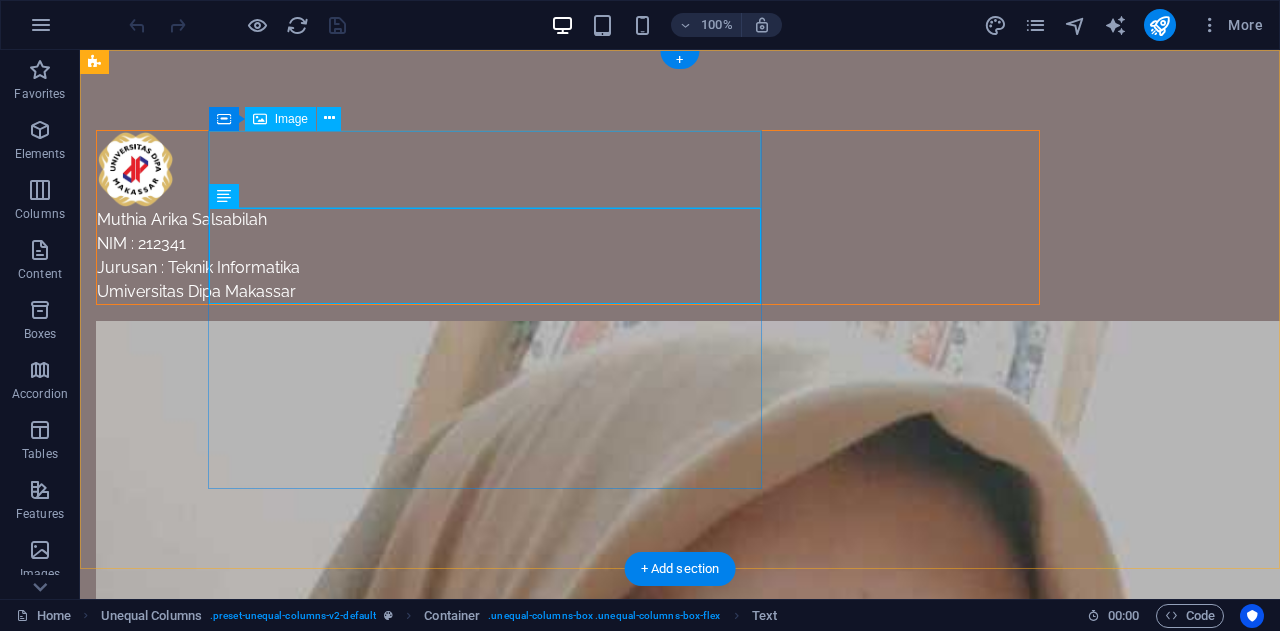 click at bounding box center [568, 169] 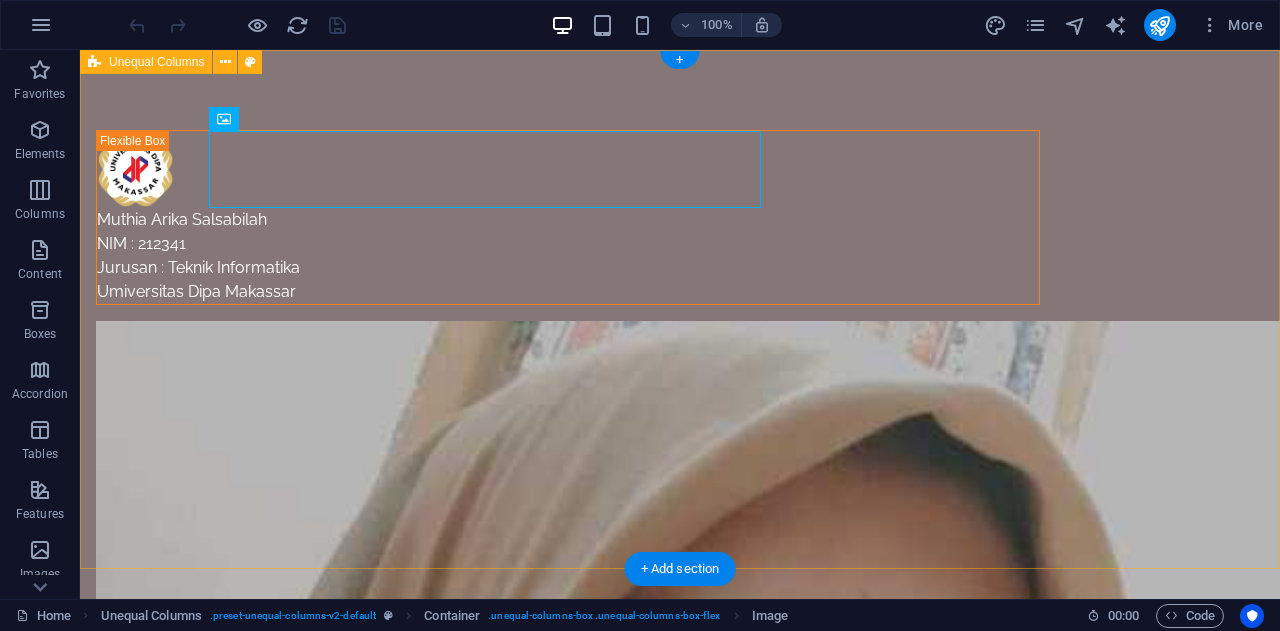 click on "Muthia Arika Salsabilah NIM : 212341 Jurusan : Teknik Informatika Umiversitas Dipa Makassar" at bounding box center (680, 826) 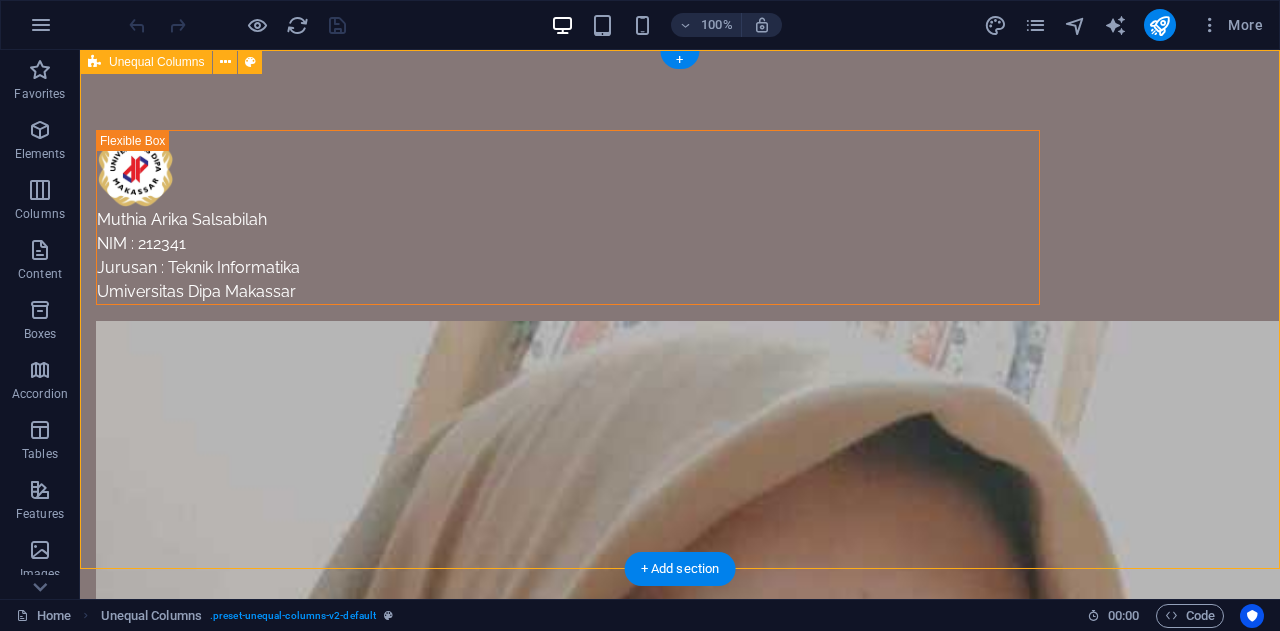 click on "Muthia Arika Salsabilah NIM : 212341 Jurusan : Teknik Informatika Umiversitas Dipa Makassar" at bounding box center [680, 826] 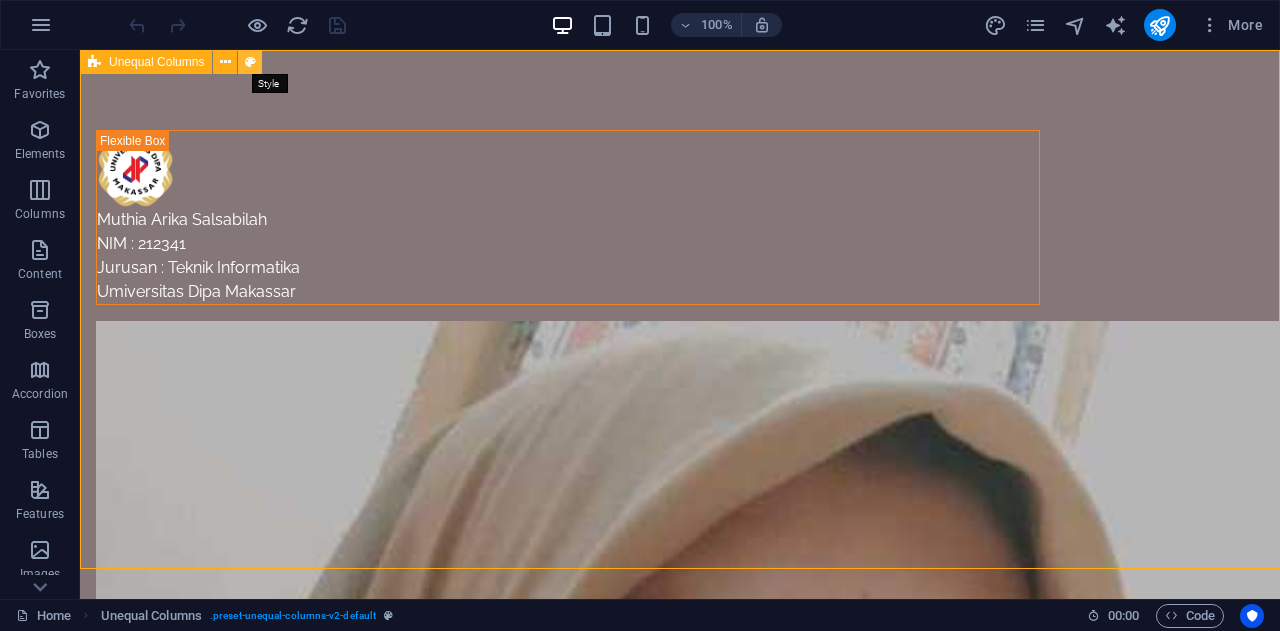 click at bounding box center (250, 62) 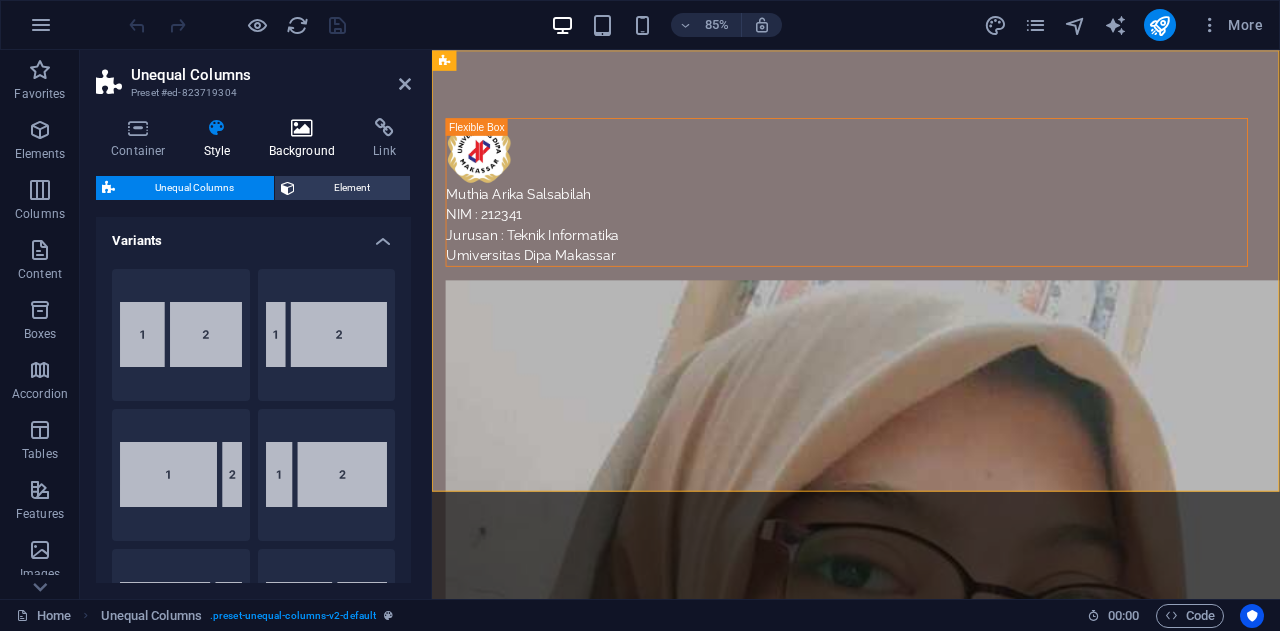 click on "Background" at bounding box center (306, 139) 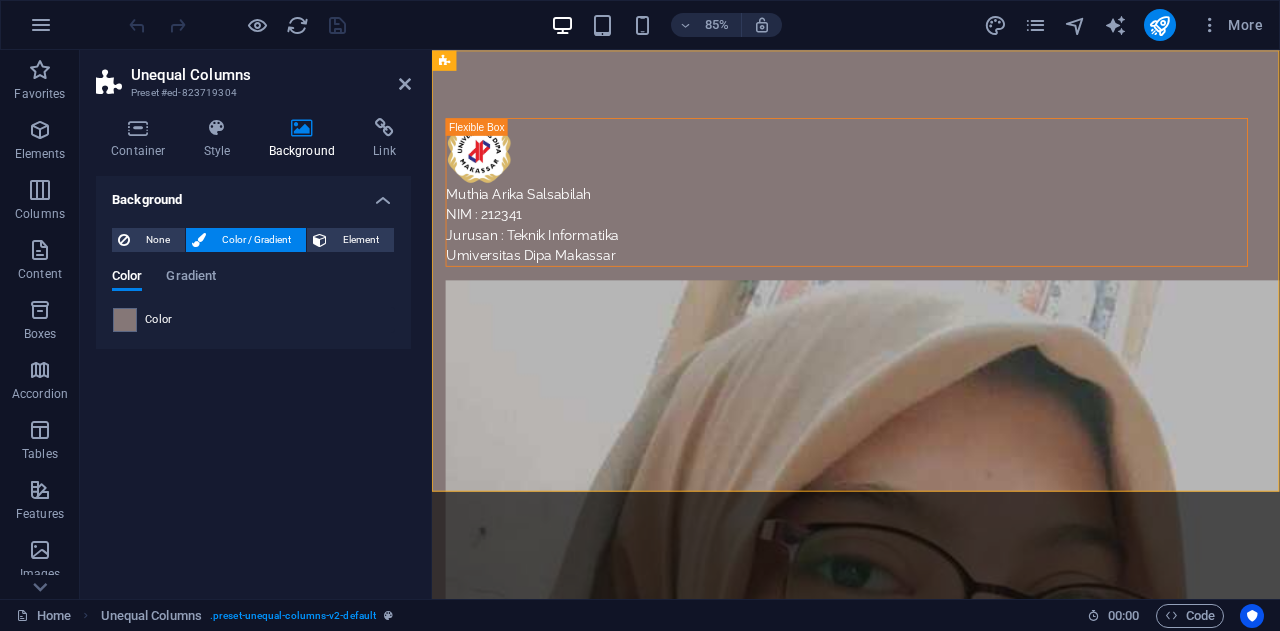 click on "Color" at bounding box center (253, 320) 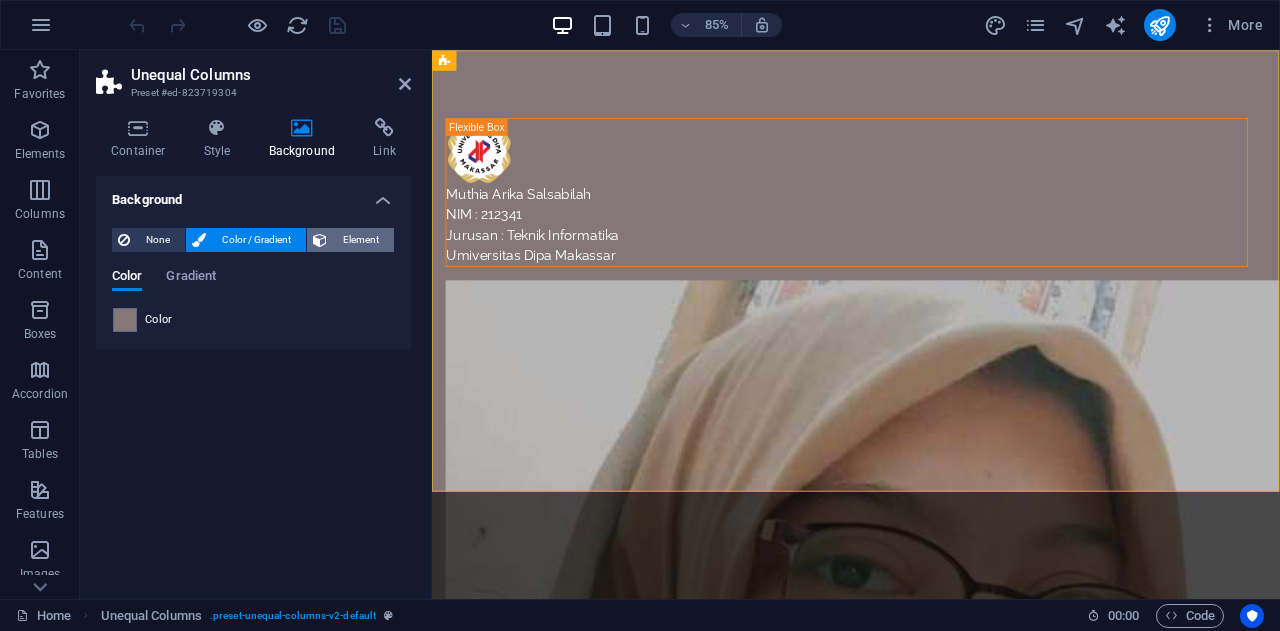 click on "Element" at bounding box center (360, 240) 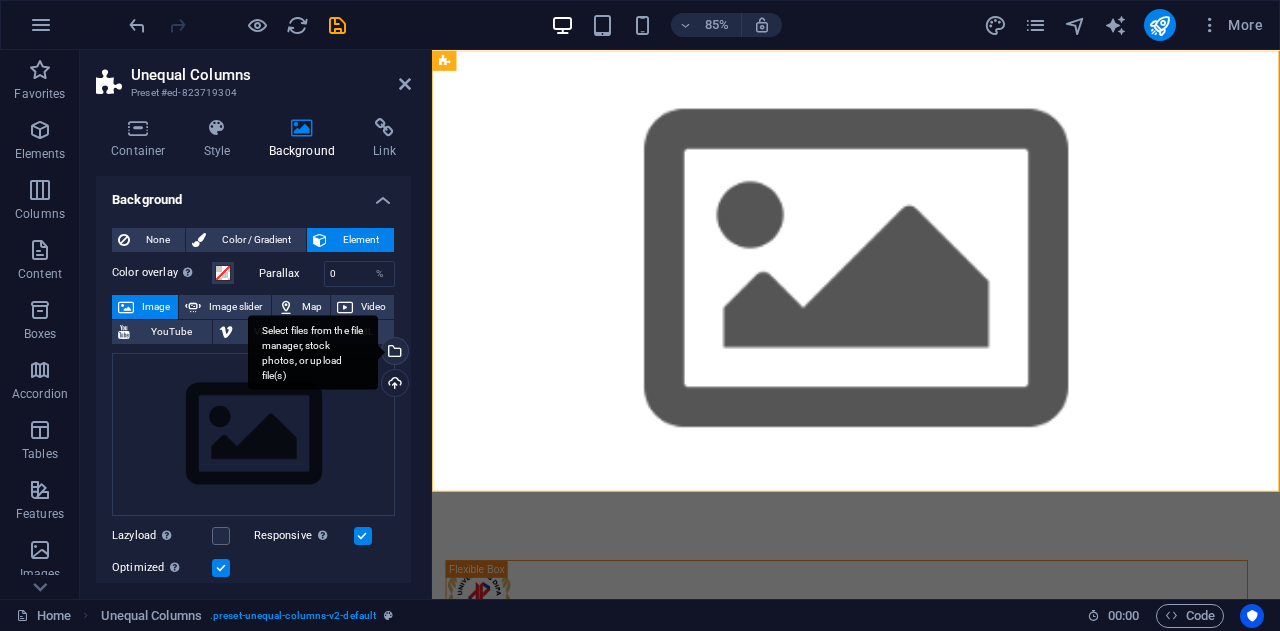 click on "Select files from the file manager, stock photos, or upload file(s)" at bounding box center [393, 353] 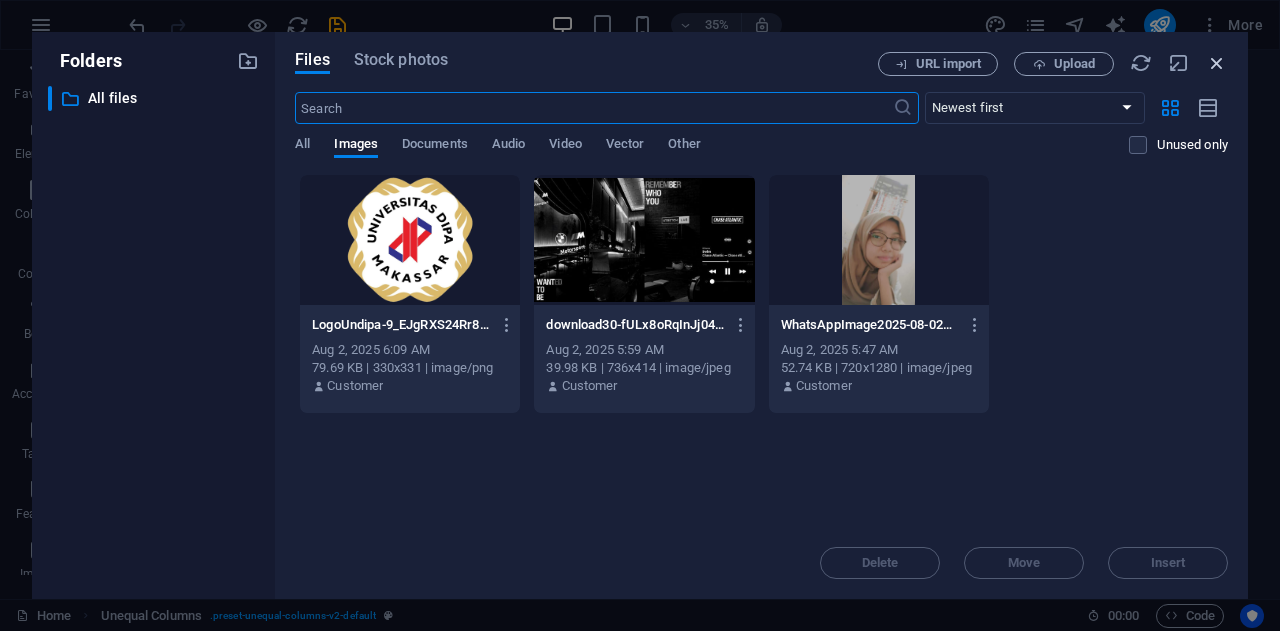 click at bounding box center (1217, 63) 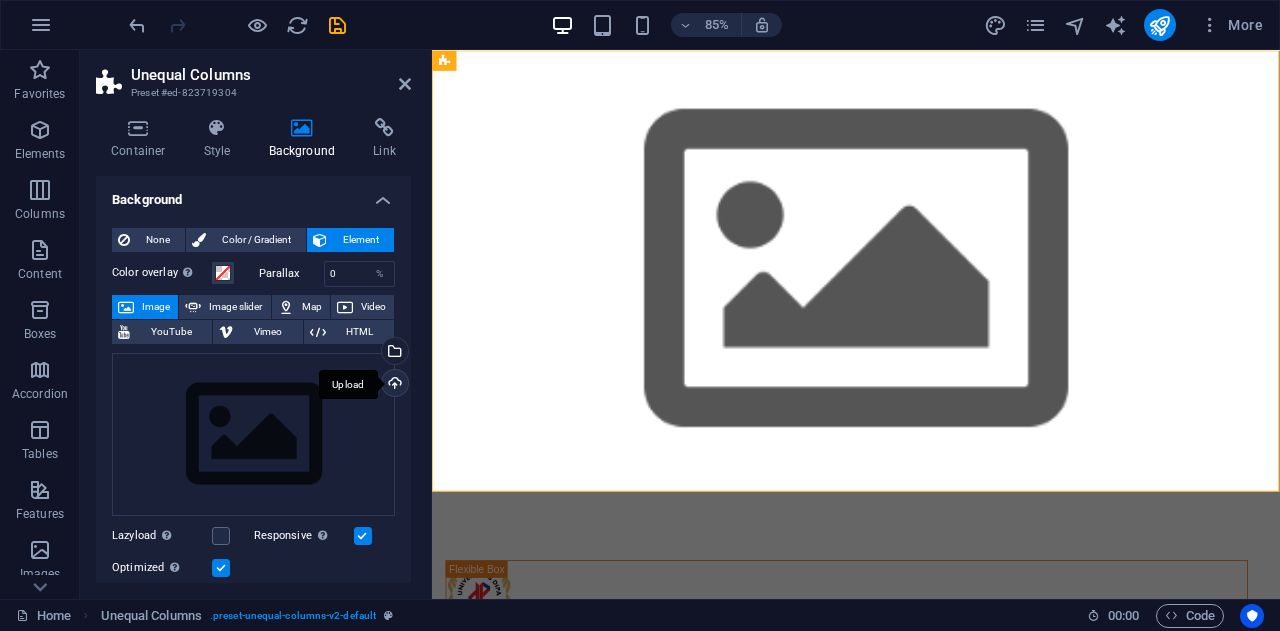 click on "Upload" at bounding box center (393, 385) 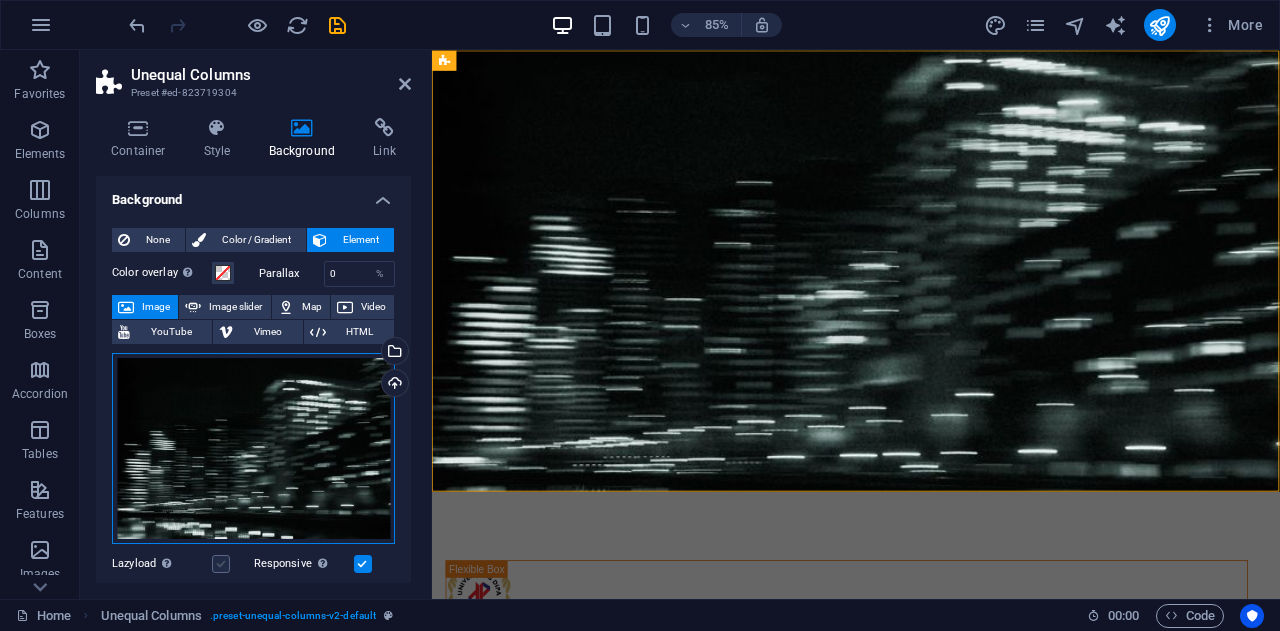 click on "Drag files here, click to choose files or select files from Files or our free stock photos & videos" at bounding box center [253, 449] 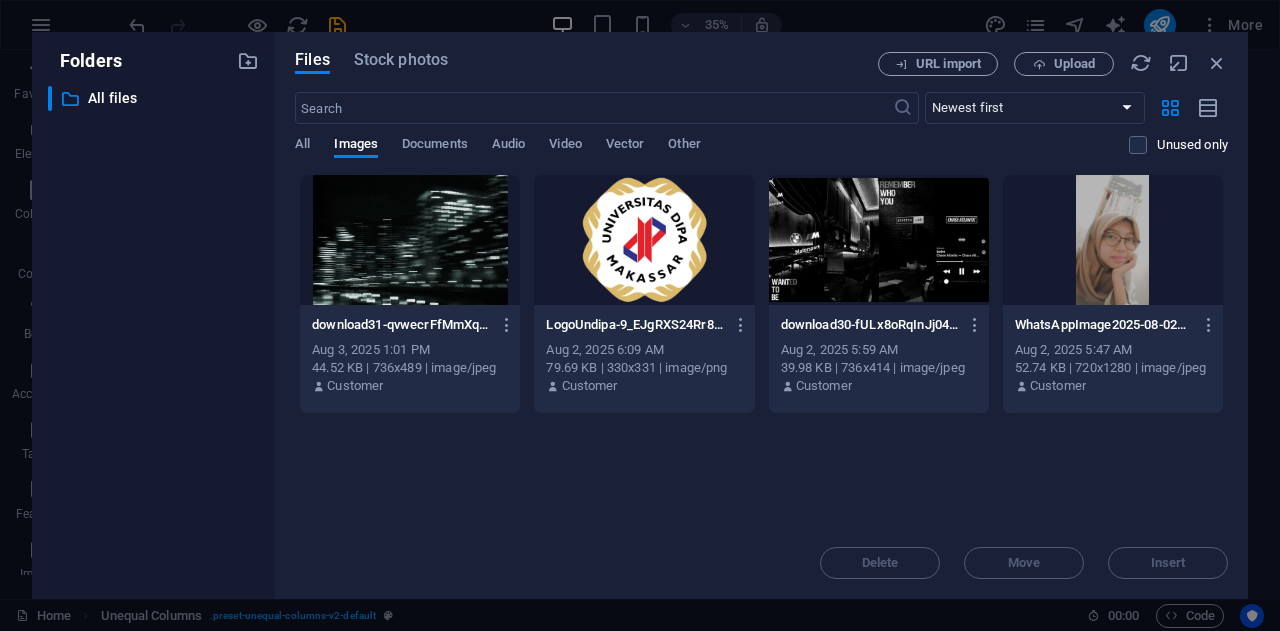 click on "Files Stock photos URL import Upload ​ Newest first Oldest first Name (A-Z) Name (Z-A) Size (0-9) Size (9-0) Resolution (0-9) Resolution (9-0) All Images Documents Audio Video Vector Other Unused only Drop files here to upload them instantly download31-qvwecrFfMmXqvjyUuUvI8w.jpg download31-qvwecrFfMmXqvjyUuUvI8w.jpg Aug 3, 2025 1:01 PM 44.52 KB | 736x489 | image/jpeg Customer LogoUndipa-9_EJgRXS24Rr8HzQSdbebg.png LogoUndipa-9_EJgRXS24Rr8HzQSdbebg.png Aug 2, 2025 6:09 AM 79.69 KB | 330x331 | image/png Customer download30-fULx8oRqInJj04yN3EOs2w.jpg download30-fULx8oRqInJj04yN3EOs2w.jpg Aug 2, 2025 5:59 AM 39.98 KB | 736x414 | image/jpeg Customer WhatsAppImage2025-08-02at11.45.56-swXh7IKFtEb9-X3lVOZb9A.jpeg WhatsAppImage2025-08-02at11.45.56-swXh7IKFtEb9-X3lVOZb9A.jpeg Aug 2, 2025 5:47 AM 52.74 KB | 720x1280 | image/jpeg Customer Delete Move Insert" at bounding box center (761, 315) 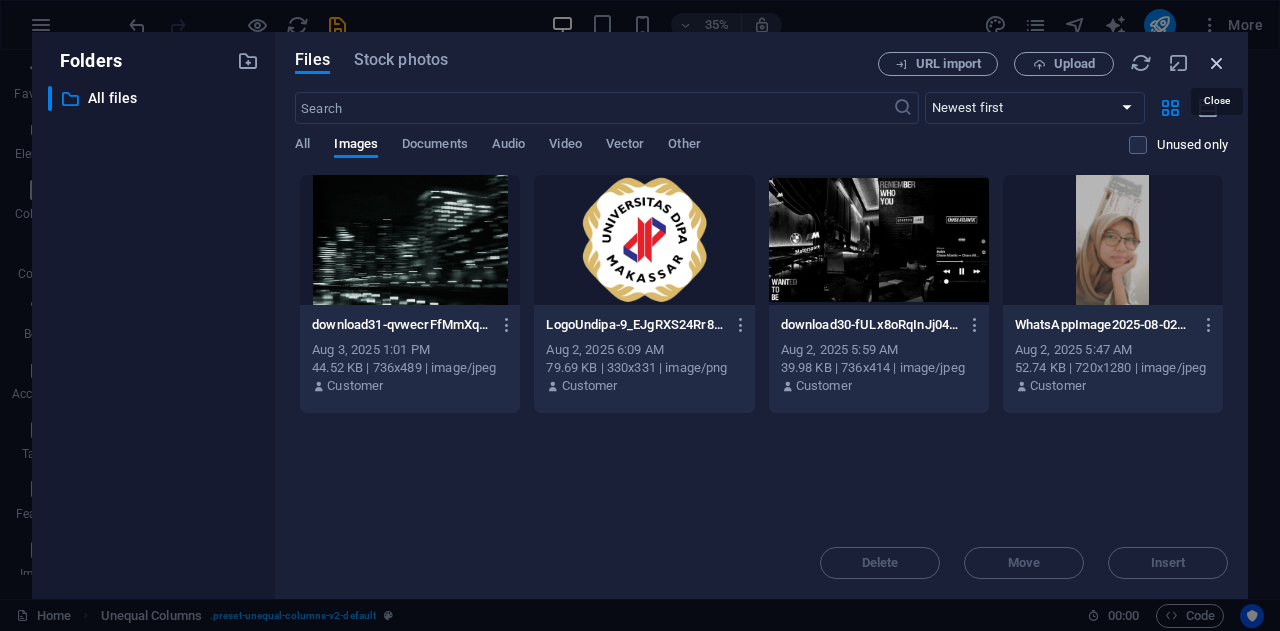click at bounding box center [1217, 63] 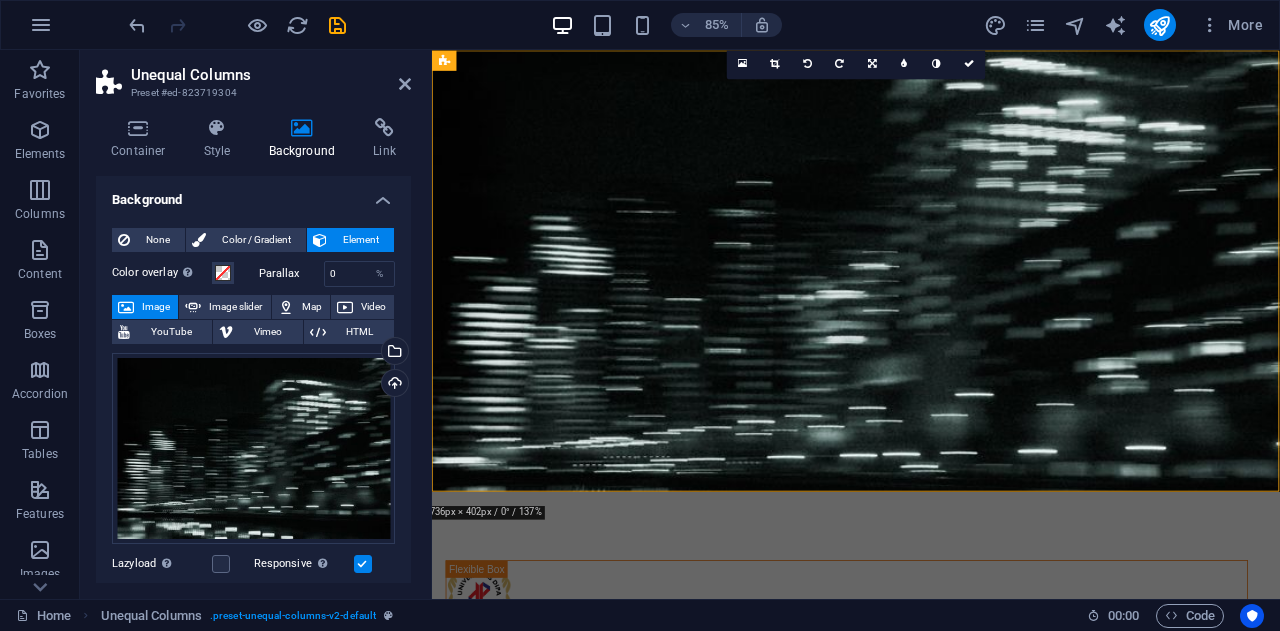 click on "Skip to main content
Muthia Arika Salsabilah NIM : 212341 Jurusan : Teknik Informatika Umiversitas Dipa Makassar" at bounding box center [931, 985] 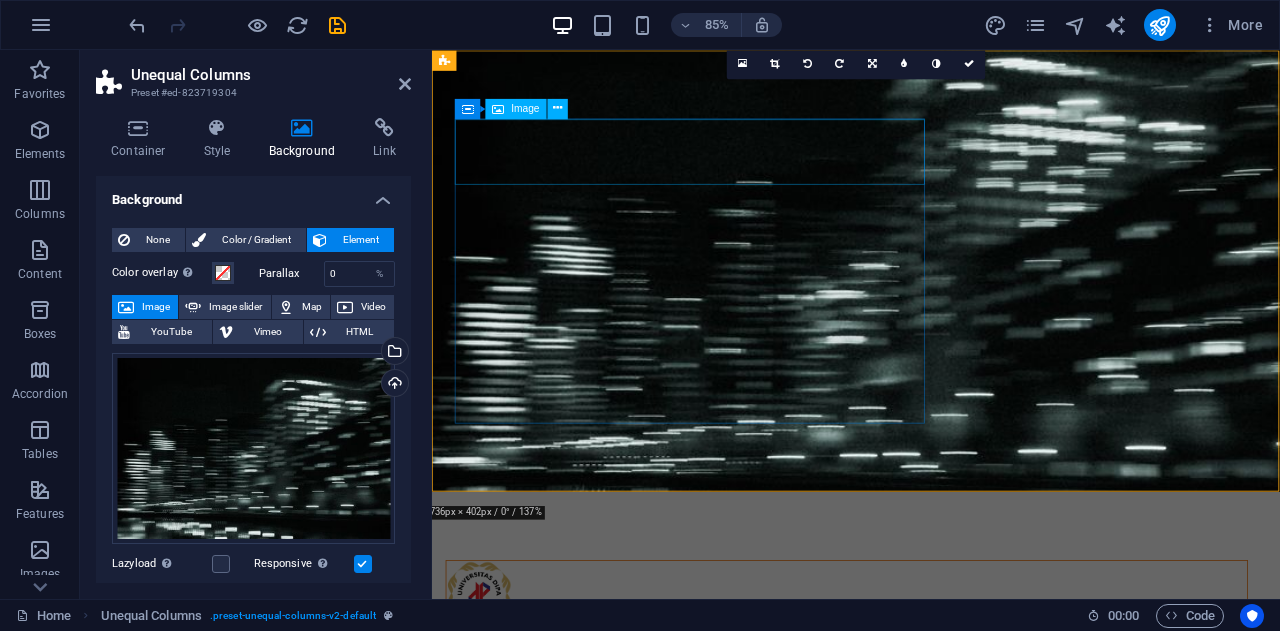 click at bounding box center (920, 689) 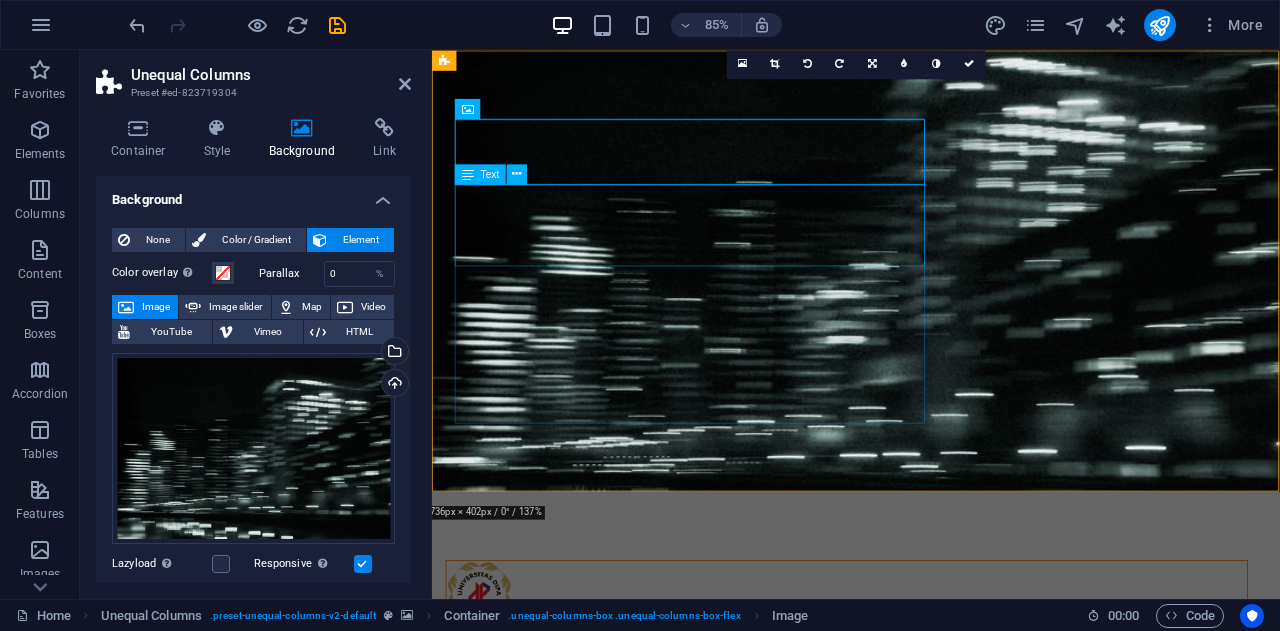 click on "Muthia Arika Salsabilah NIM : 212341 Jurusan : Teknik Informatika Umiversitas Dipa Makassar" at bounding box center [920, 737] 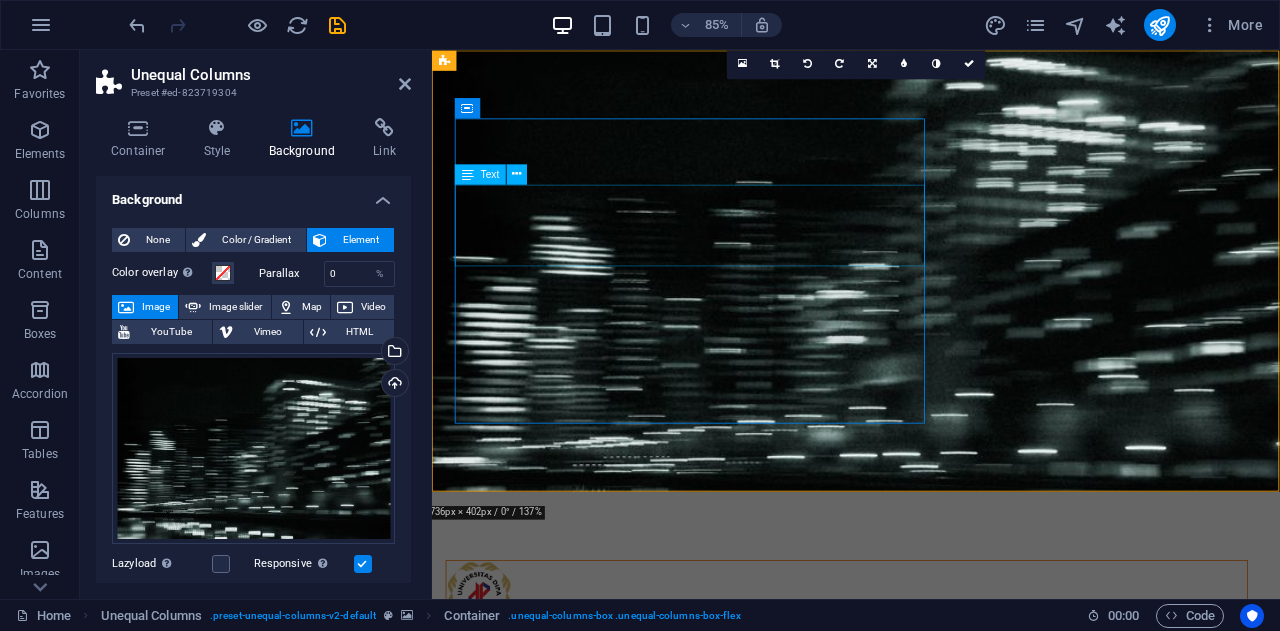 click on "Muthia Arika Salsabilah NIM : 212341 Jurusan : Teknik Informatika Umiversitas Dipa Makassar" at bounding box center [920, 776] 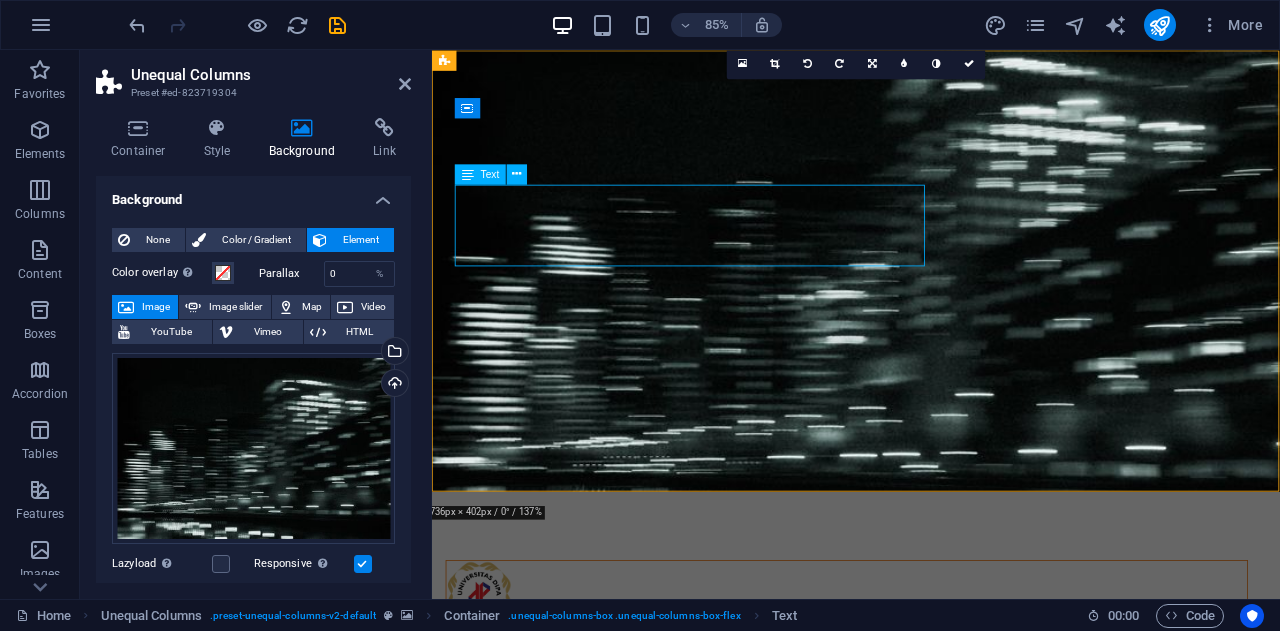 click on "Muthia Arika Salsabilah NIM : 212341 Jurusan : Teknik Informatika Umiversitas Dipa Makassar" at bounding box center (920, 776) 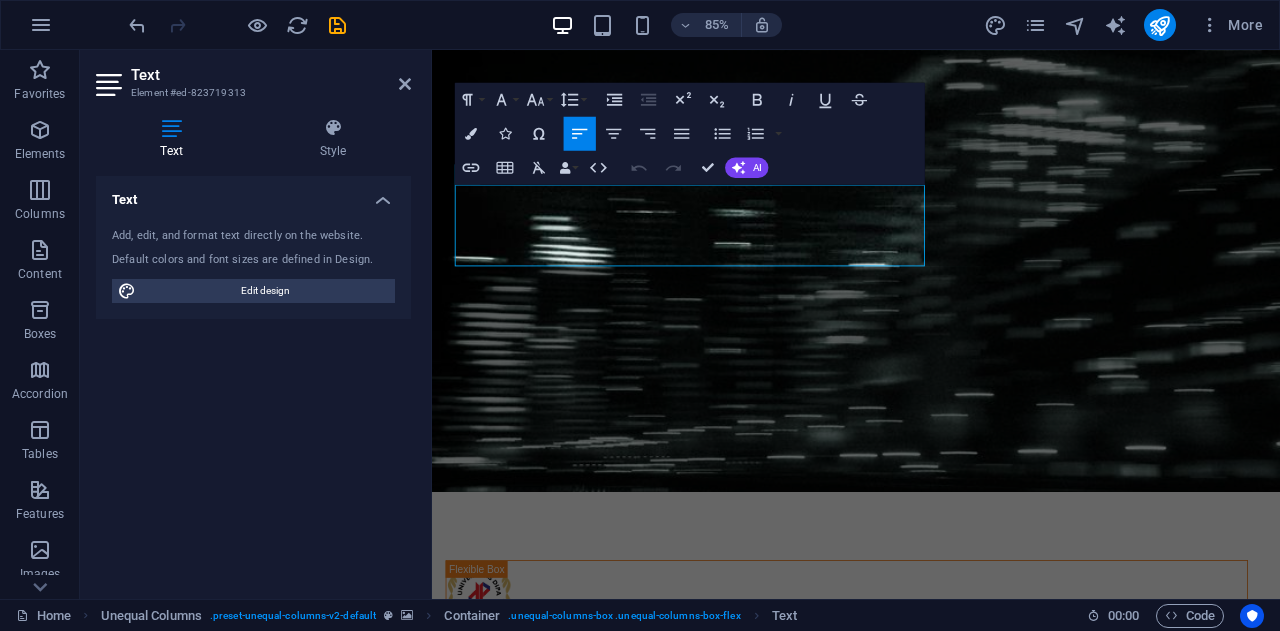 click on "Skip to main content
Muthia Arika Salsabilah NIM : 212341 Jurusan : Teknik Informatika Umiversitas Dipa Makassar" at bounding box center [931, 985] 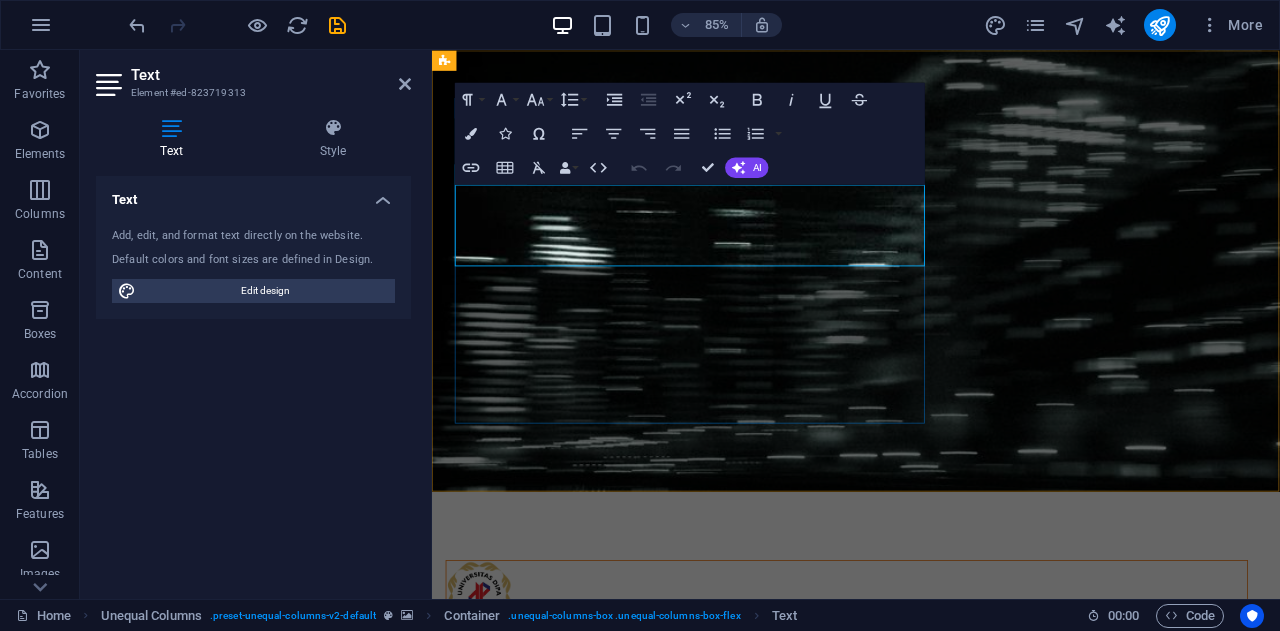 click on "NIM : 212341" at bounding box center [920, 764] 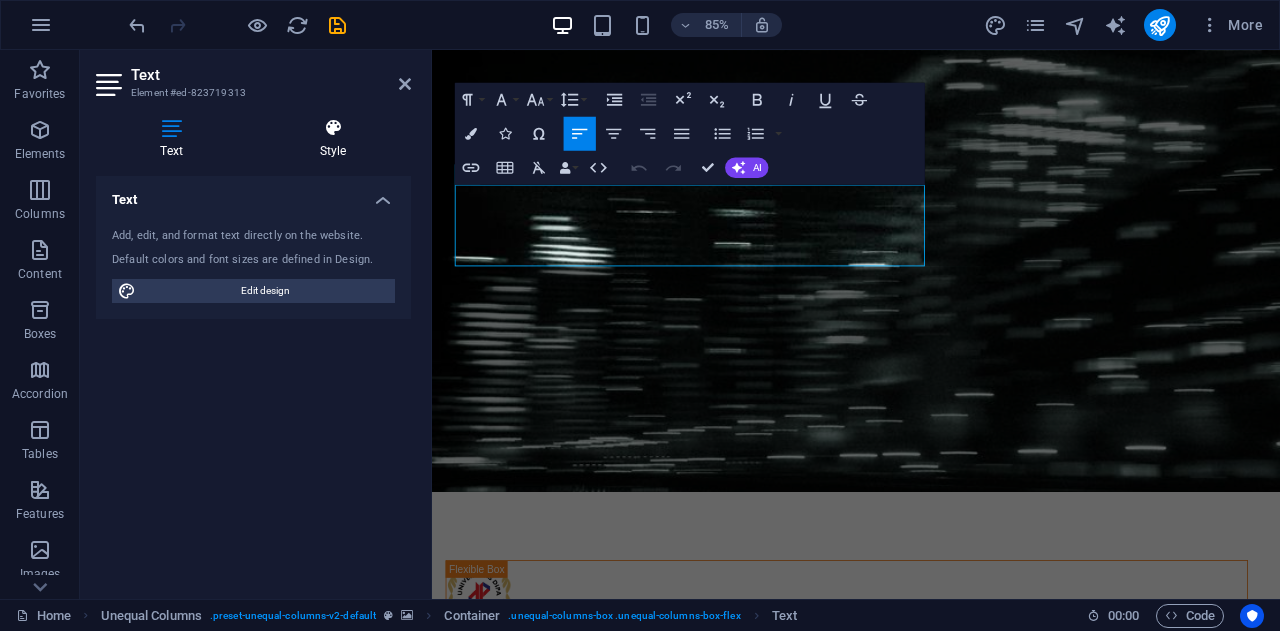 click on "Style" at bounding box center (333, 139) 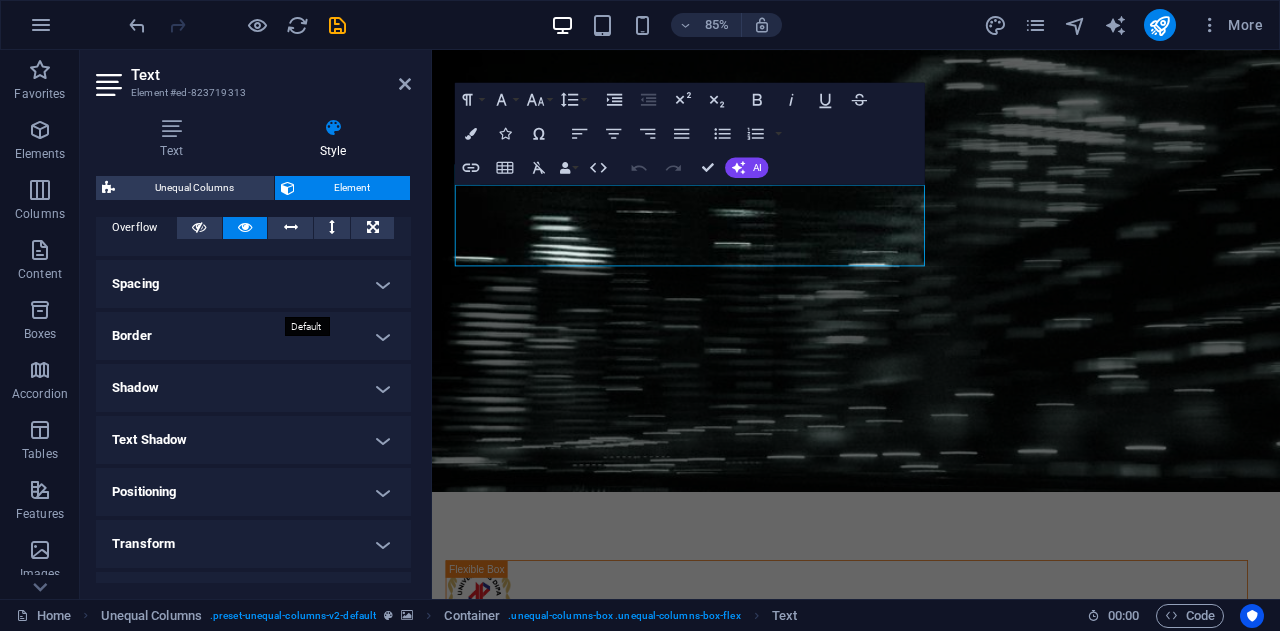 scroll, scrollTop: 400, scrollLeft: 0, axis: vertical 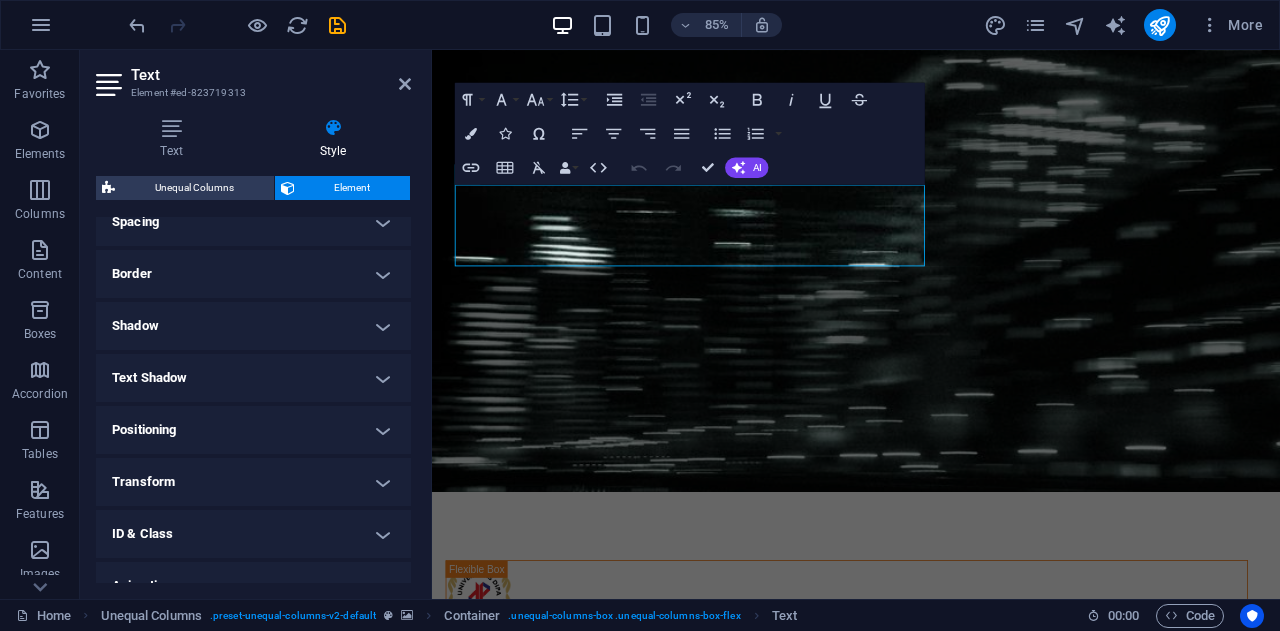 click on "Shadow" at bounding box center [253, 326] 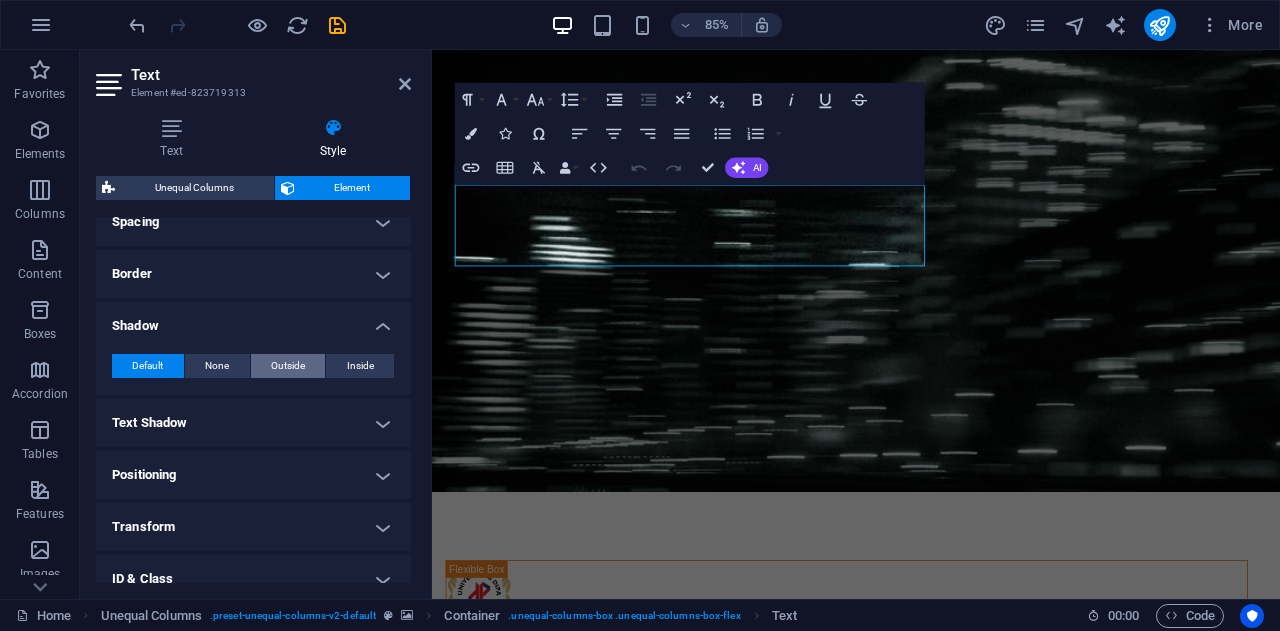 click on "Outside" at bounding box center (288, 366) 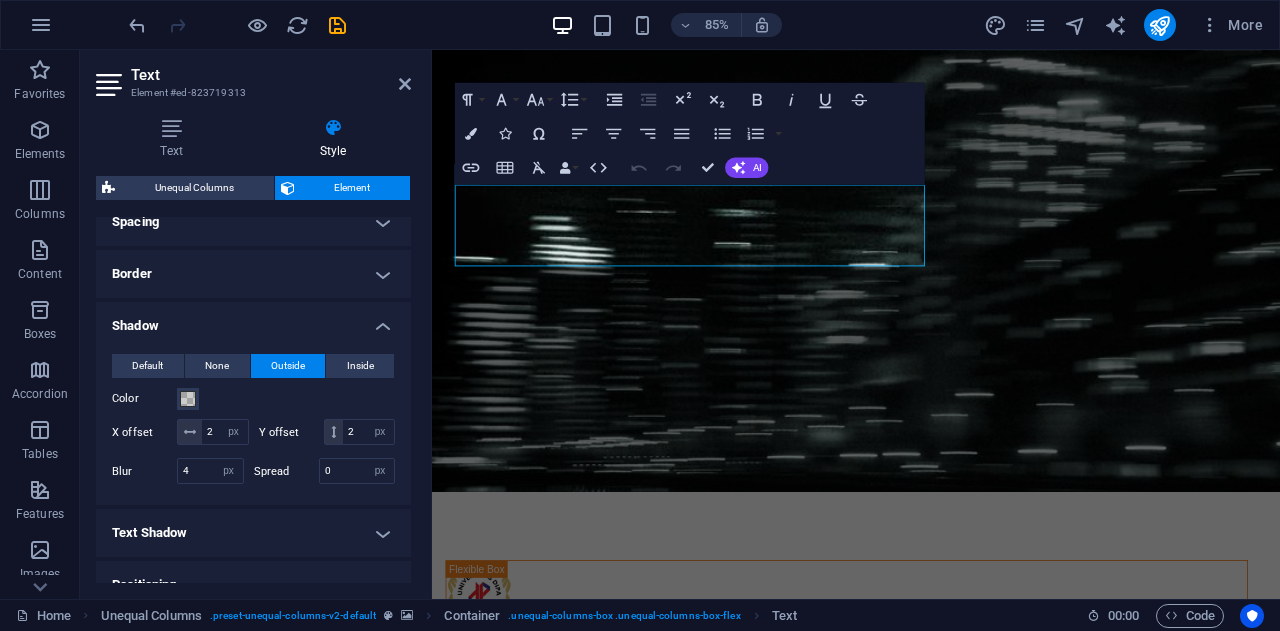 click on "Text Style Text Add, edit, and format text directly on the website. Default colors and font sizes are defined in Design. Edit design Alignment Left aligned Centered Right aligned Unequal Columns Element Layout How this element expands within the layout (Flexbox). Size Default auto px % 1/1 1/2 1/3 1/4 1/5 1/6 1/7 1/8 1/9 1/10 Grow Shrink Order Container layout Visible Visible Opacity 100 % Overflow Spacing Margin Default auto px % rem vw vh Custom Custom auto px % rem vw vh auto px % rem vw vh auto px % rem vw vh auto px % rem vw vh Padding Default px rem % vh vw Custom Custom px rem % vh vw px rem % vh vw px rem % vh vw px rem % vh vw Border Style              - Width 1 auto px rem % vh vw Custom Custom 1 auto px rem % vh vw 1 auto px rem % vh vw 1 auto px rem % vh vw 1 auto px rem % vh vw  - Color Round corners Default px rem % vh vw Custom Custom px rem % vh vw px rem % vh vw px rem % vh vw px rem % vh vw Shadow Default None Outside Inside Color X offset 2 px rem vh vw Y offset 2 px rem vh vw 4 %" at bounding box center (253, 350) 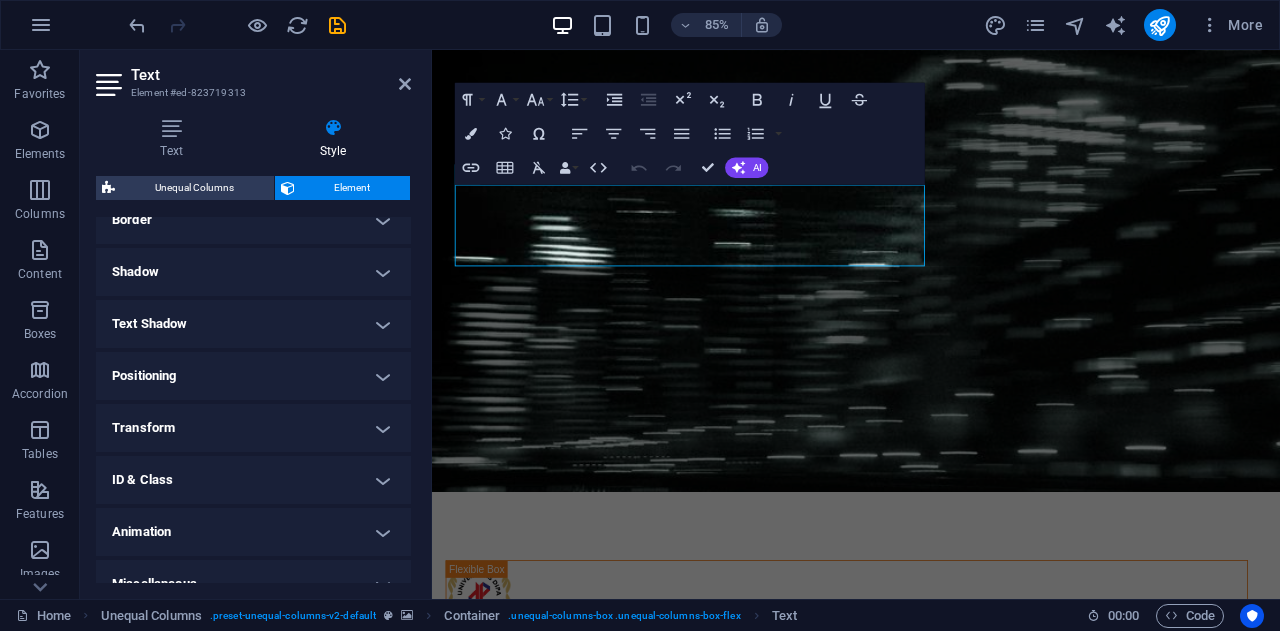 scroll, scrollTop: 478, scrollLeft: 0, axis: vertical 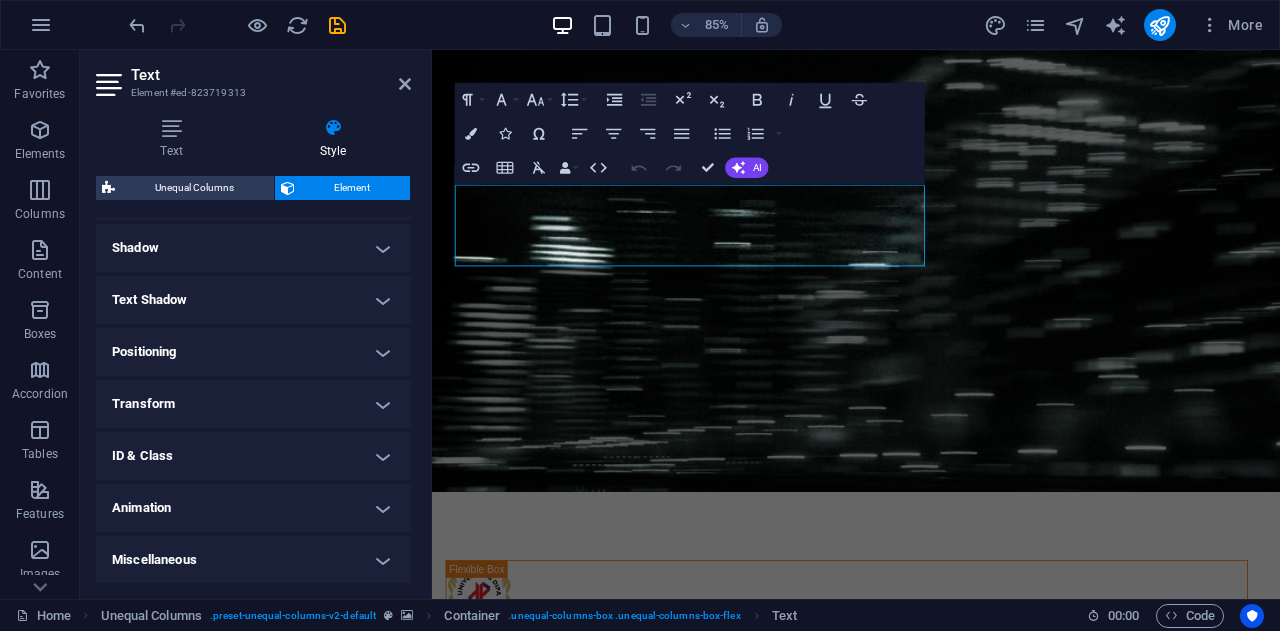 click on "Transform" at bounding box center (253, 404) 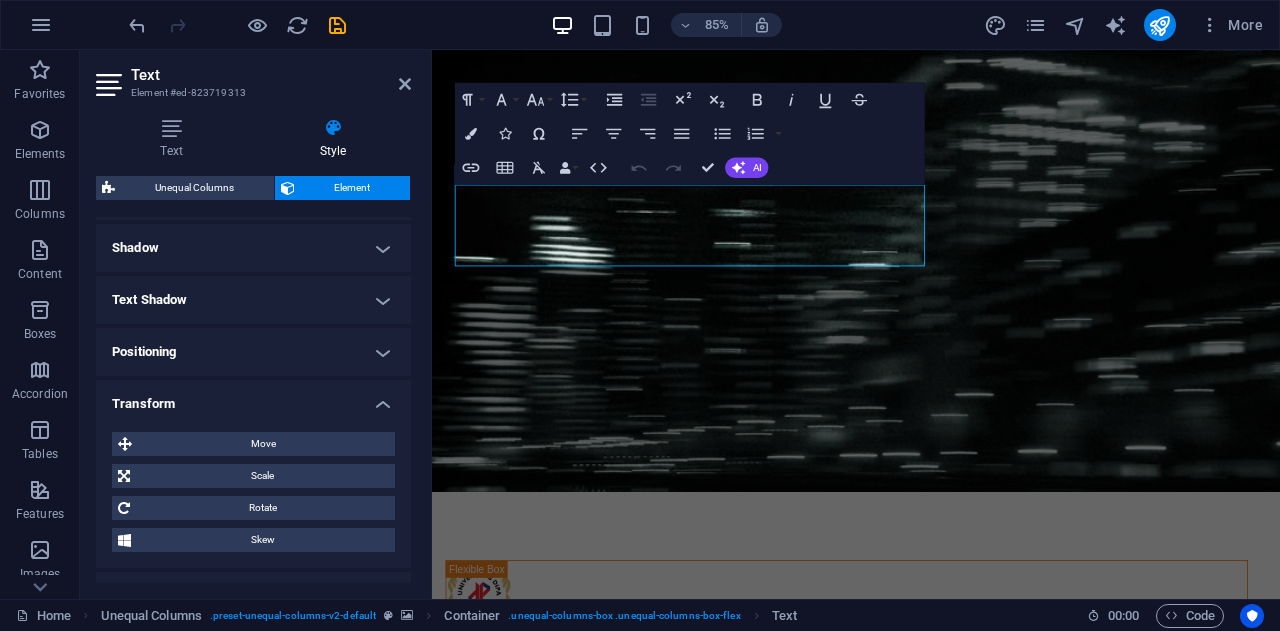 click on "Transform" at bounding box center [253, 398] 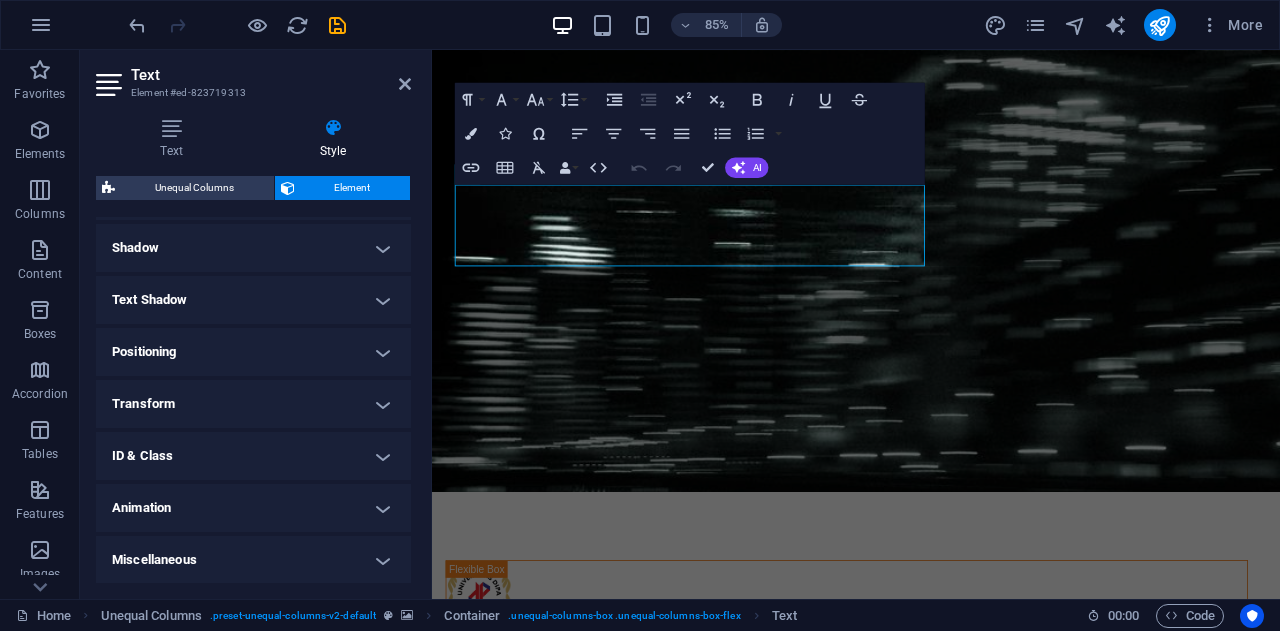 click on "Positioning" at bounding box center (253, 352) 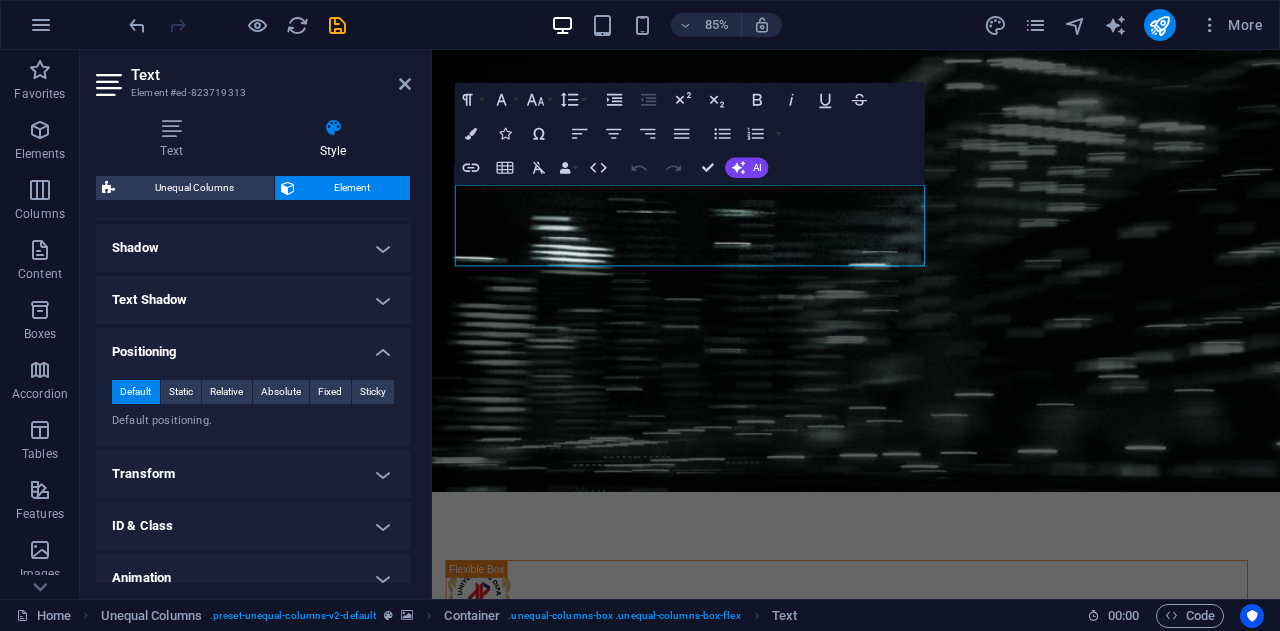 click on "Positioning" at bounding box center (253, 346) 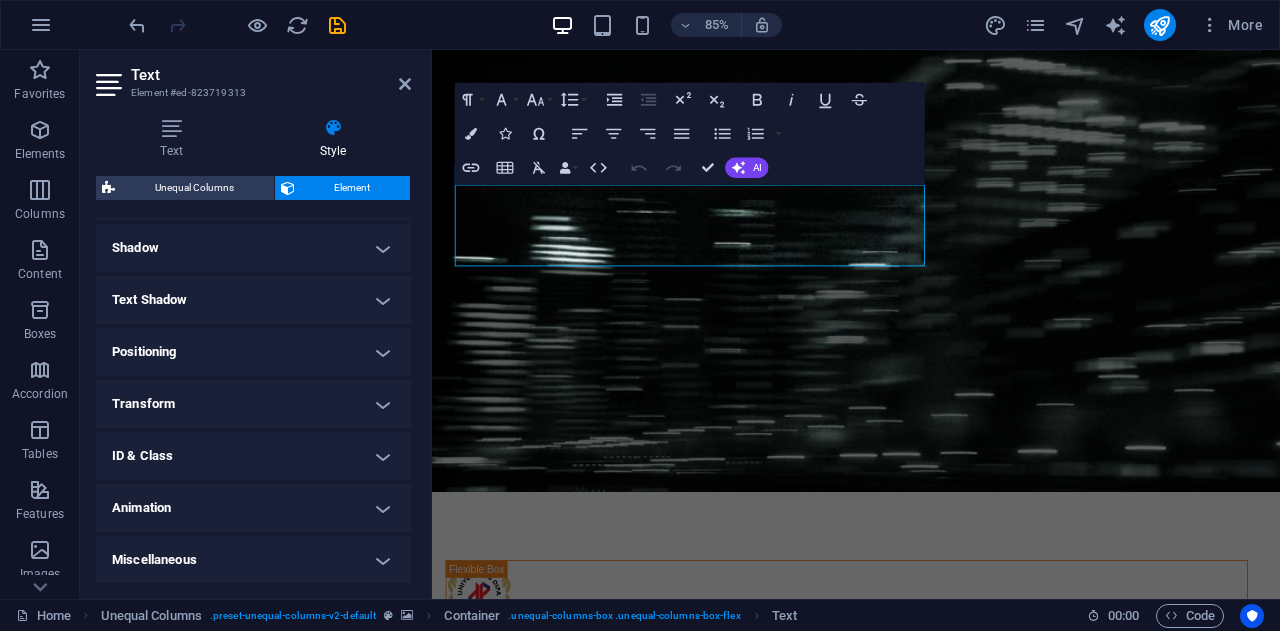 click on "Animation" at bounding box center [253, 508] 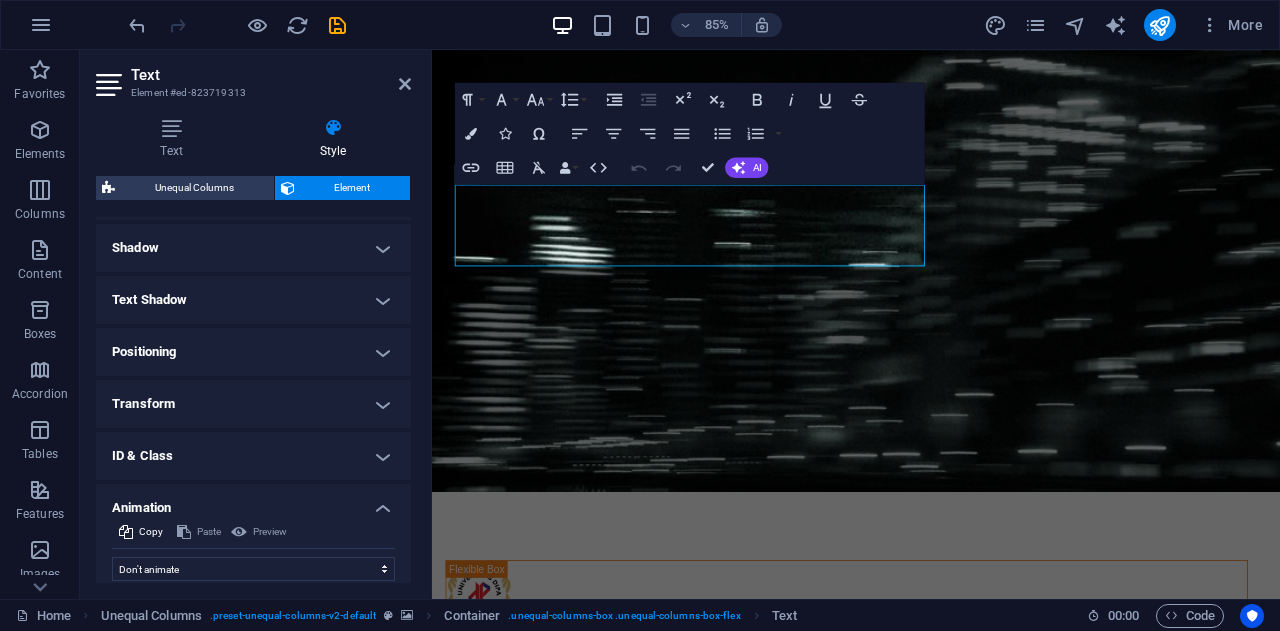 scroll, scrollTop: 542, scrollLeft: 0, axis: vertical 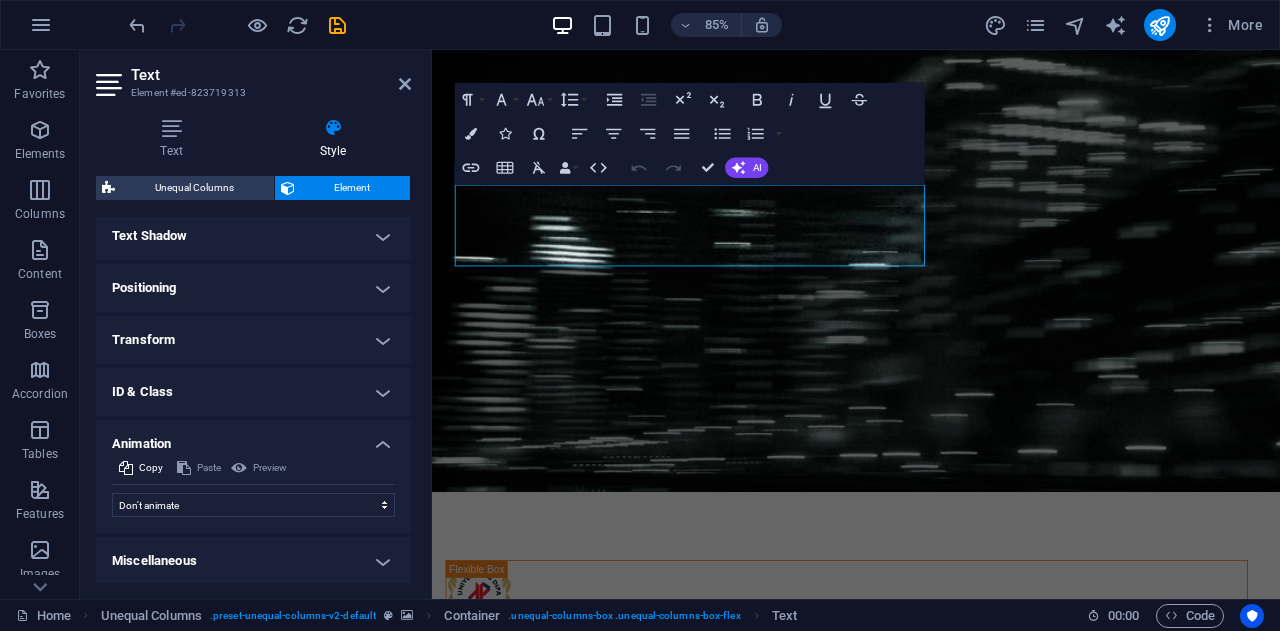 click on "Animation" at bounding box center (253, 438) 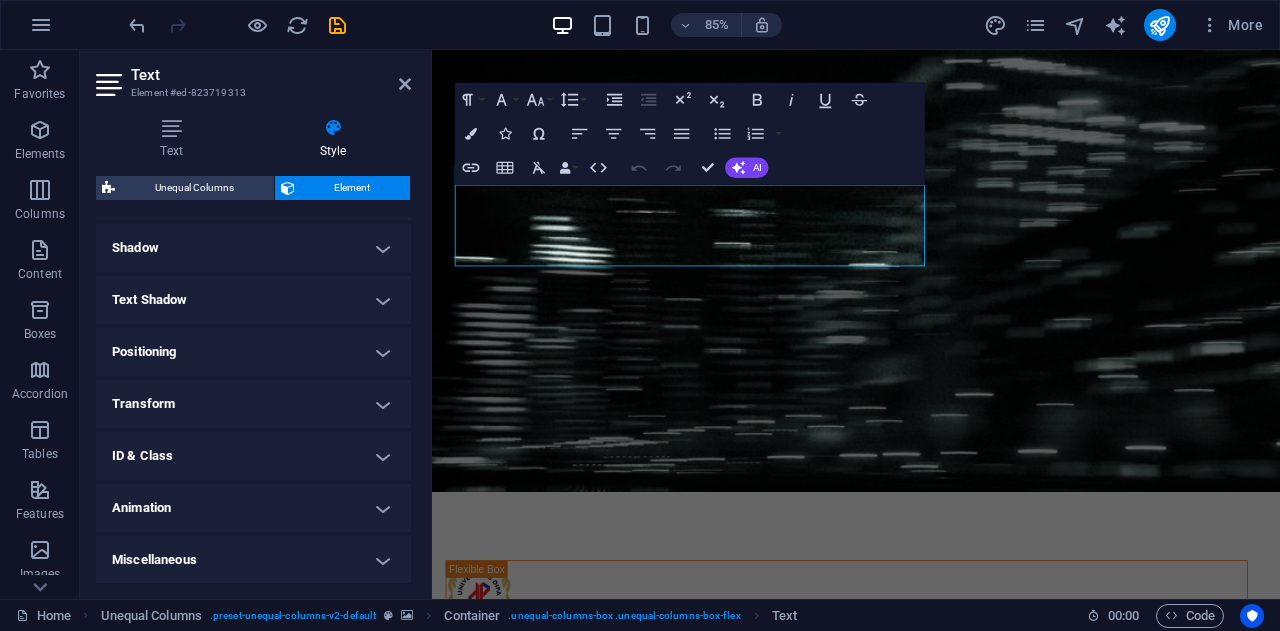click on "Miscellaneous" at bounding box center [253, 560] 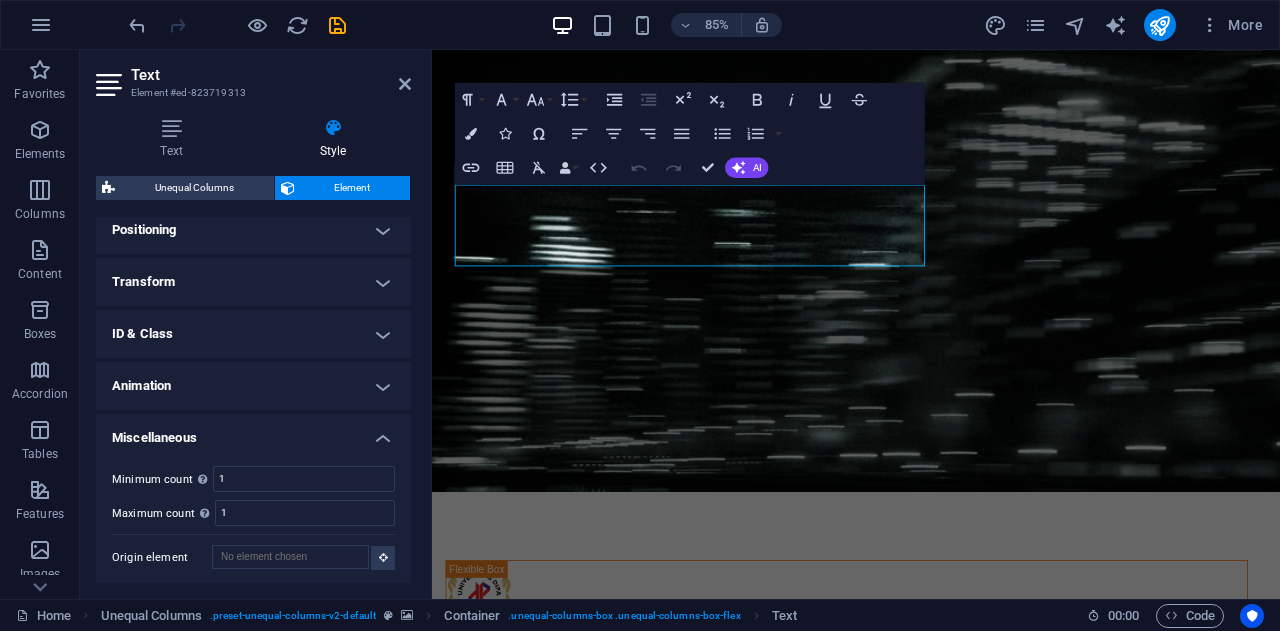 click on "Miscellaneous" at bounding box center [253, 432] 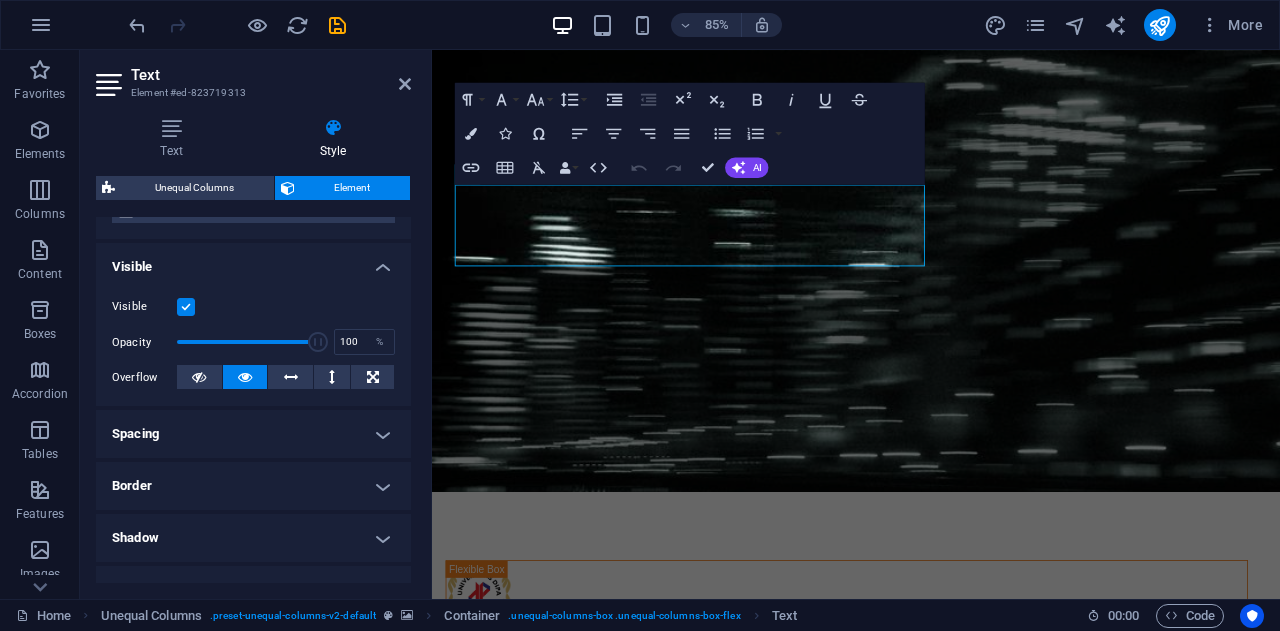 scroll, scrollTop: 178, scrollLeft: 0, axis: vertical 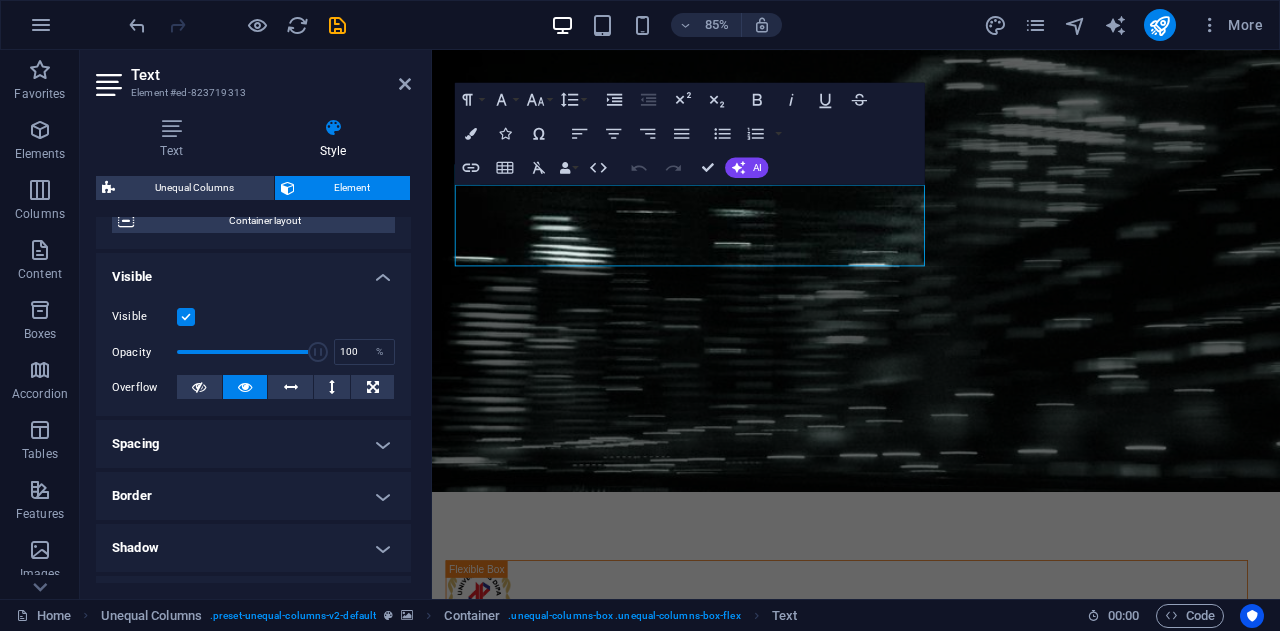 click on "Border" at bounding box center [253, 496] 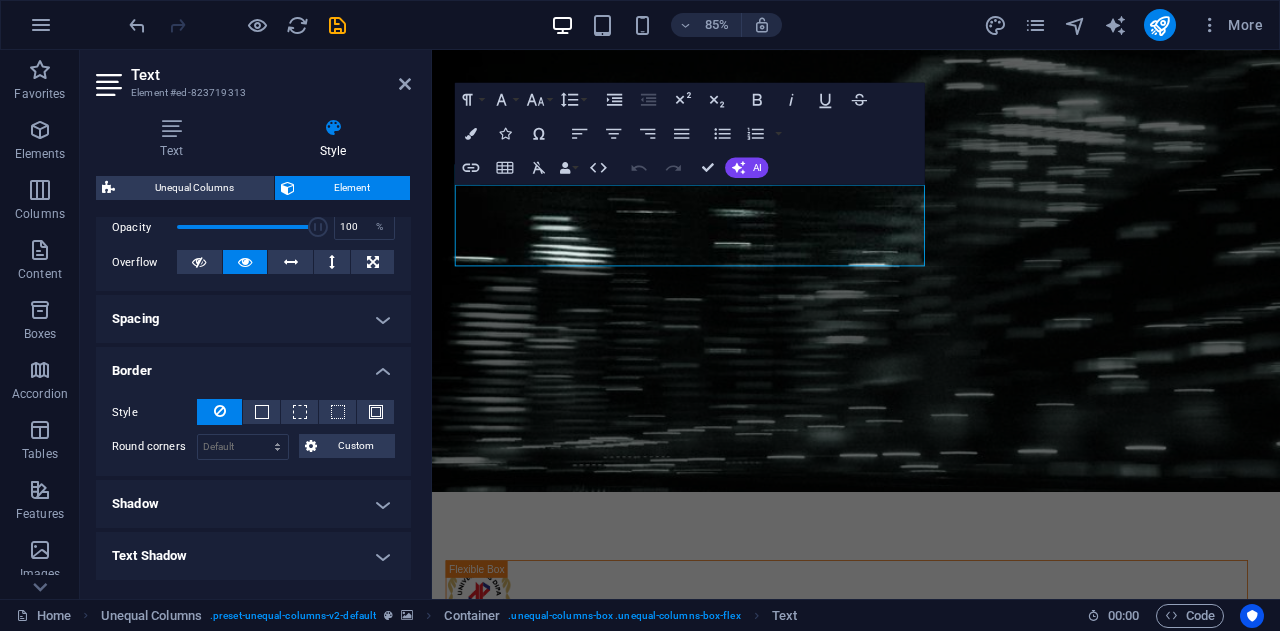 scroll, scrollTop: 278, scrollLeft: 0, axis: vertical 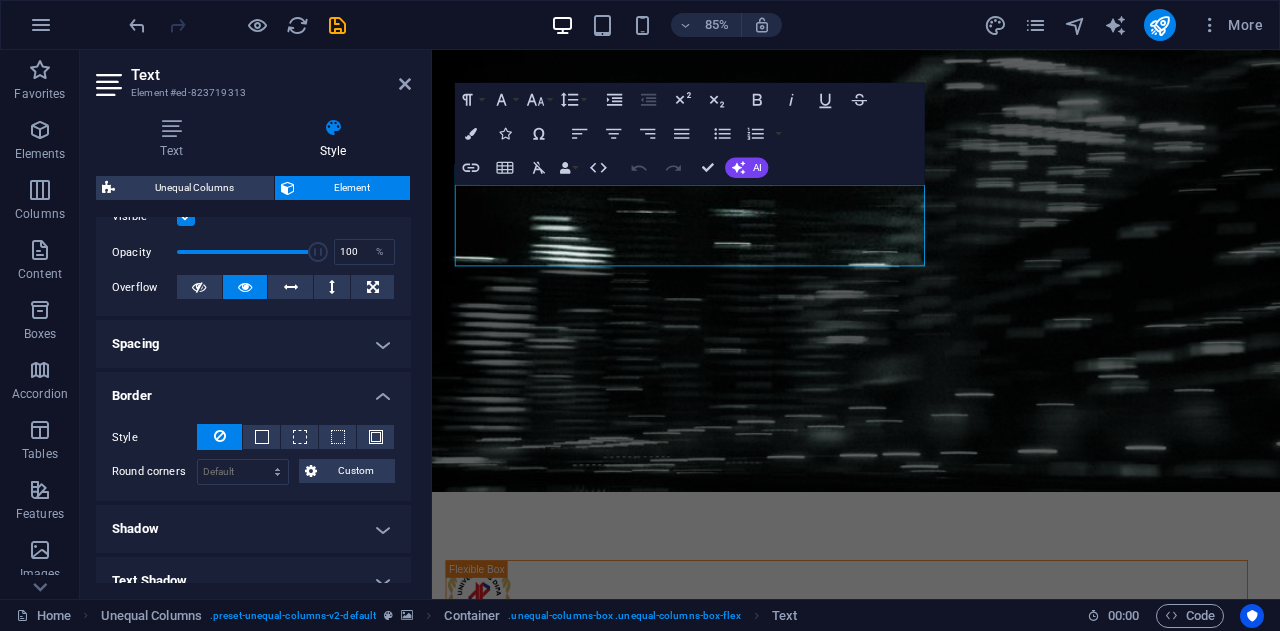 click on "Border" at bounding box center (253, 390) 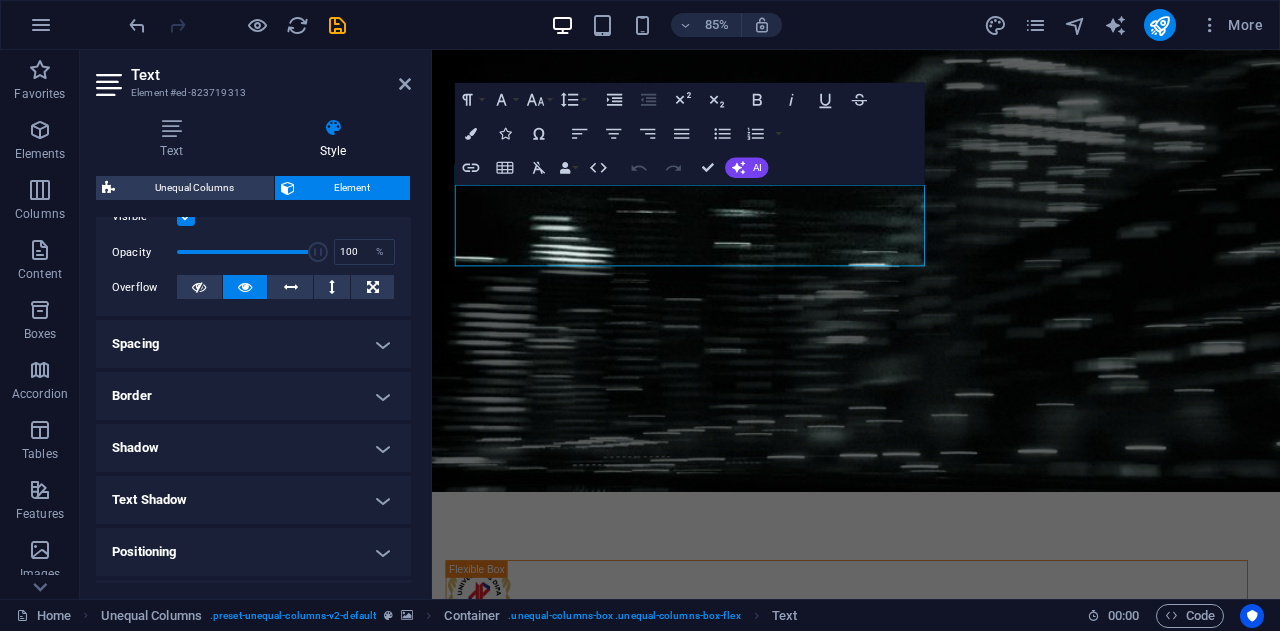 click on "Spacing" at bounding box center [253, 344] 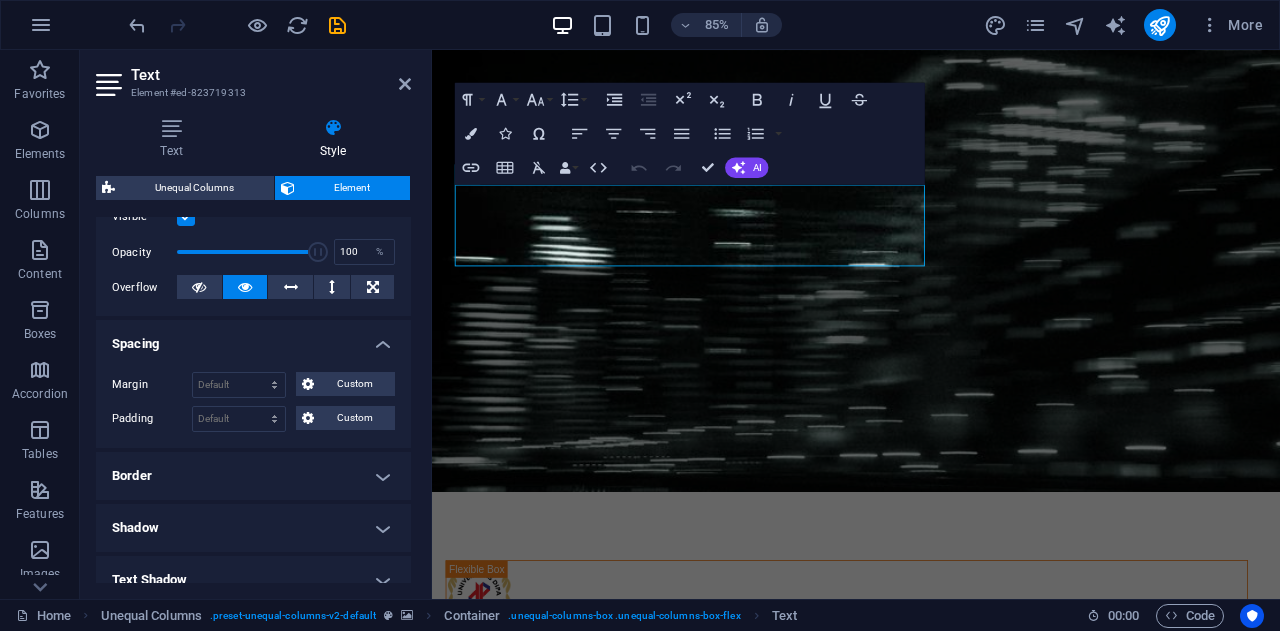 click on "Spacing" at bounding box center (253, 338) 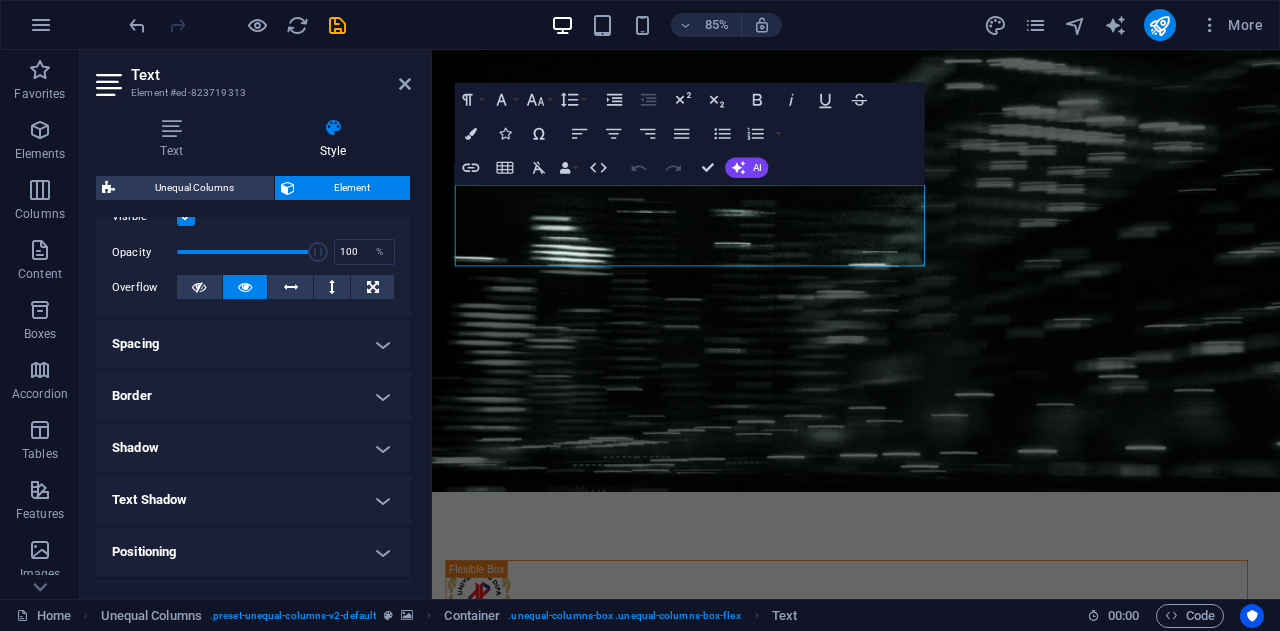 click on "Text Shadow" at bounding box center (253, 500) 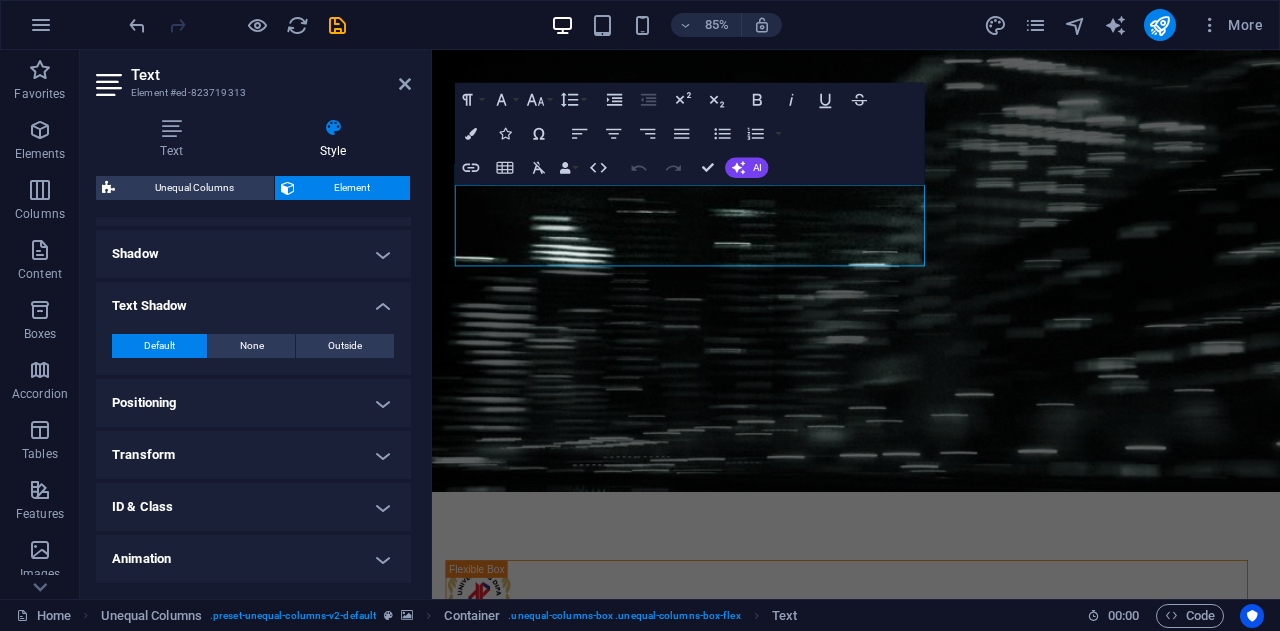 scroll, scrollTop: 478, scrollLeft: 0, axis: vertical 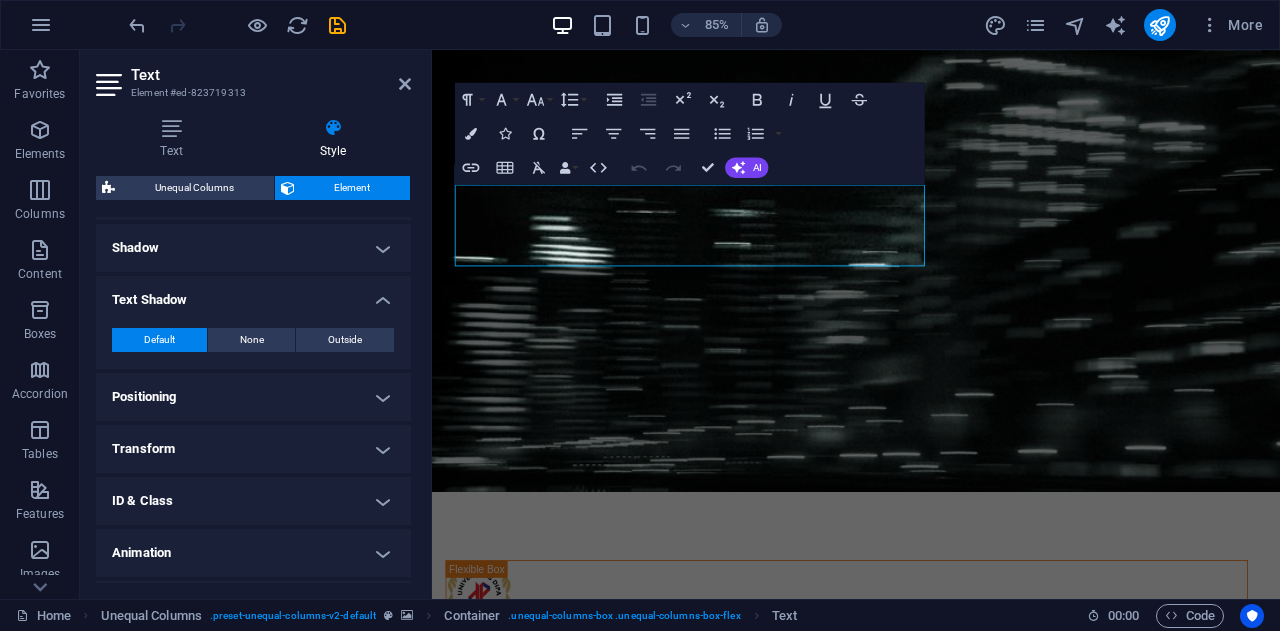 click on "Positioning" at bounding box center (253, 397) 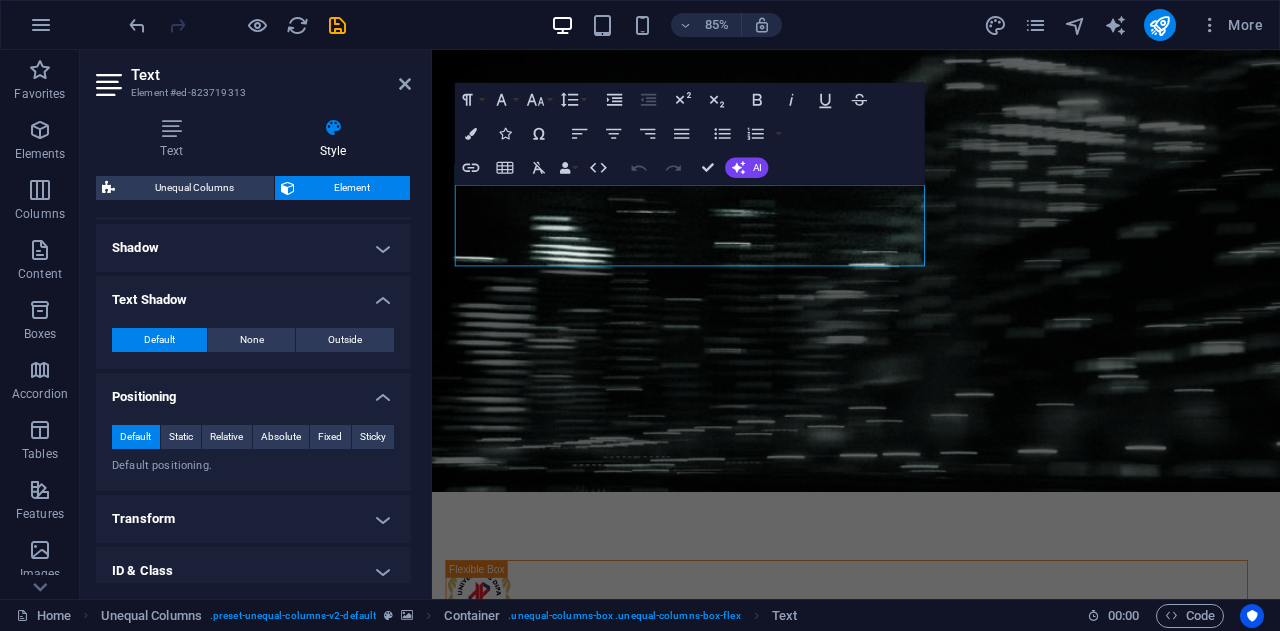 click on "Positioning" at bounding box center (253, 391) 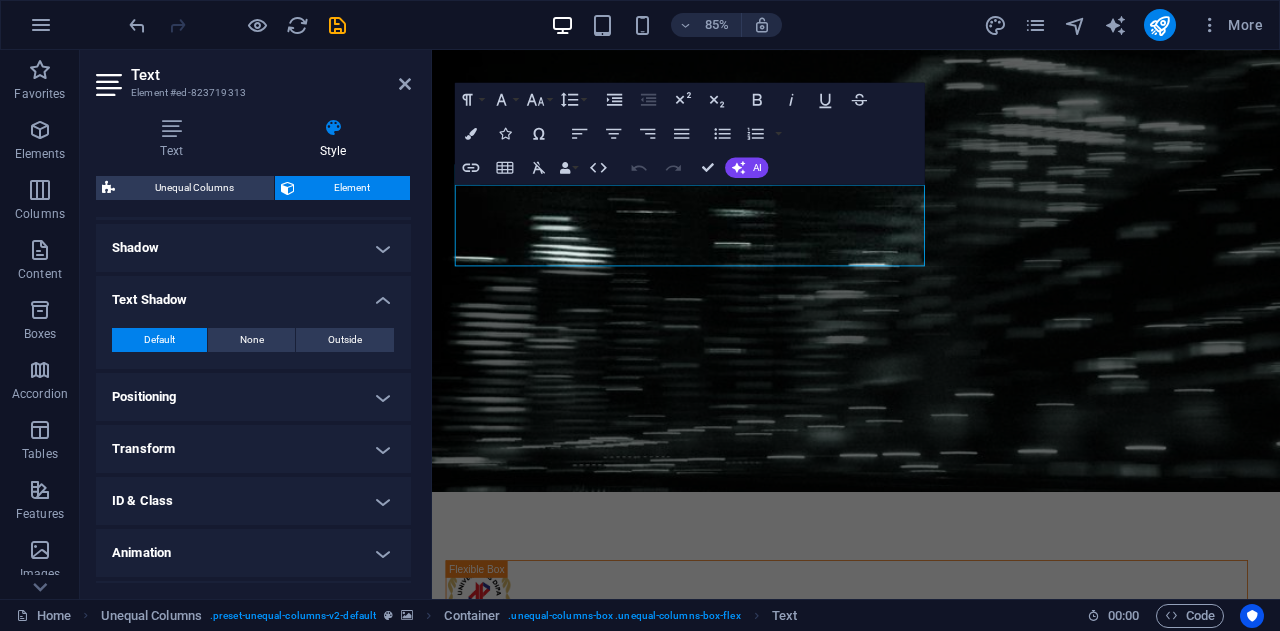 click on "Transform" at bounding box center (253, 449) 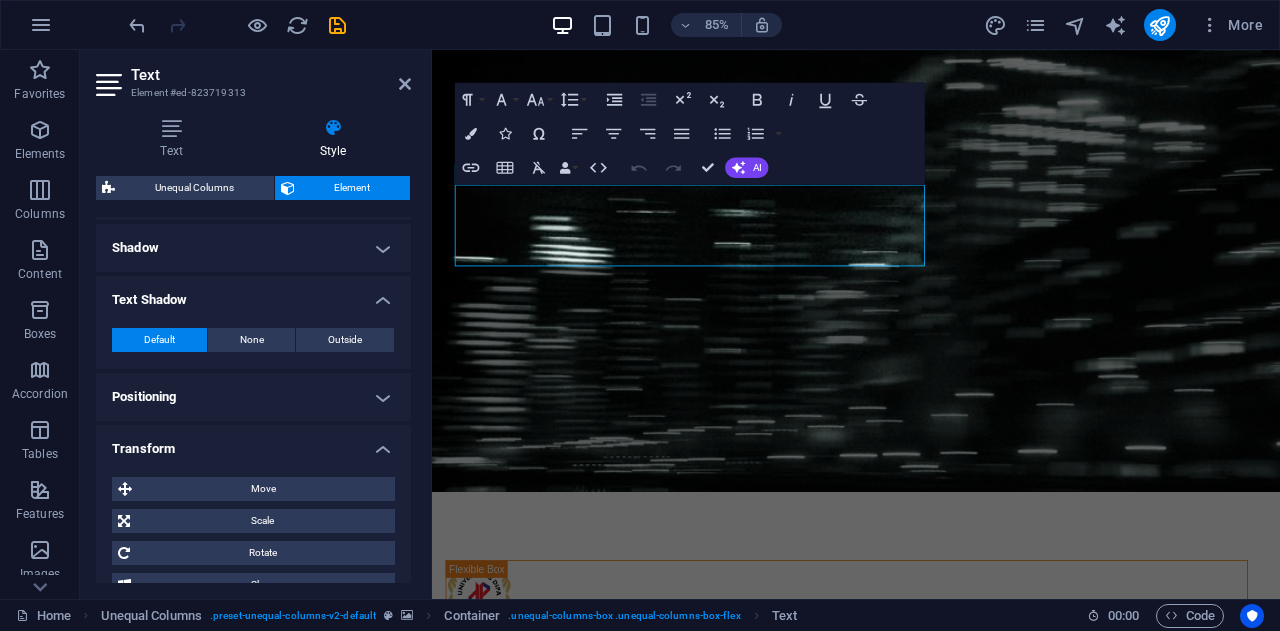 scroll, scrollTop: 578, scrollLeft: 0, axis: vertical 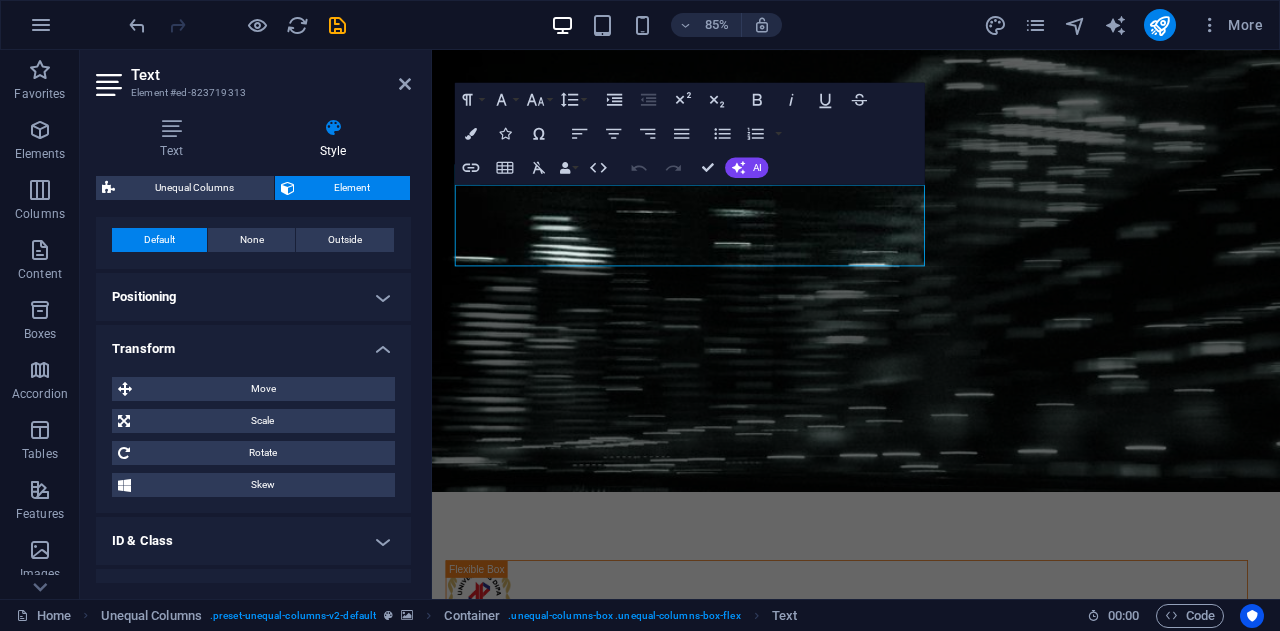 click on "Transform" at bounding box center [253, 343] 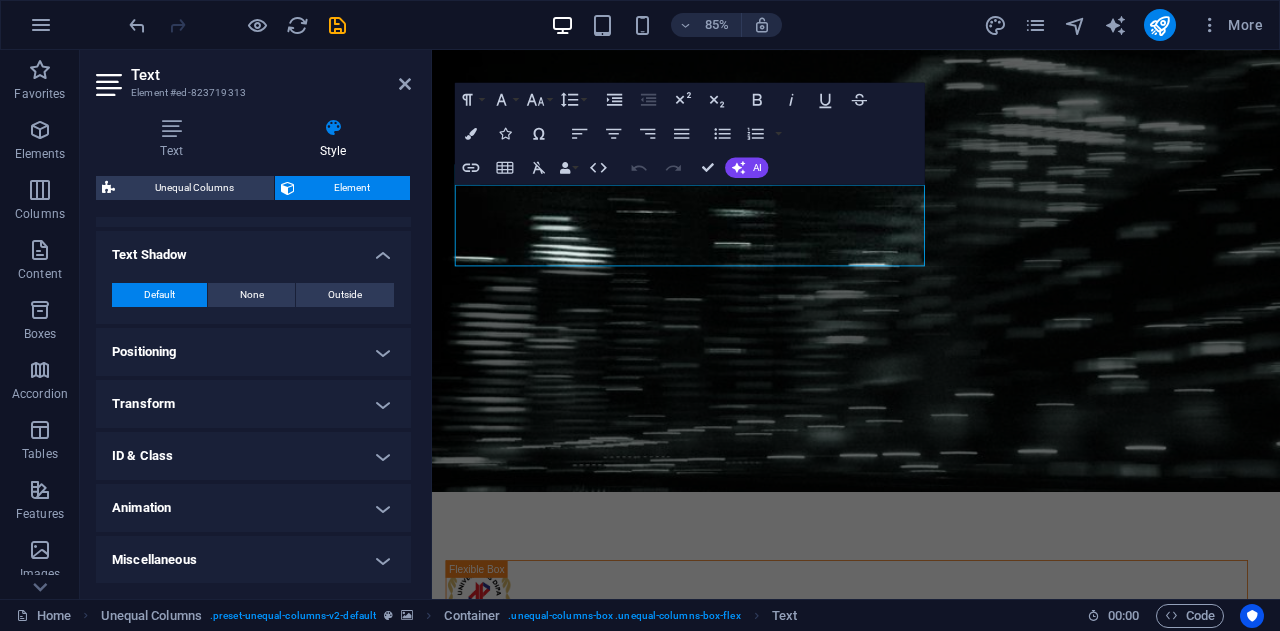 click on "Transform" at bounding box center [253, 404] 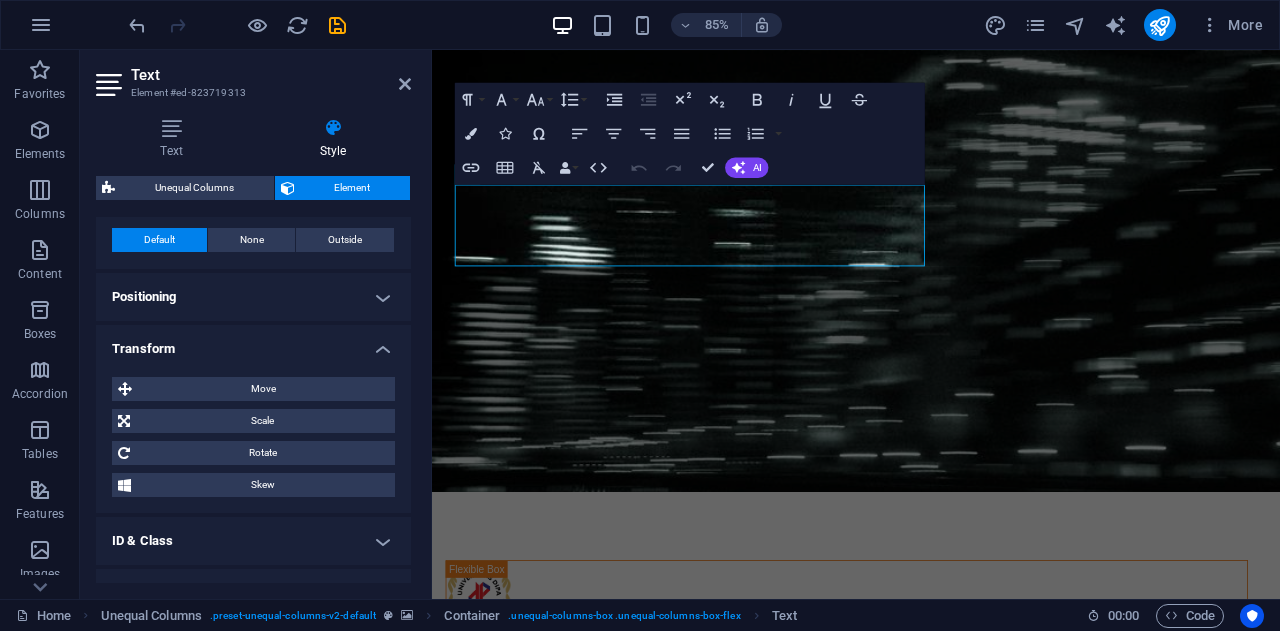 click on "Transform" at bounding box center (253, 343) 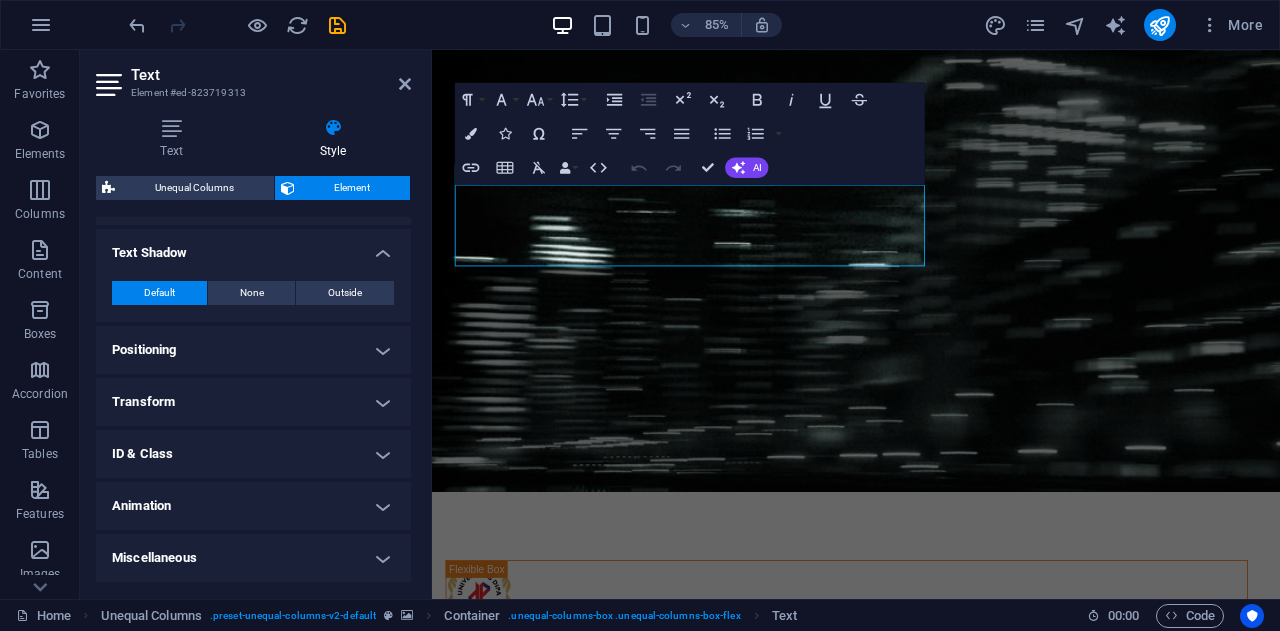 scroll, scrollTop: 523, scrollLeft: 0, axis: vertical 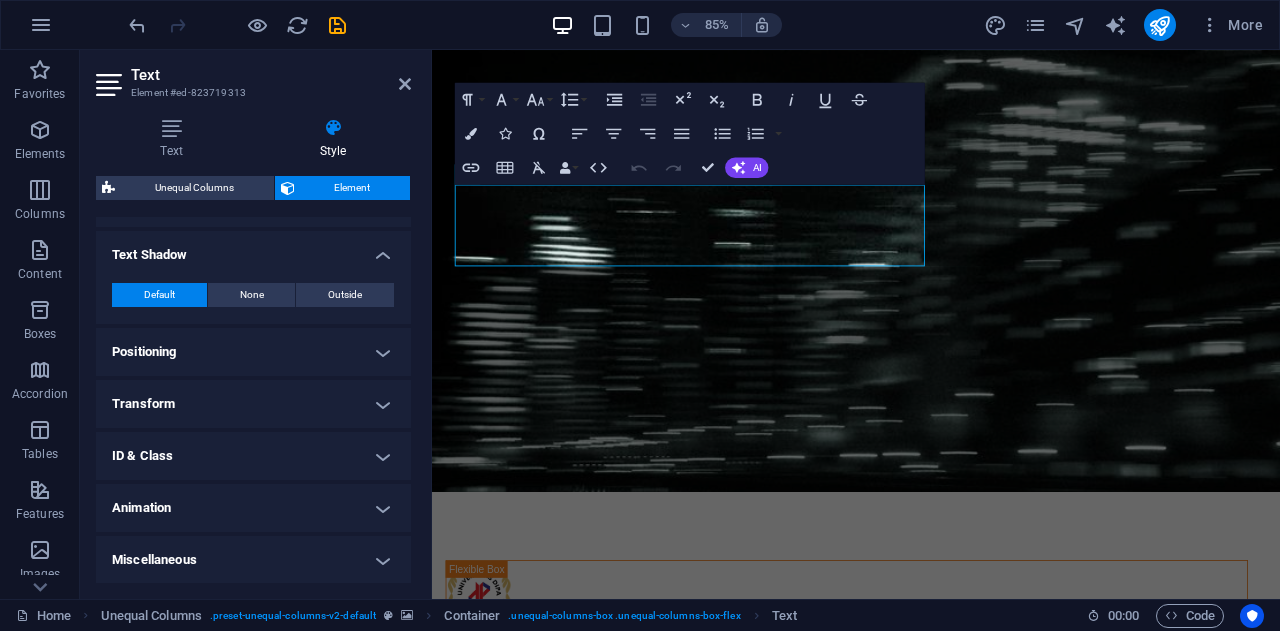 click on "ID & Class" at bounding box center [253, 456] 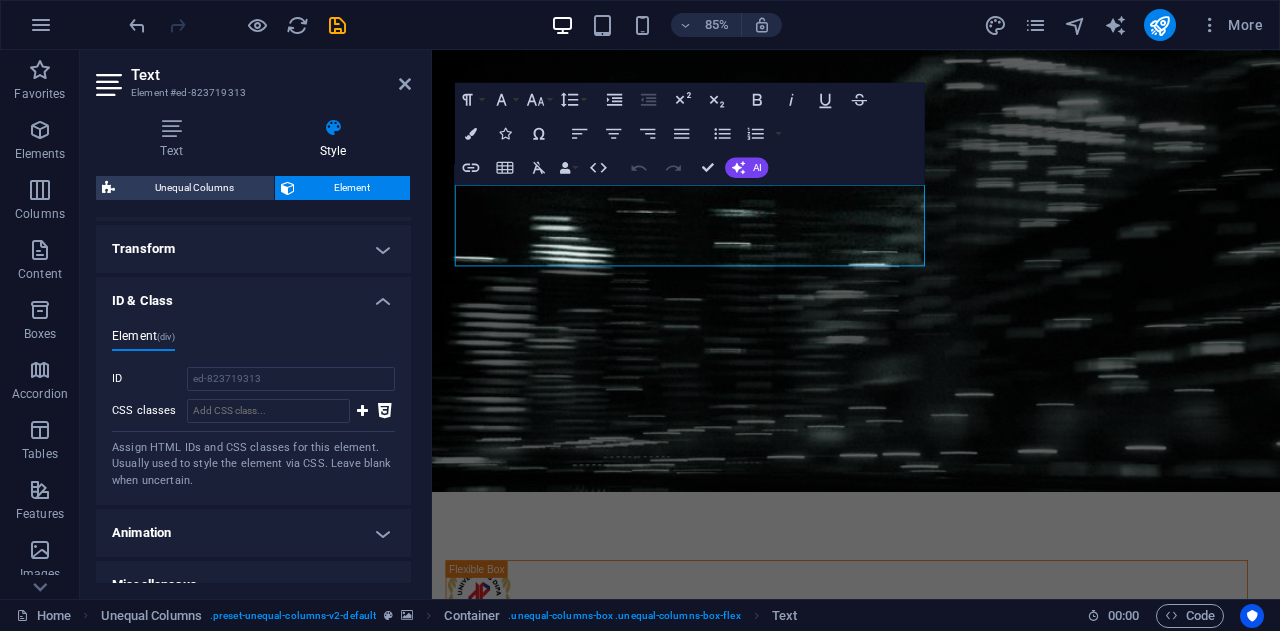 click on "ID & Class" at bounding box center (253, 295) 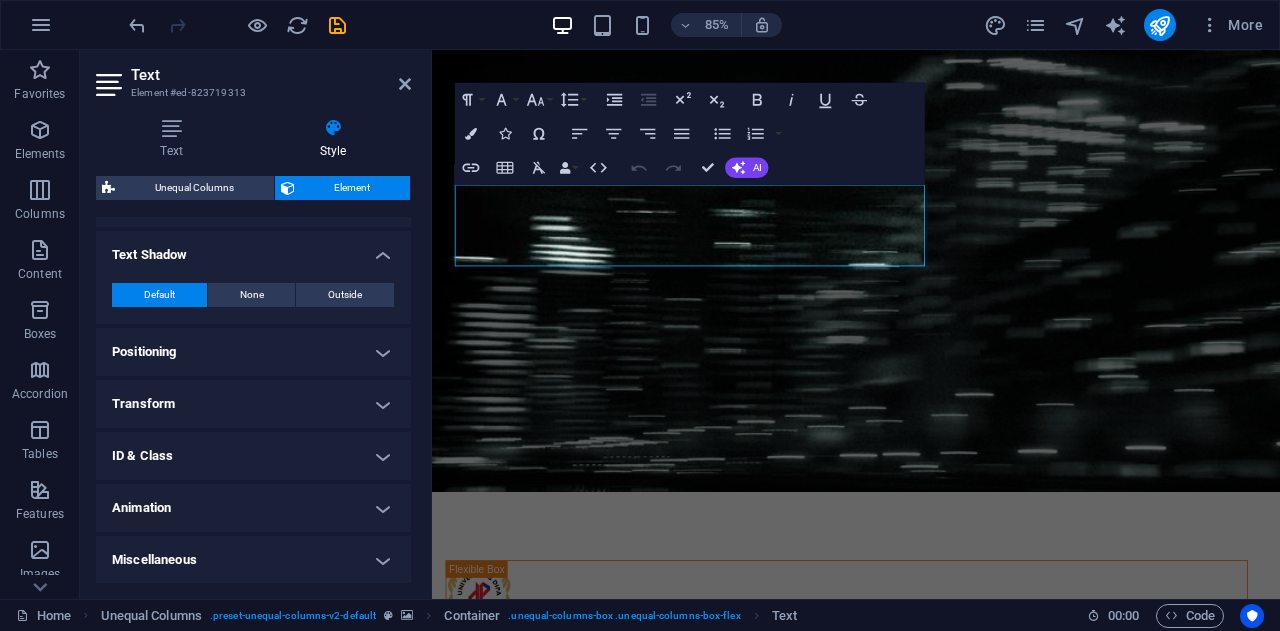 click on "Animation" at bounding box center (253, 508) 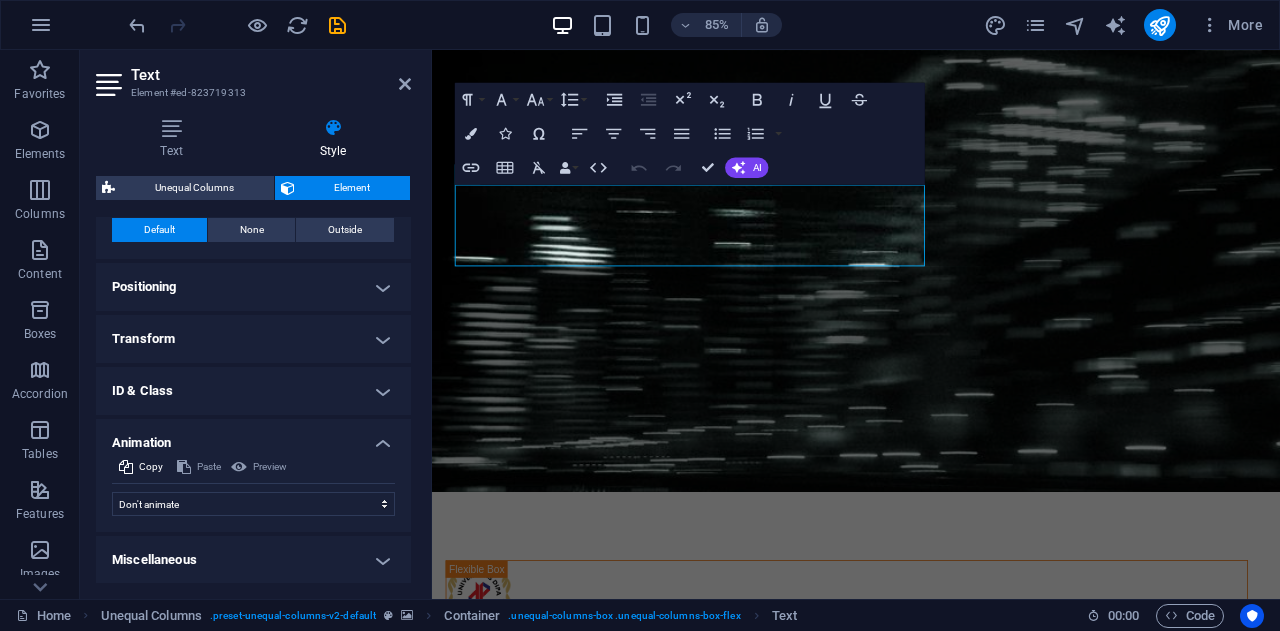 click on "Animation" at bounding box center (253, 437) 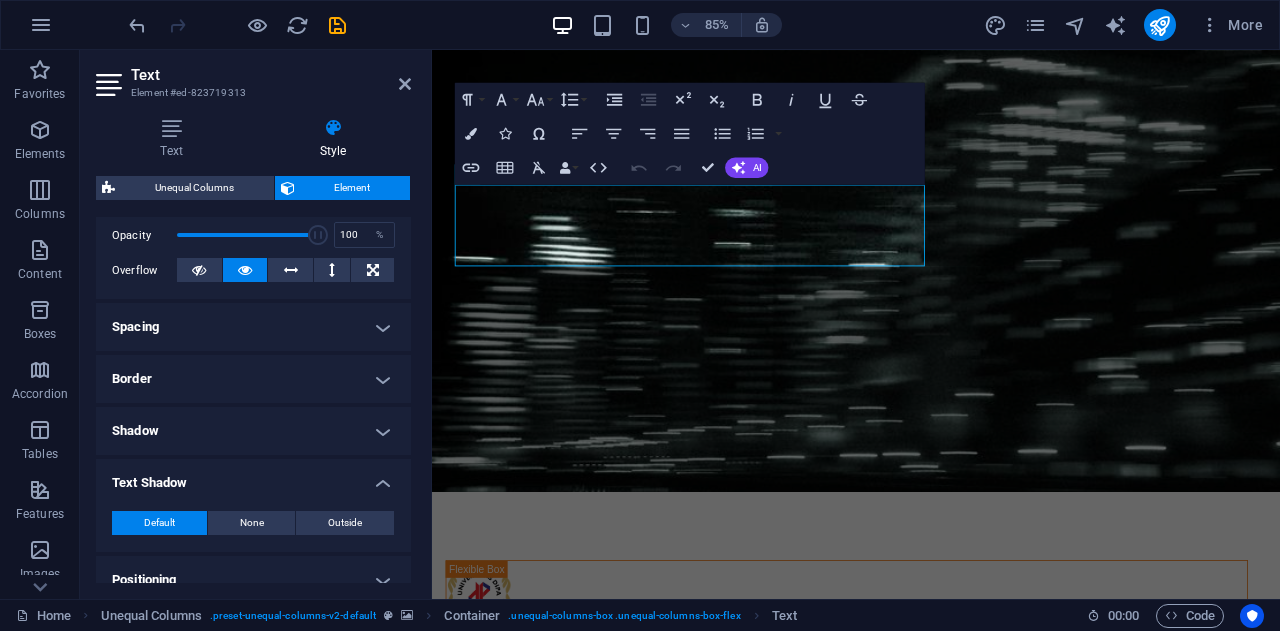 scroll, scrollTop: 323, scrollLeft: 0, axis: vertical 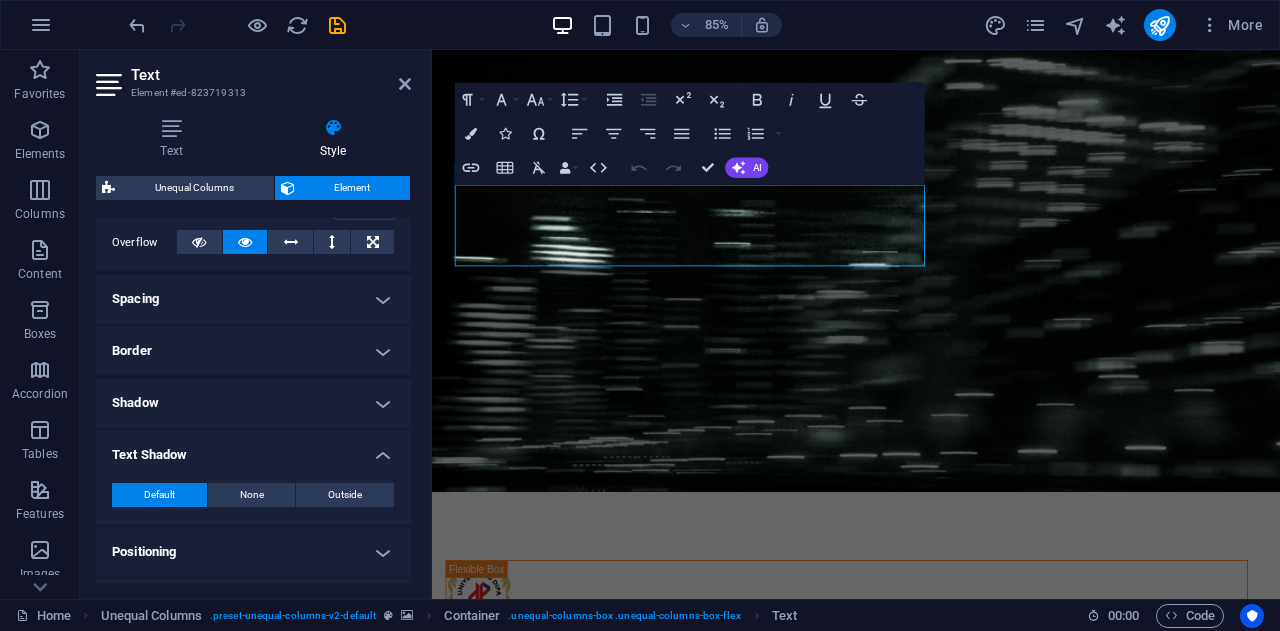 click on "Default None Outside Color X offset 0 px rem vh vw Y offset 0 px rem vh vw Blur 0 px rem % vh vw" at bounding box center [253, 495] 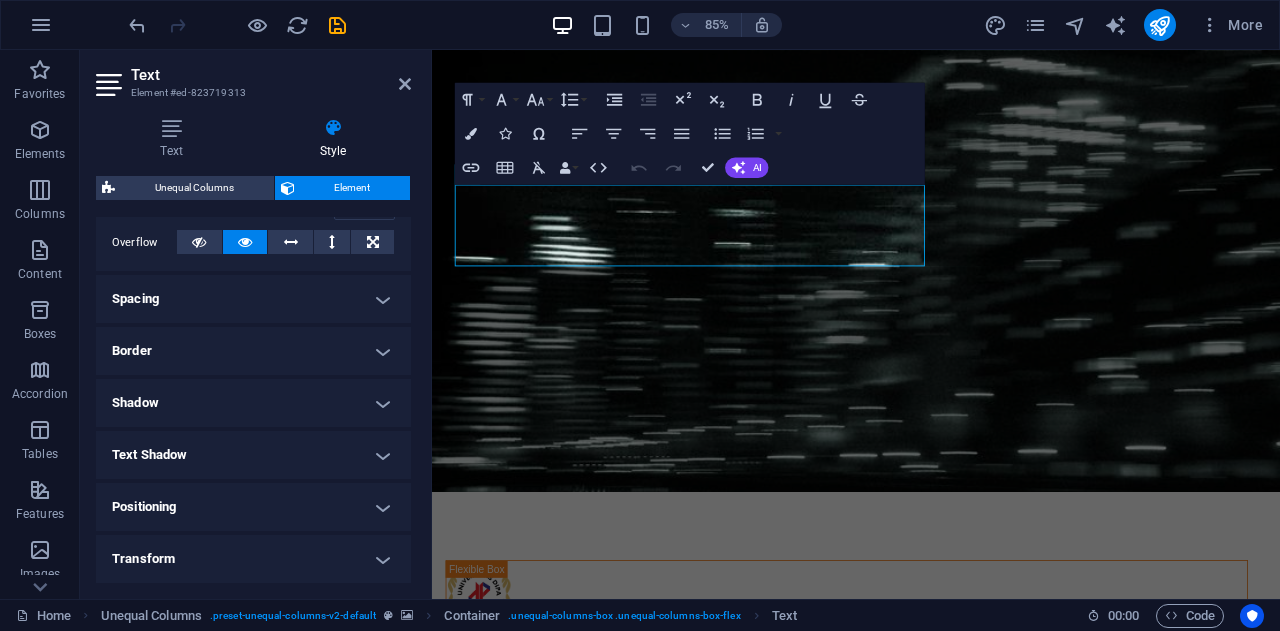click on "Border" at bounding box center (253, 351) 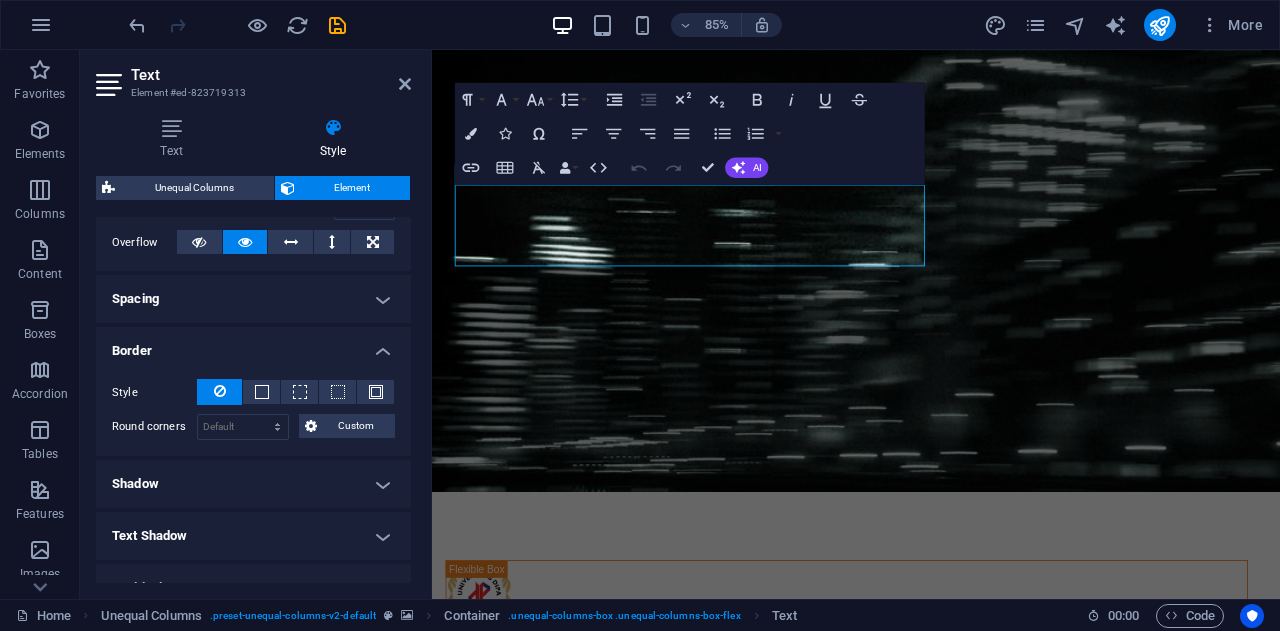 click on "Border" at bounding box center [253, 345] 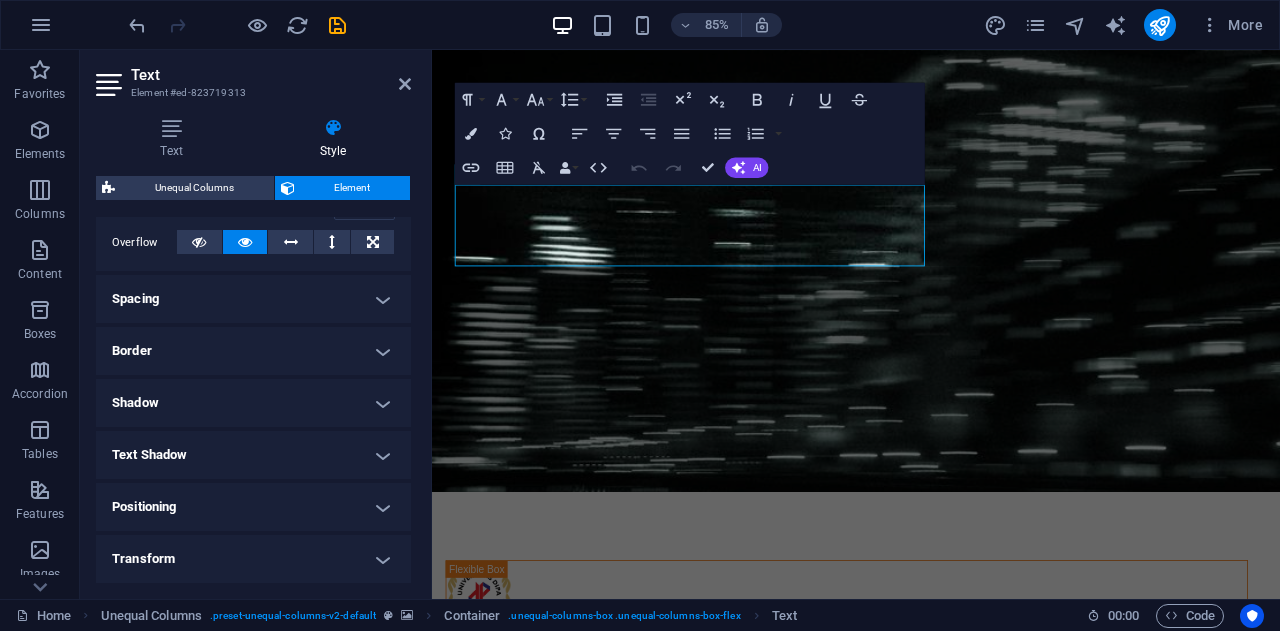 click on "Spacing" at bounding box center [253, 299] 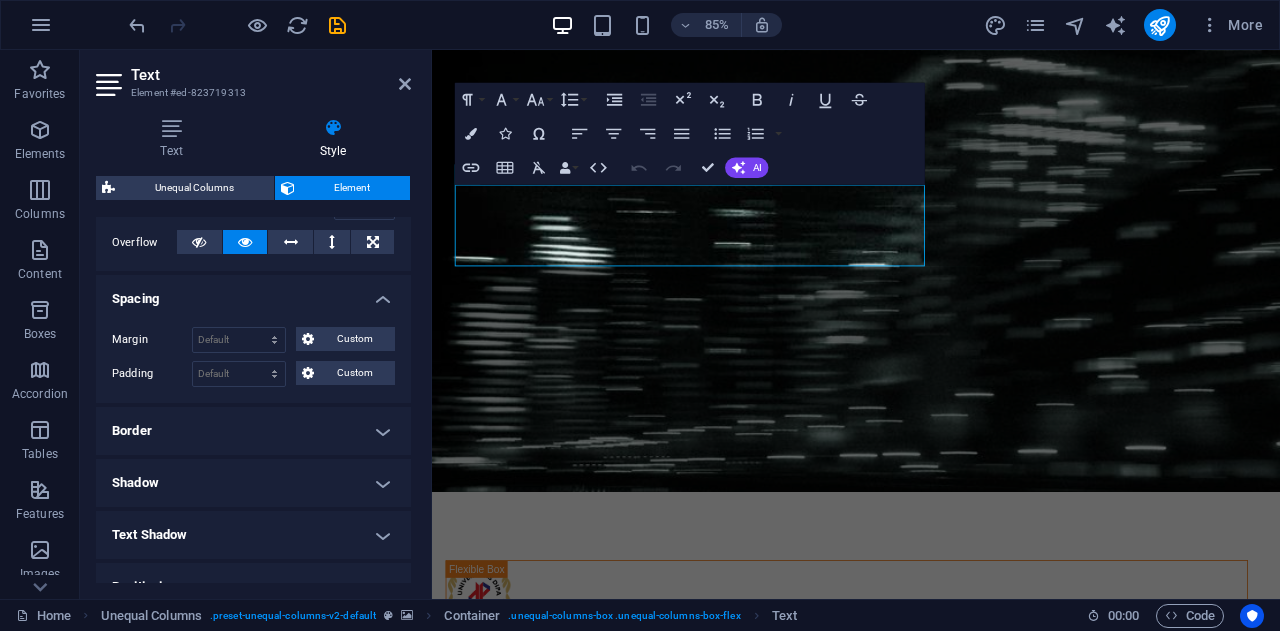 click on "Margin Default auto px % rem vw vh Custom Custom auto px % rem vw vh auto px % rem vw vh auto px % rem vw vh auto px % rem vw vh Padding Default px rem % vh vw Custom Custom px rem % vh vw px rem % vh vw px rem % vh vw px rem % vh vw" at bounding box center (253, 357) 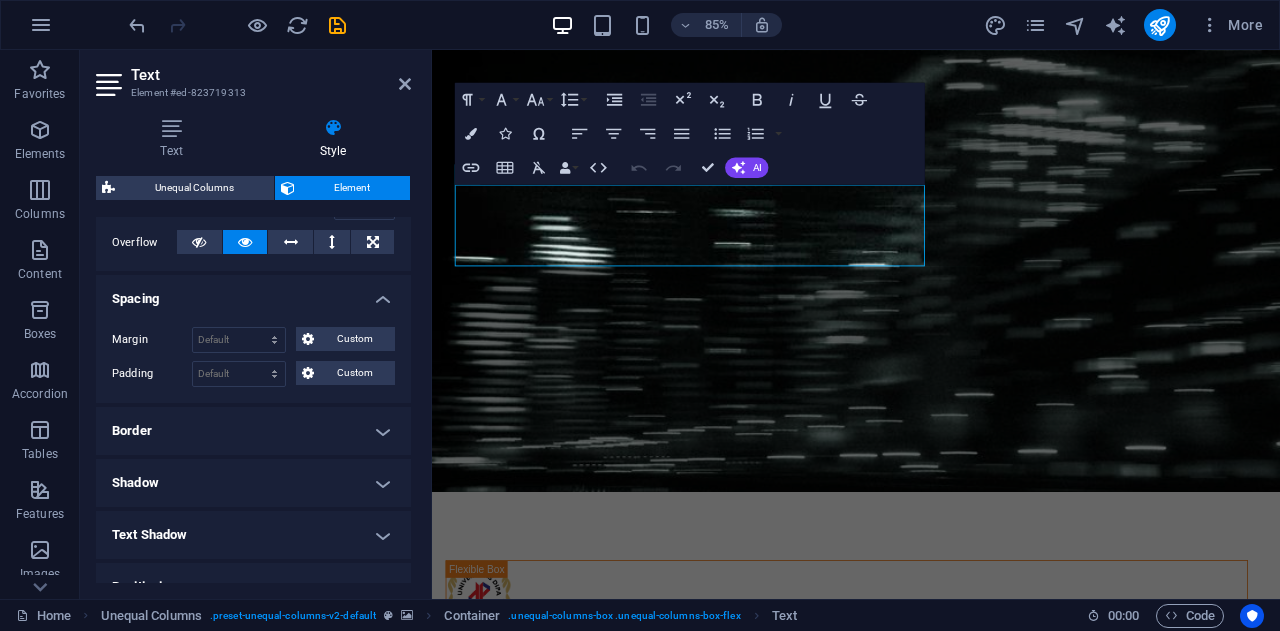 click on "Margin Default auto px % rem vw vh Custom Custom auto px % rem vw vh auto px % rem vw vh auto px % rem vw vh auto px % rem vw vh Padding Default px rem % vh vw Custom Custom px rem % vh vw px rem % vh vw px rem % vh vw px rem % vh vw" at bounding box center [253, 357] 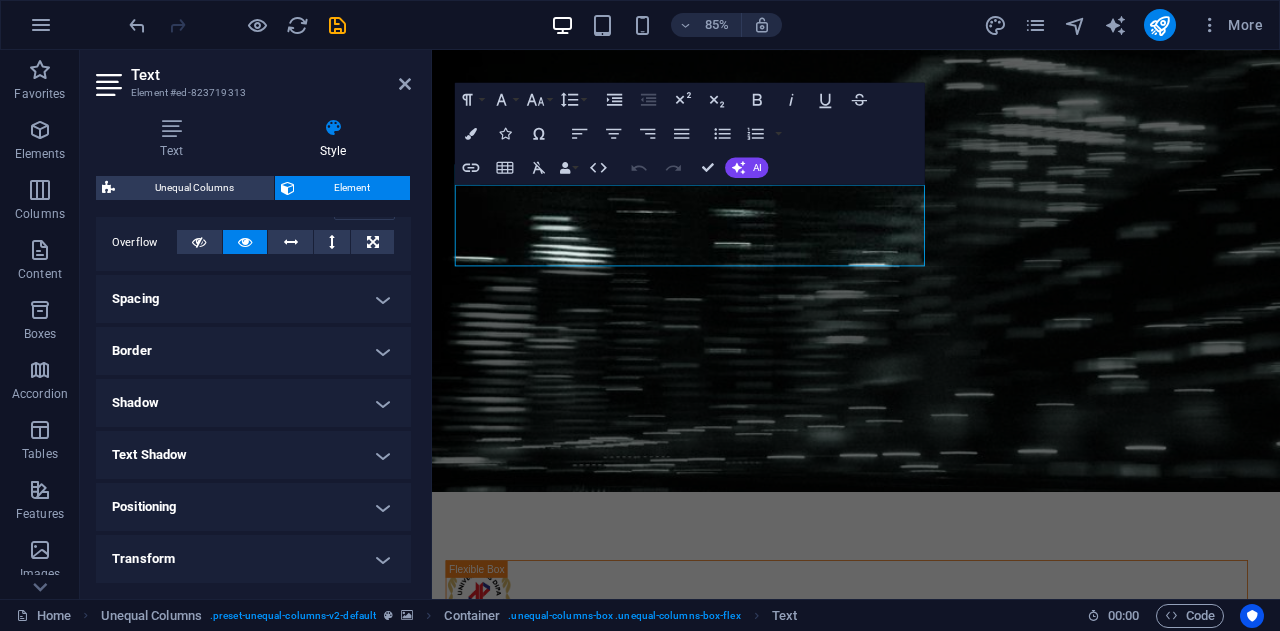 click on "Border" at bounding box center [253, 351] 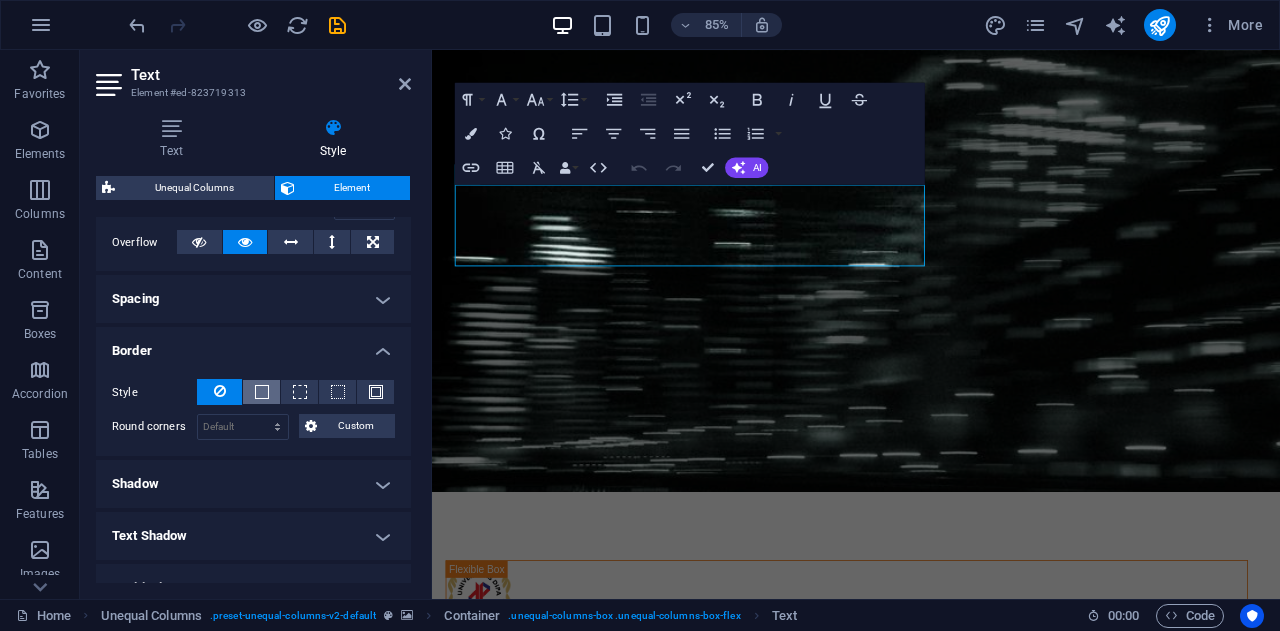 click at bounding box center (262, 392) 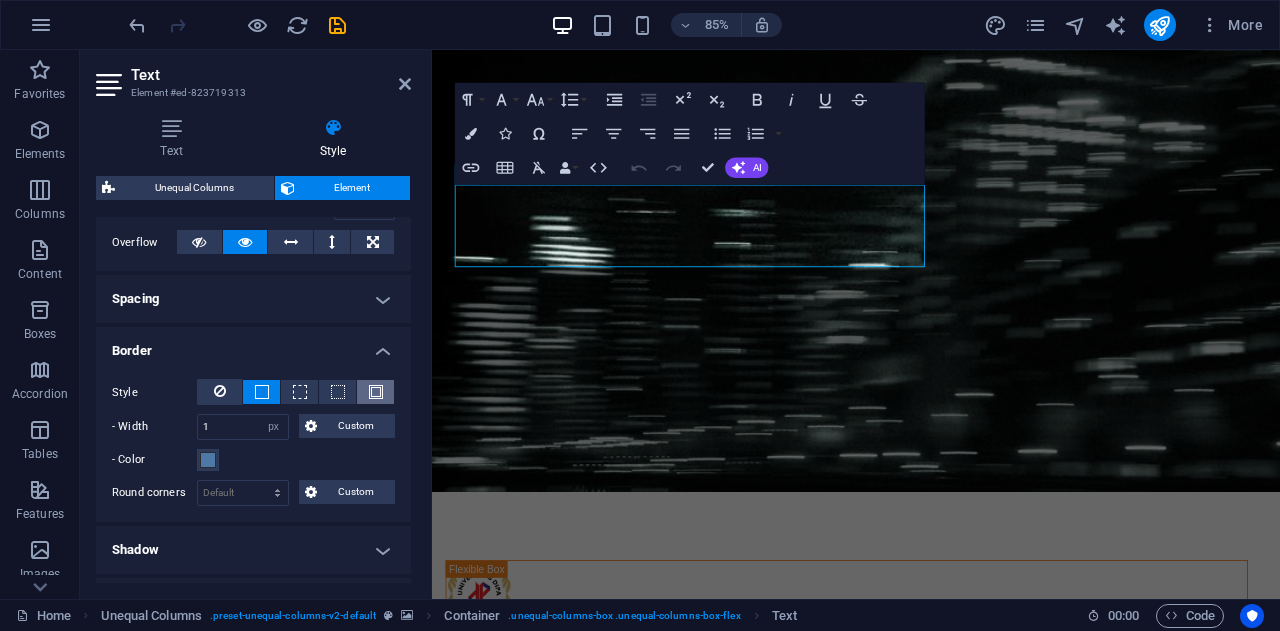 click at bounding box center (375, 392) 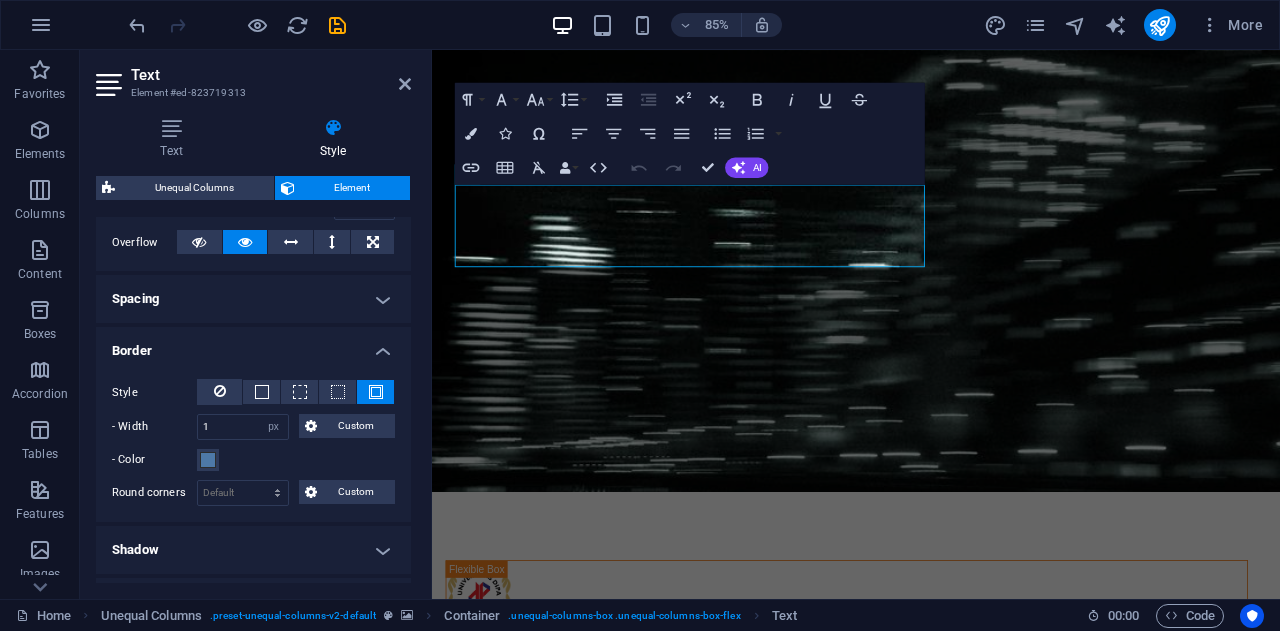 click on "- Color" at bounding box center (253, 460) 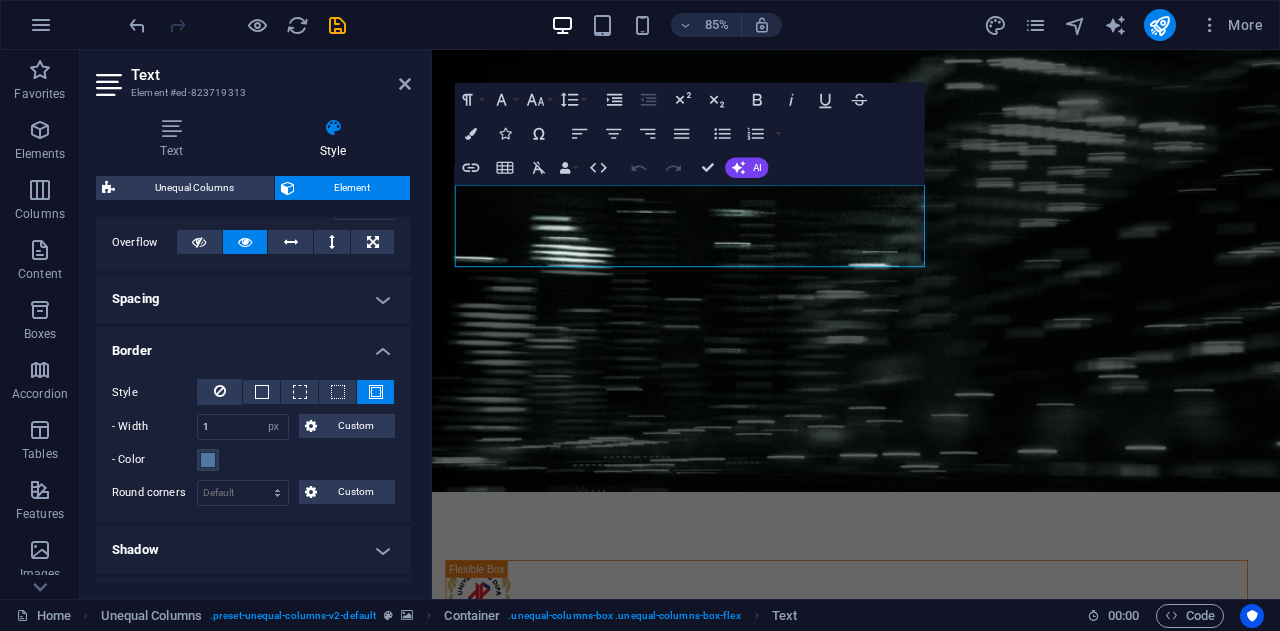 click on "Skip to main content
Muthia Arika Salsabilah NIM : 212341 Jurusan : Teknik Informatika Umiversitas Dipa Makassar" at bounding box center (931, 986) 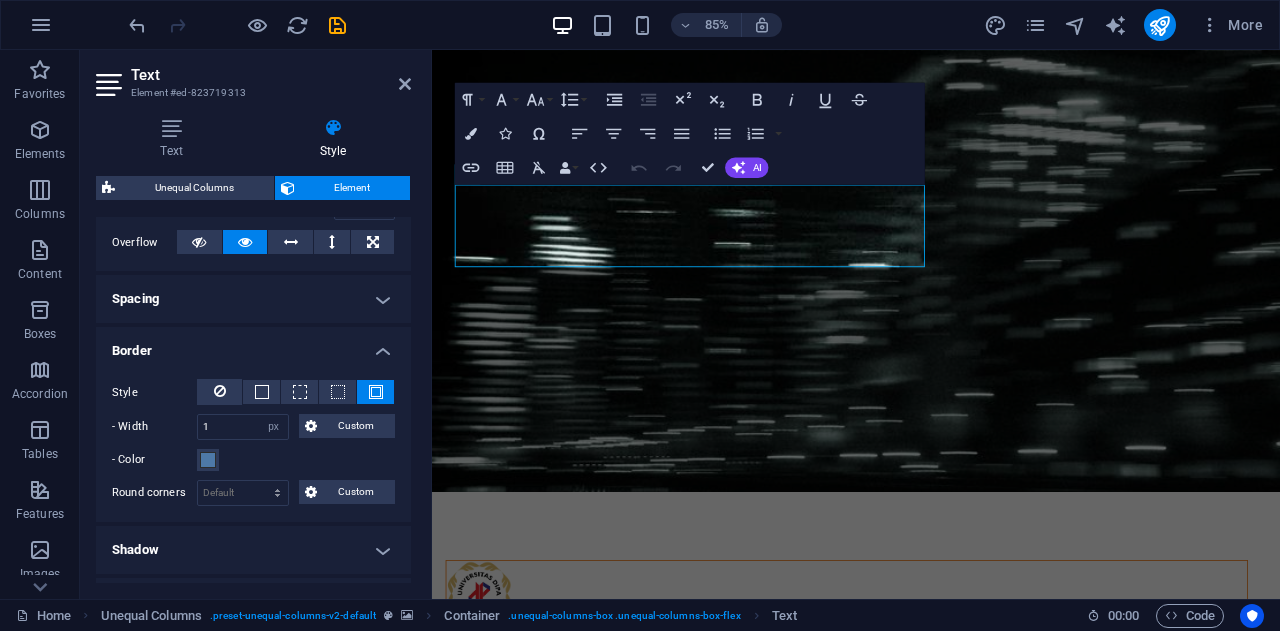 click on "Muthia Arika Salsabilah NIM : 212341 Jurusan : Teknik Informatika Umiversitas Dipa Makassar" at bounding box center [920, 738] 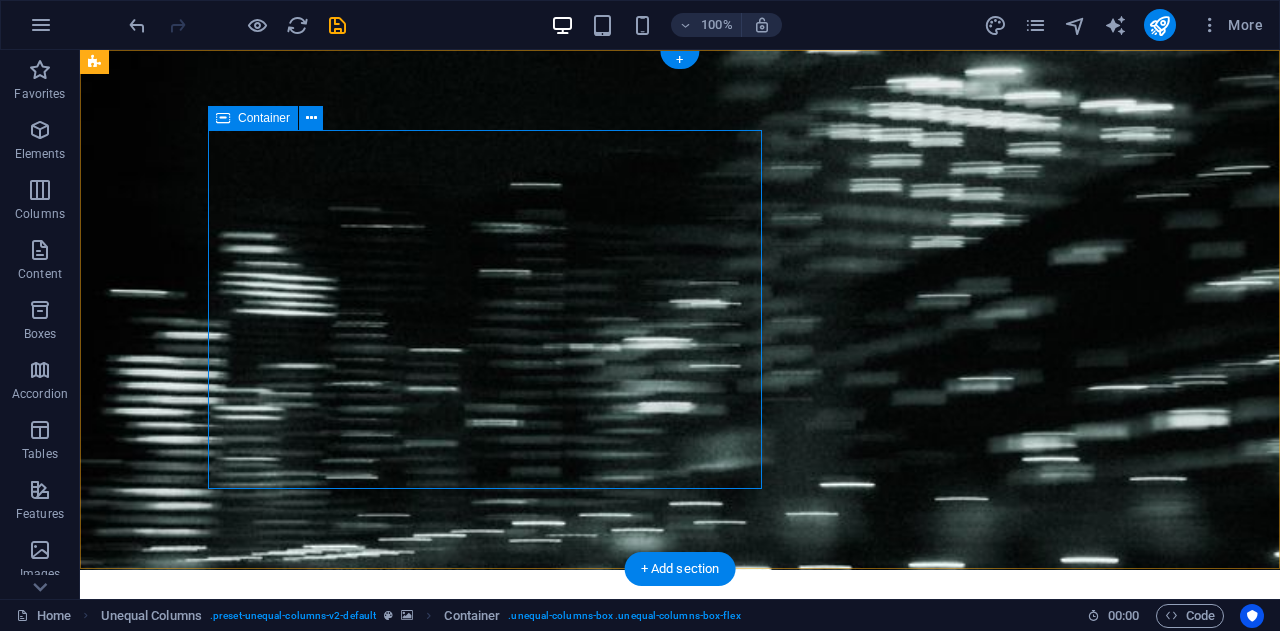click on "Muthia Arika Salsabilah NIM : 212341 Jurusan : Teknik Informatika Umiversitas Dipa Makassar" at bounding box center (568, 738) 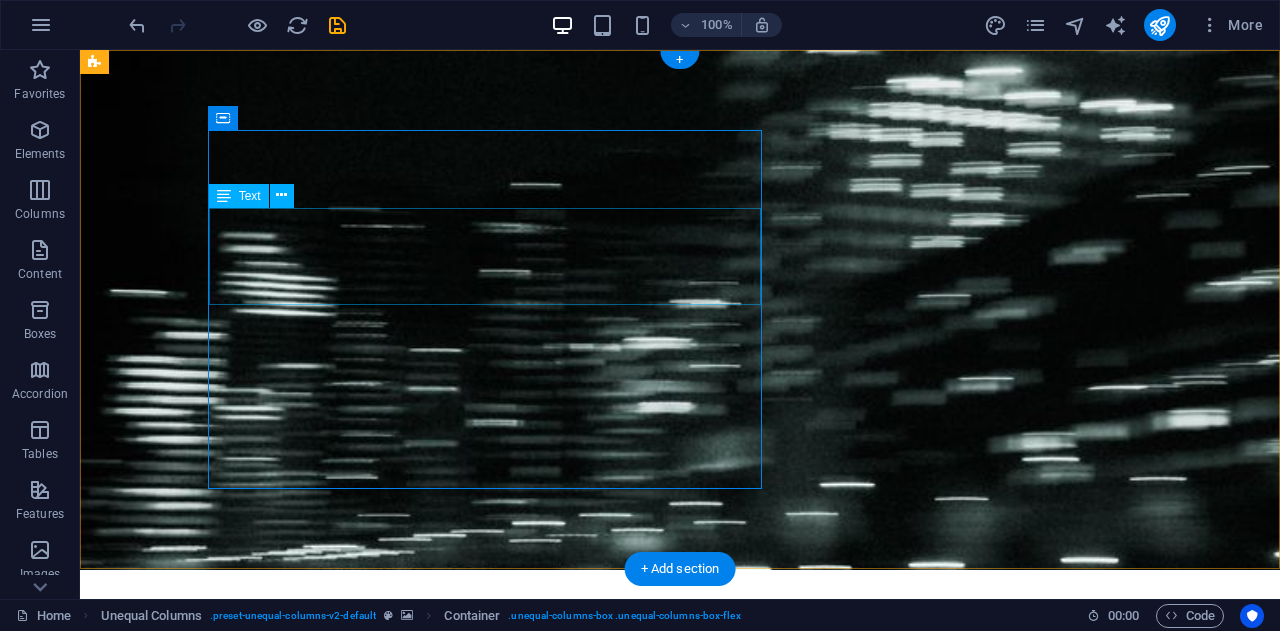 click on "Muthia Arika Salsabilah NIM : 212341 Jurusan : Teknik Informatika Umiversitas Dipa Makassar" at bounding box center [568, 777] 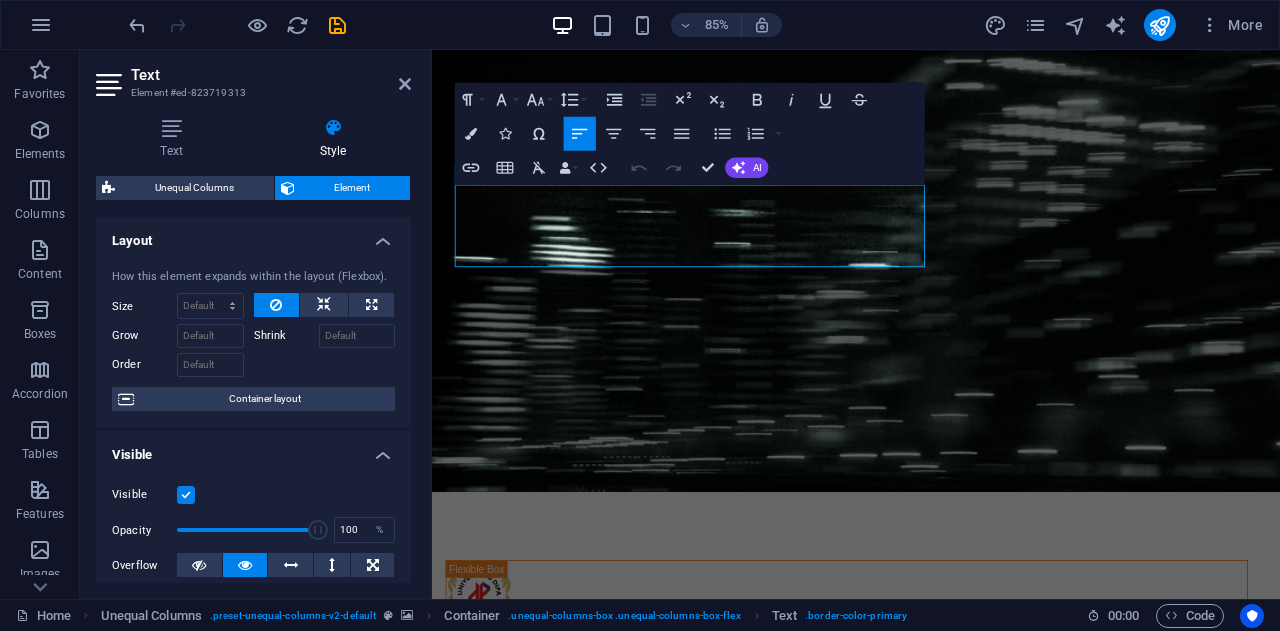 click on "Layout" at bounding box center (253, 235) 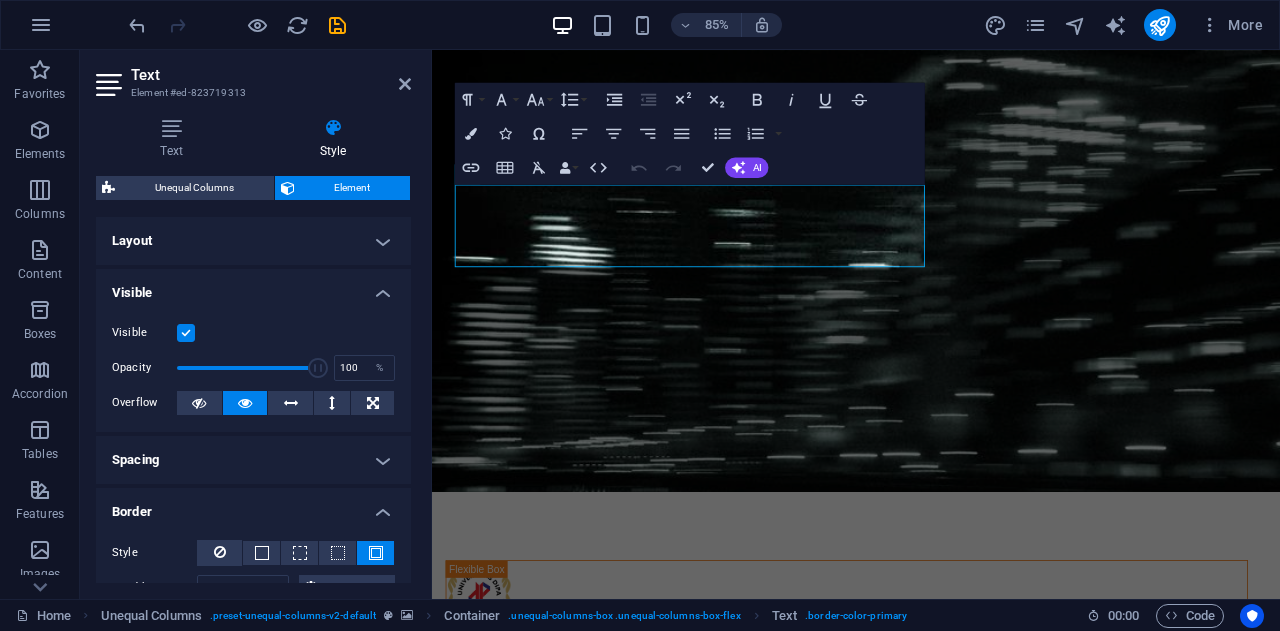 click on "Visible" at bounding box center [253, 287] 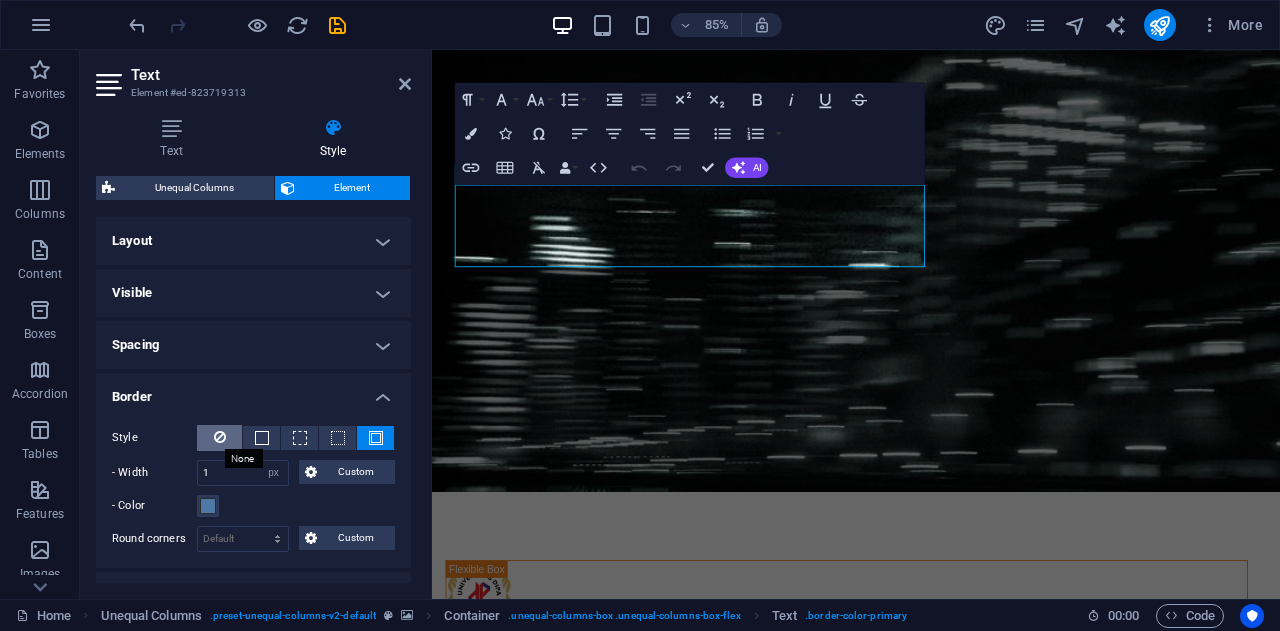 click at bounding box center [220, 437] 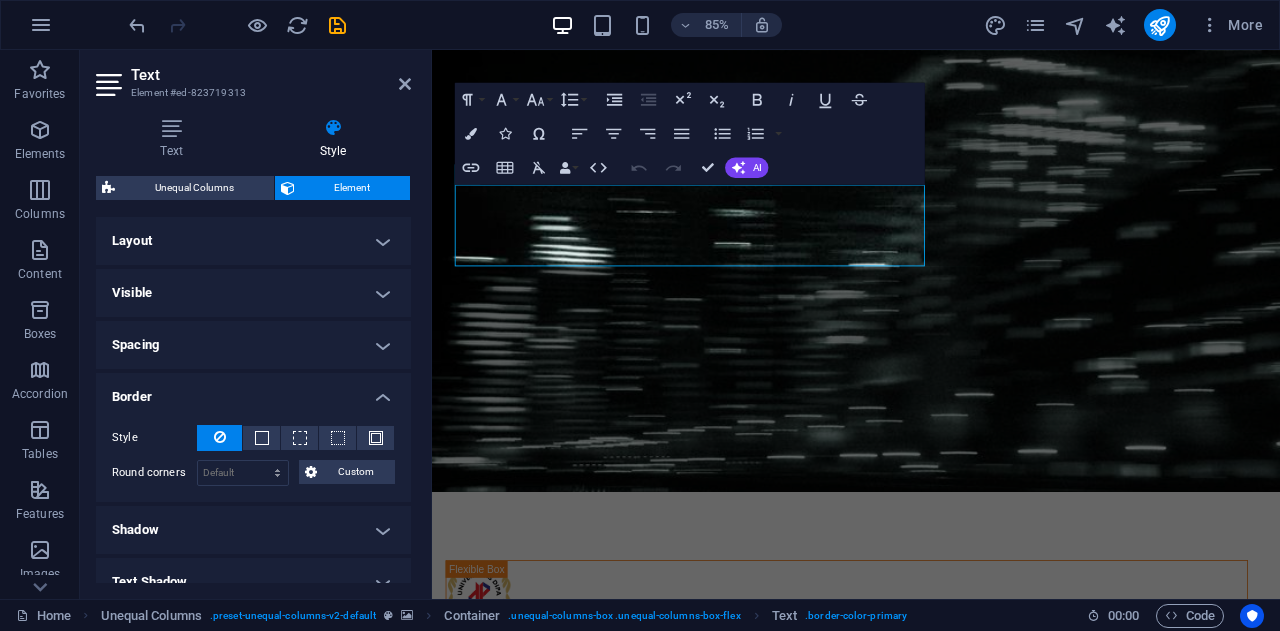 click on "Skip to main content
Muthia Arika Salsabilah NIM : 212341 Jurusan : Teknik Informatika Umiversitas Dipa Makassar" at bounding box center [931, 985] 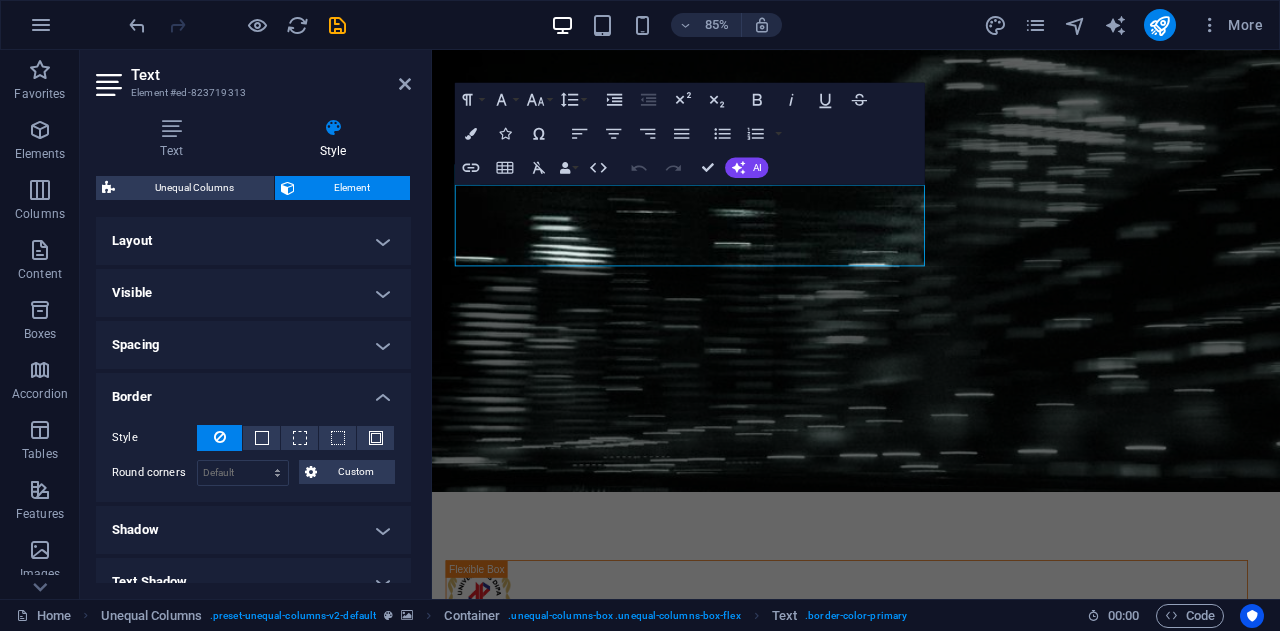click at bounding box center (931, 310) 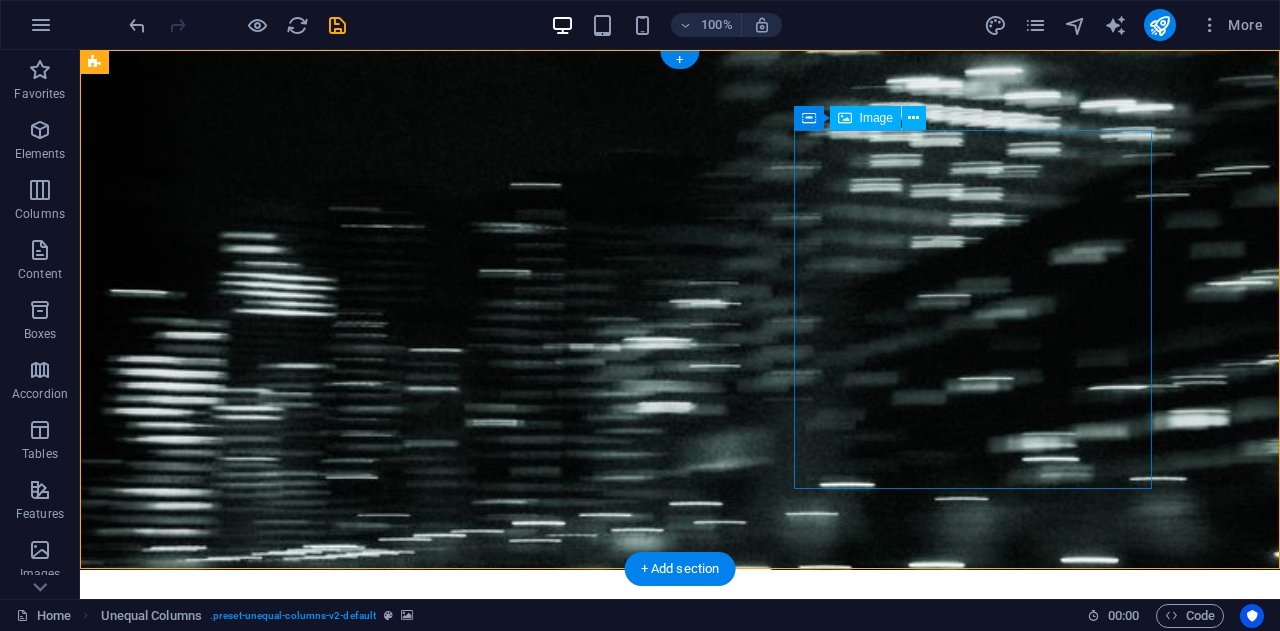 click at bounding box center (568, 1442) 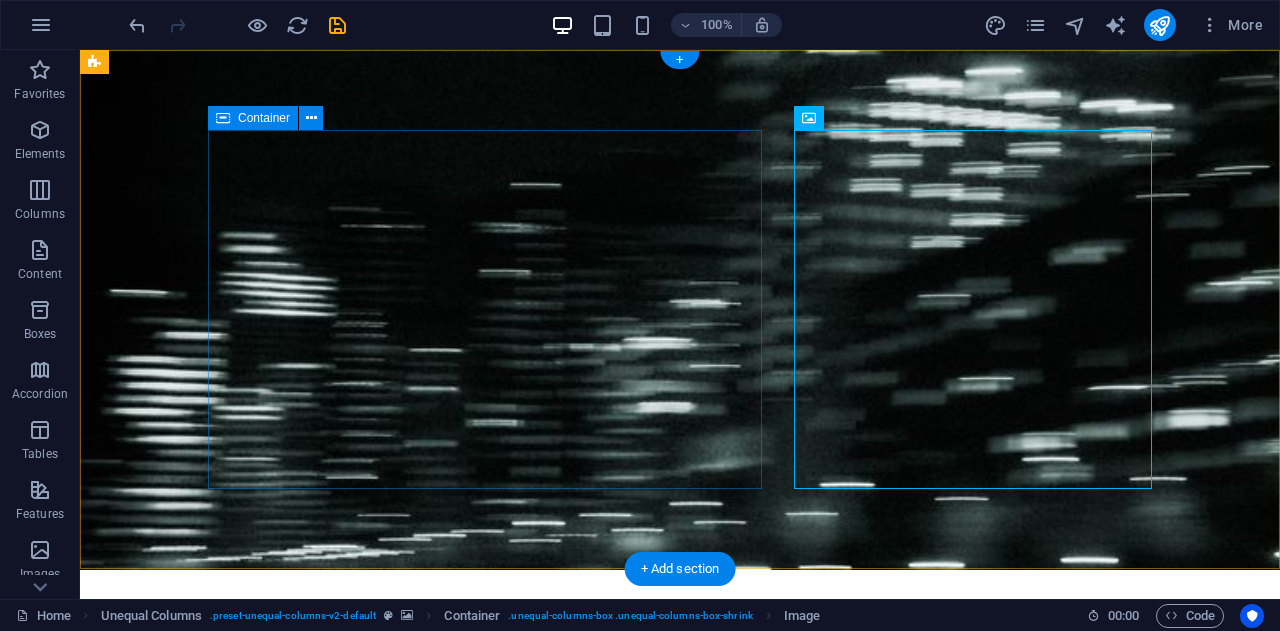 click on "Muthia Arika Salsabilah NIM : 212341 Jurusan : Teknik Informatika Umiversitas Dipa Makassar" at bounding box center [568, 737] 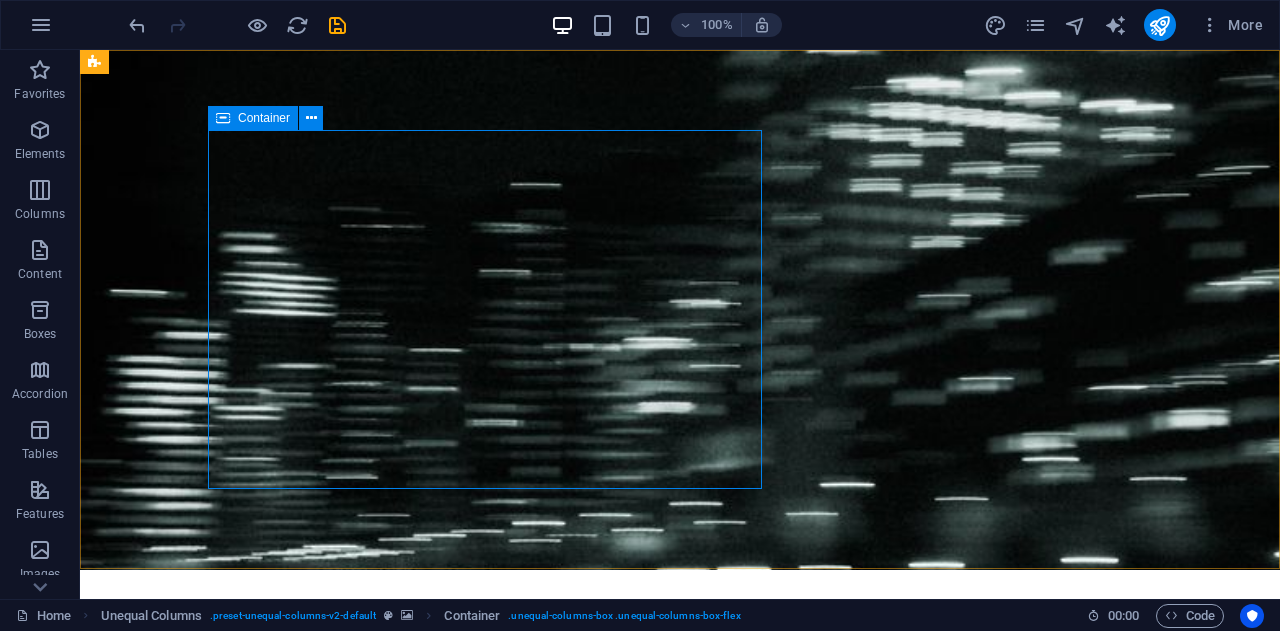 click at bounding box center (223, 118) 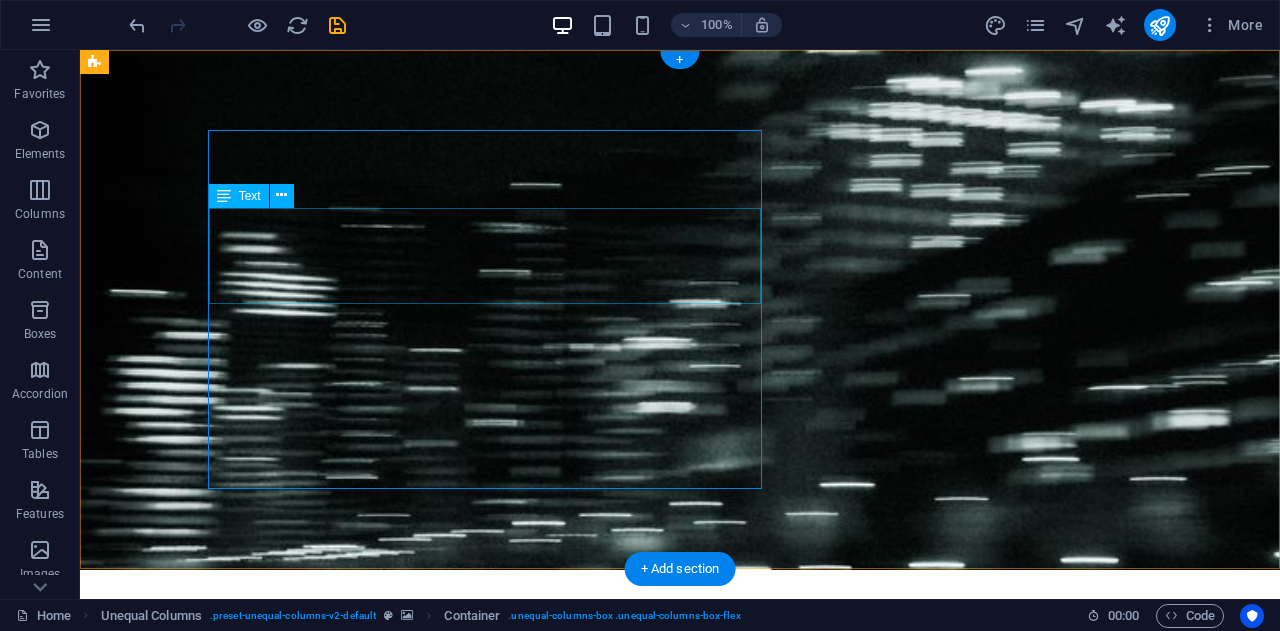 click on "Muthia Arika Salsabilah NIM : 212341 Jurusan : Teknik Informatika Umiversitas Dipa Makassar" at bounding box center [568, 737] 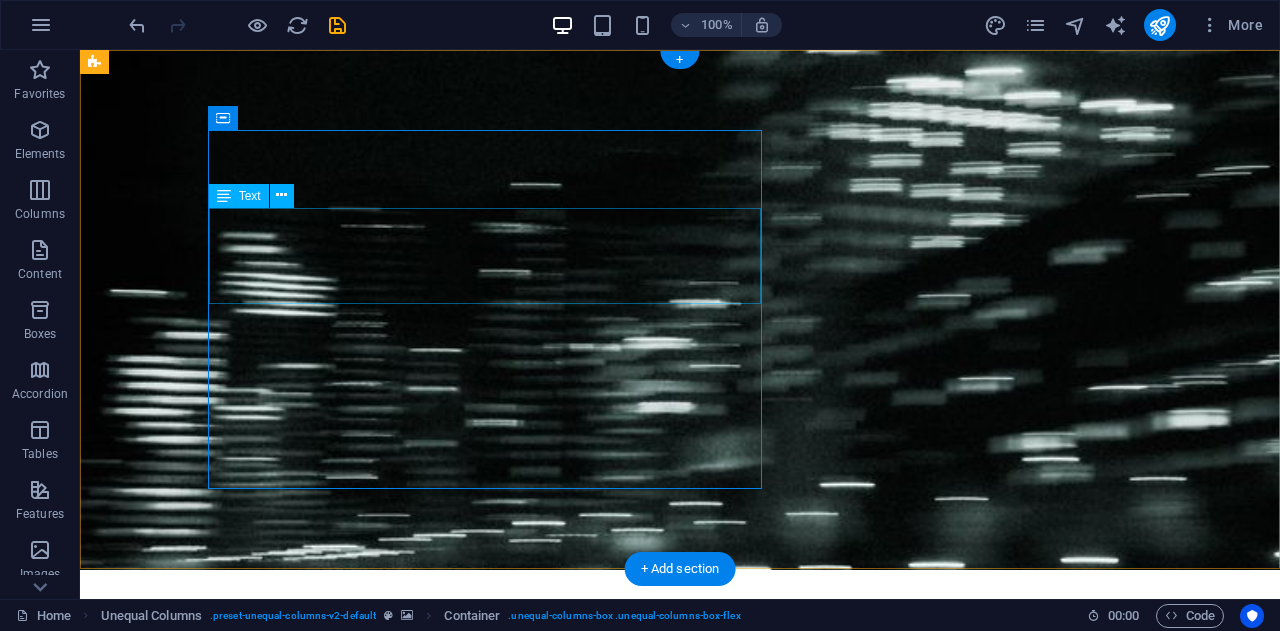 click on "Muthia Arika Salsabilah NIM : 212341 Jurusan : Teknik Informatika Umiversitas Dipa Makassar" at bounding box center (568, 776) 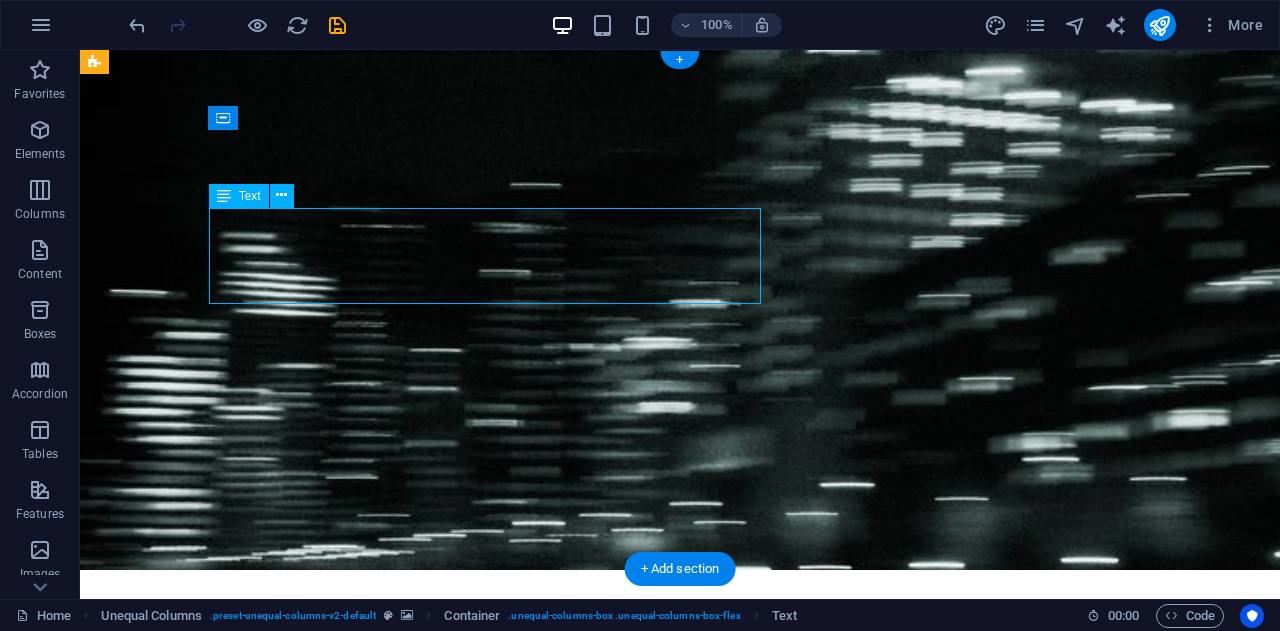 click on "Muthia Arika Salsabilah NIM : 212341 Jurusan : Teknik Informatika Umiversitas Dipa Makassar" at bounding box center [568, 776] 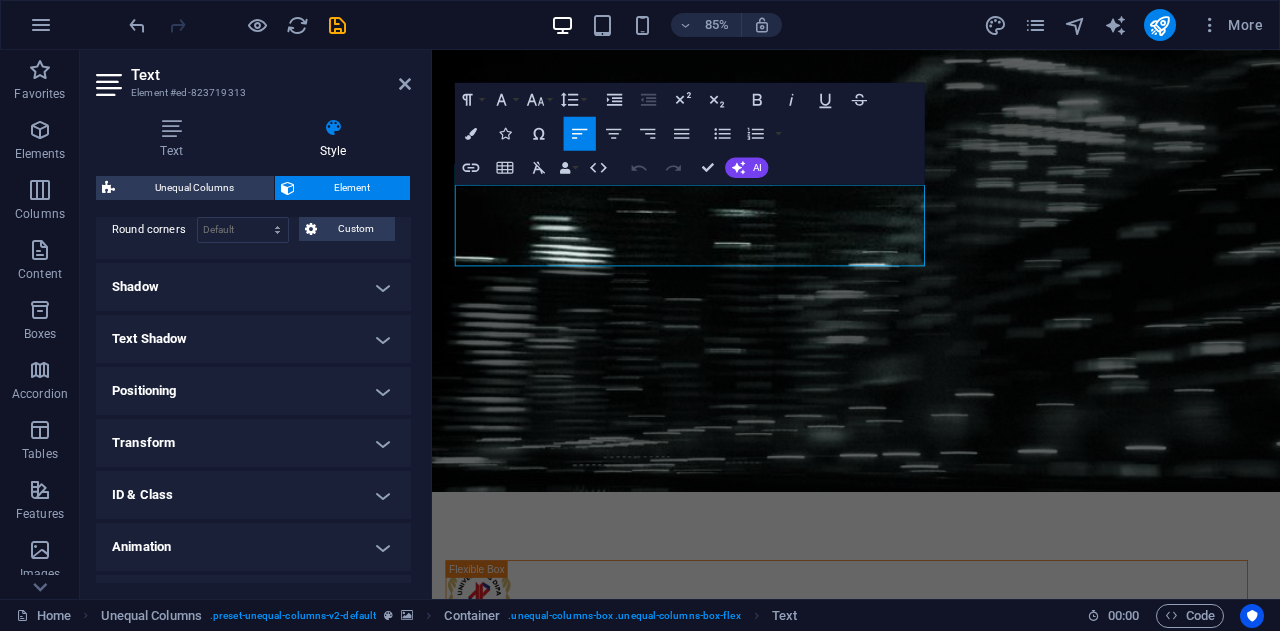 scroll, scrollTop: 280, scrollLeft: 0, axis: vertical 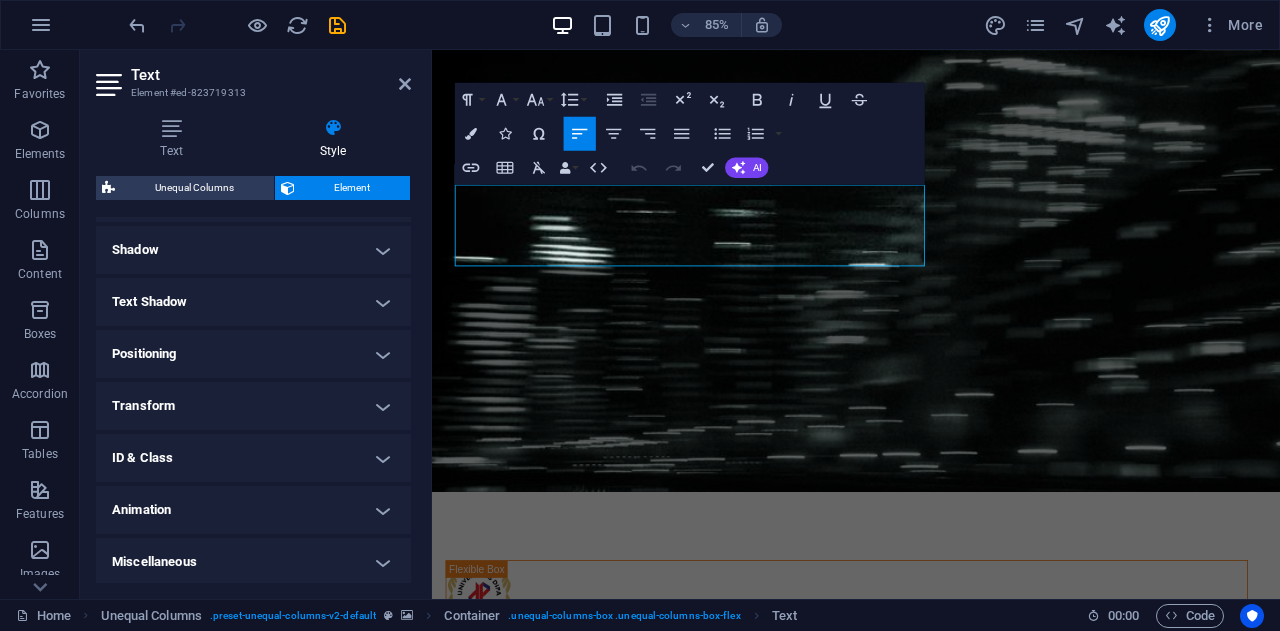 click on "Transform" at bounding box center (253, 406) 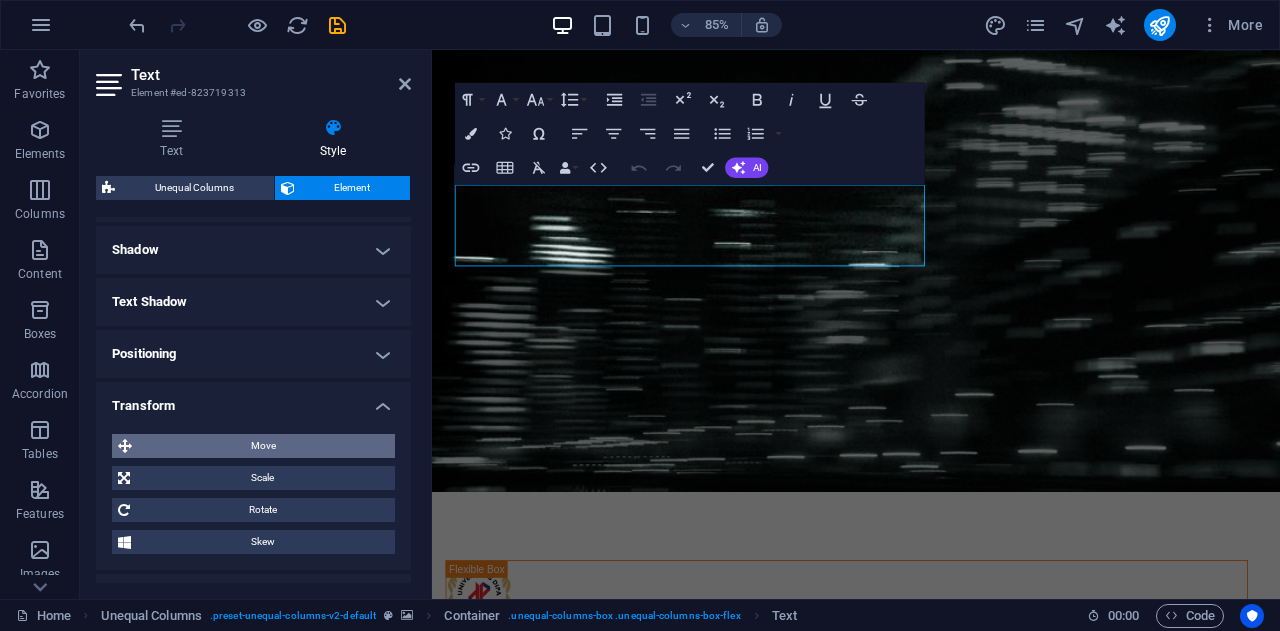 click on "Move" at bounding box center [263, 446] 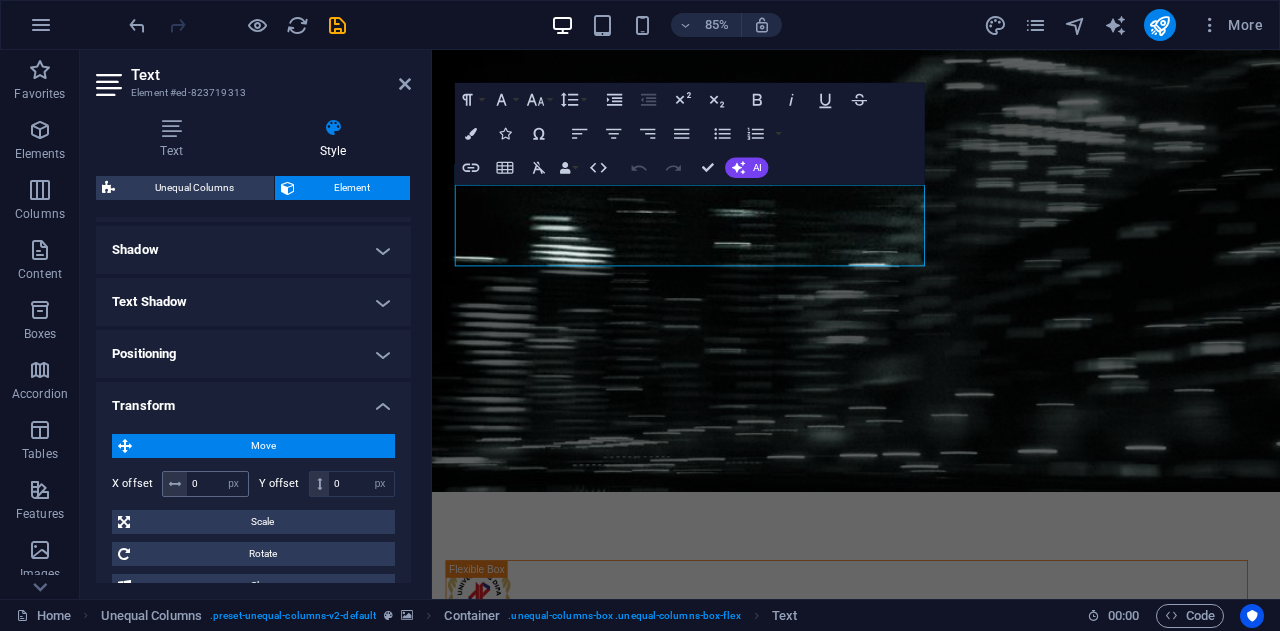 drag, startPoint x: 172, startPoint y: 479, endPoint x: 194, endPoint y: 479, distance: 22 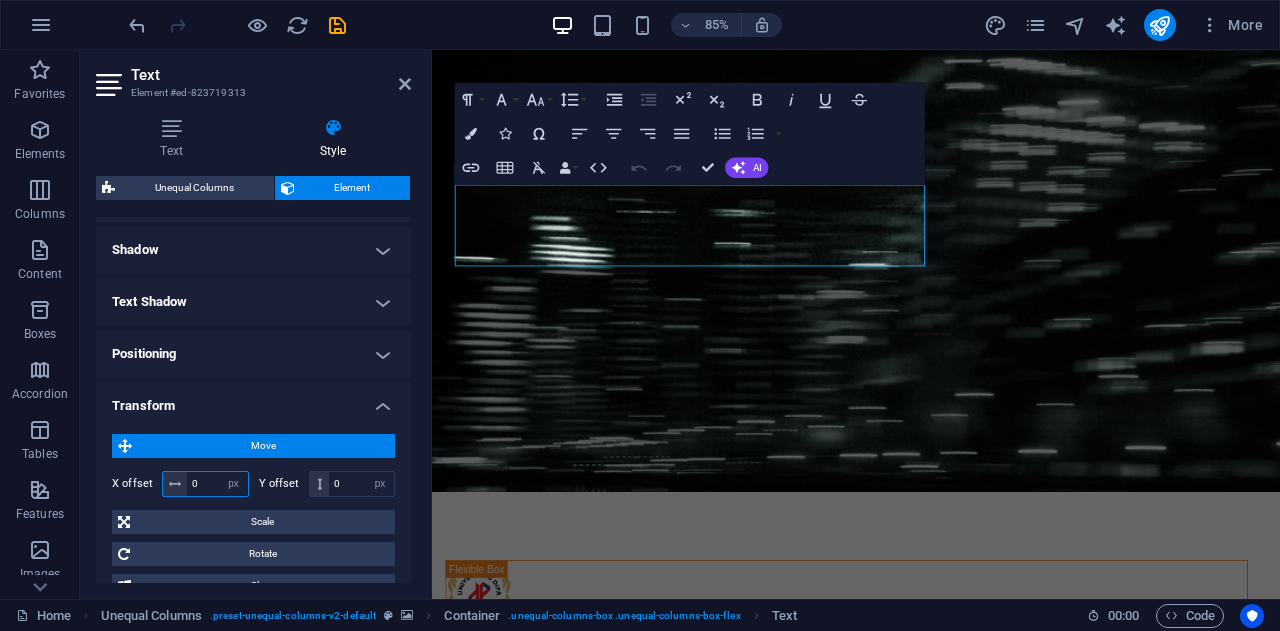 click on "0" at bounding box center [217, 484] 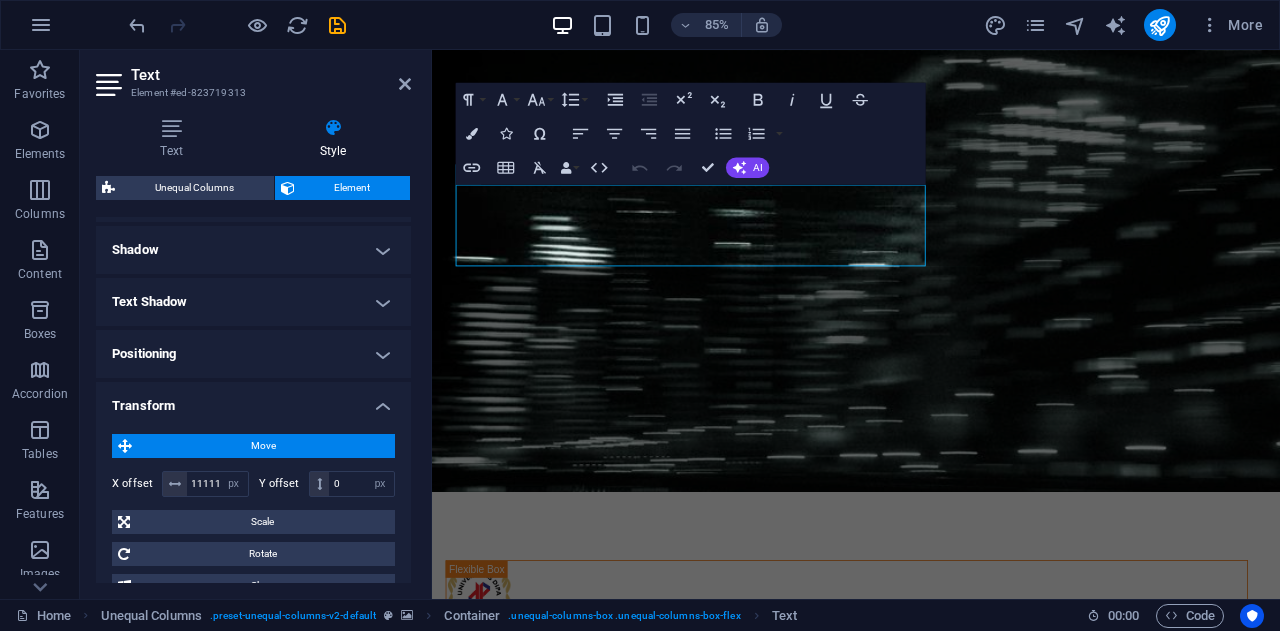 scroll, scrollTop: 0, scrollLeft: 0, axis: both 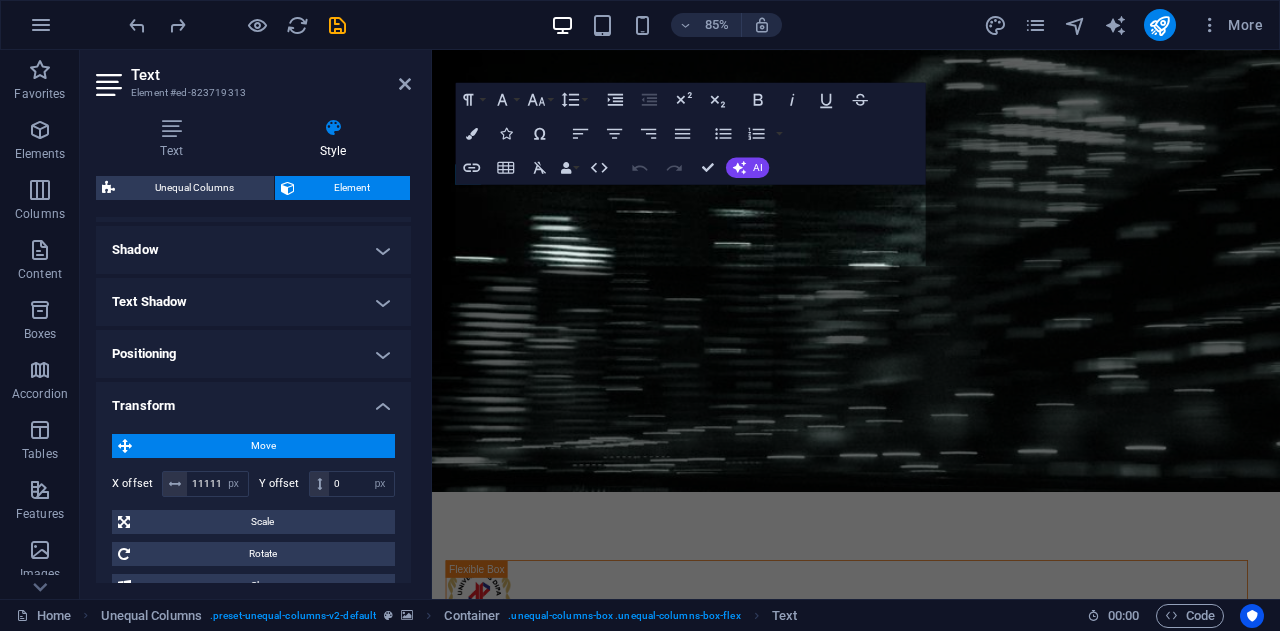 type on "1" 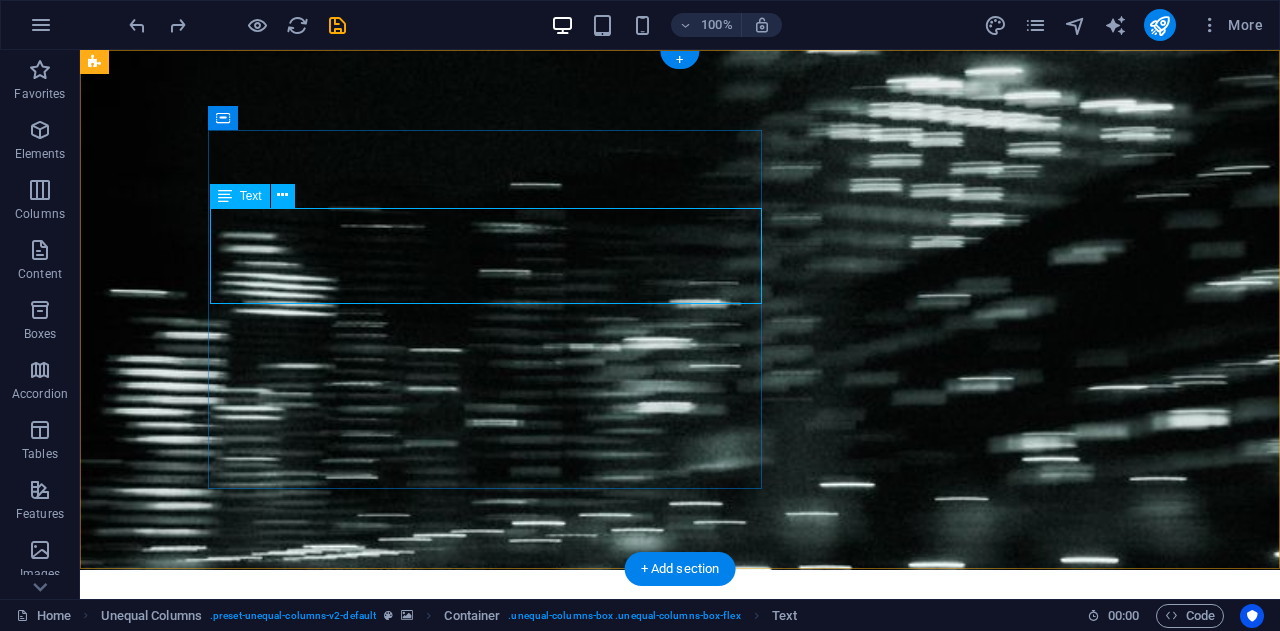 click on "Muthia Arika Salsabilah NIM : 212341 Jurusan : Teknik Informatika Umiversitas Dipa Makassar" at bounding box center [569, 776] 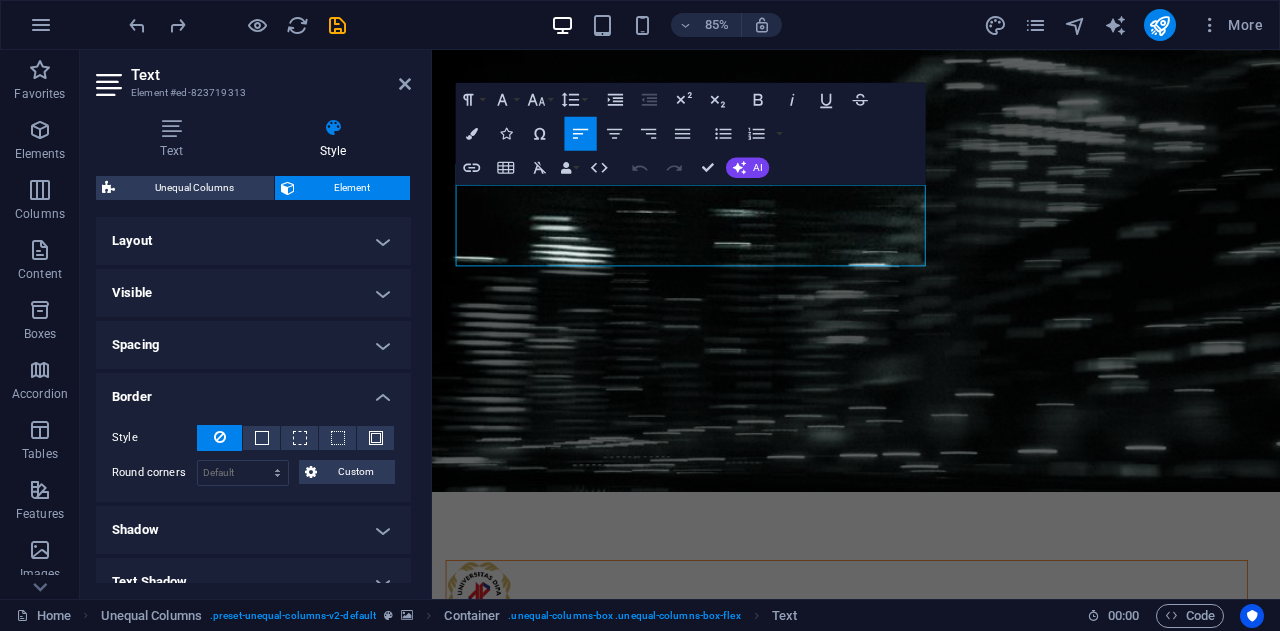 click on "Layout" at bounding box center [253, 241] 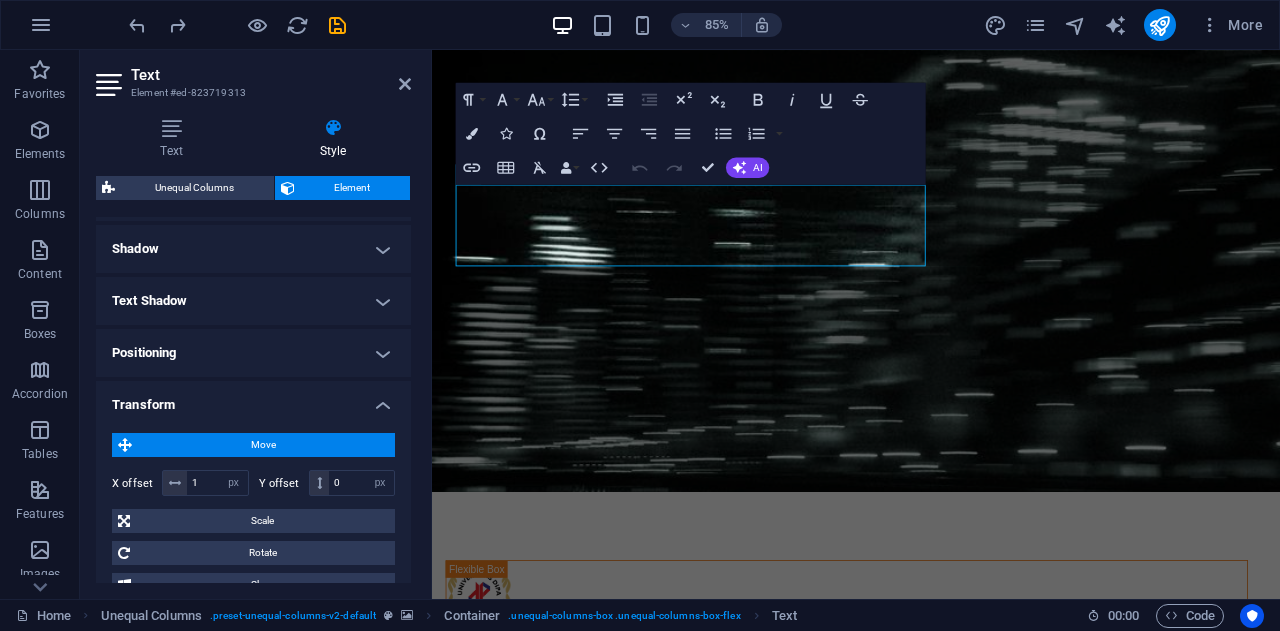 scroll, scrollTop: 400, scrollLeft: 0, axis: vertical 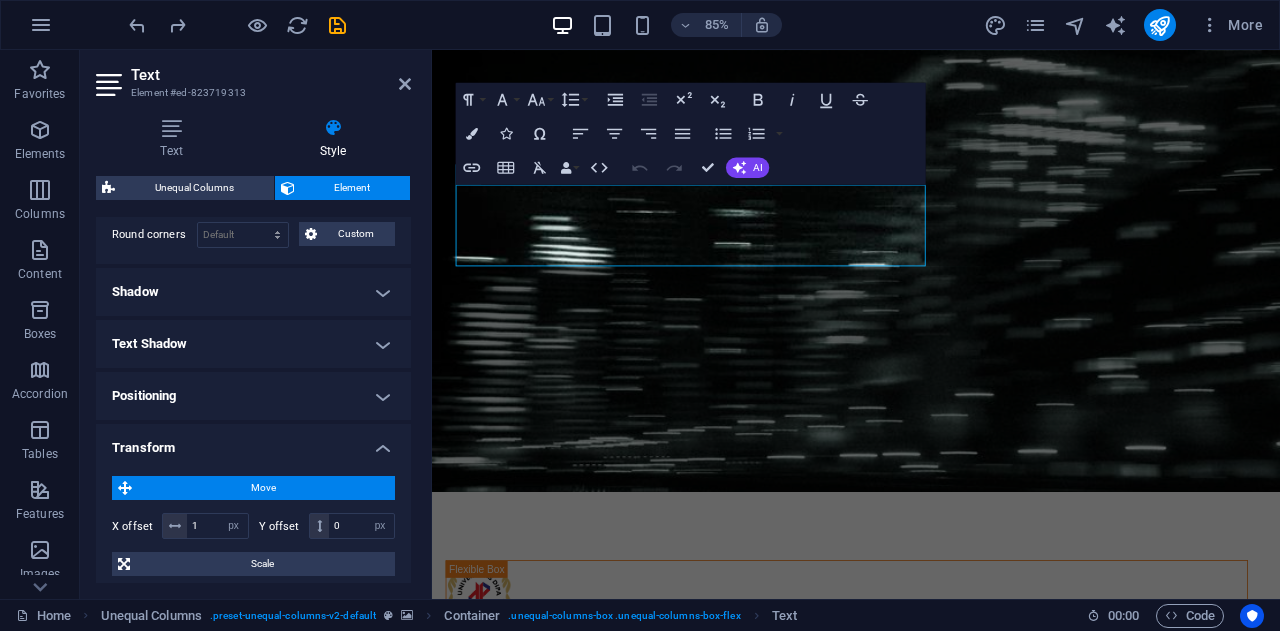 click on "Shadow" at bounding box center (253, 292) 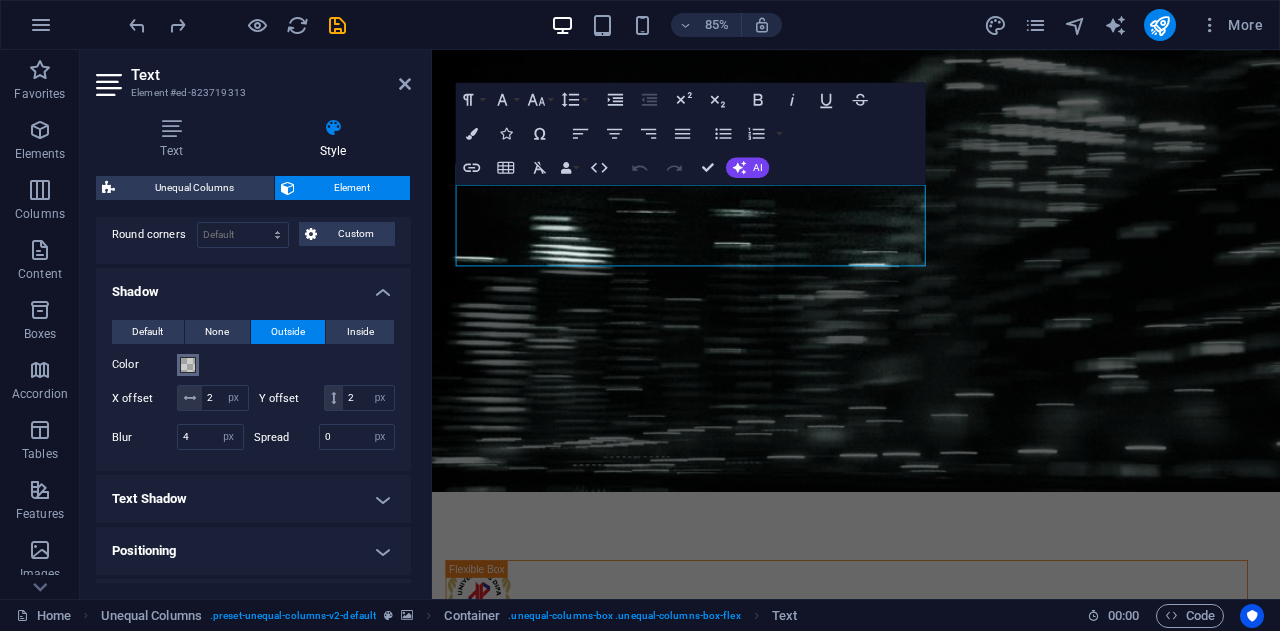 click at bounding box center (188, 365) 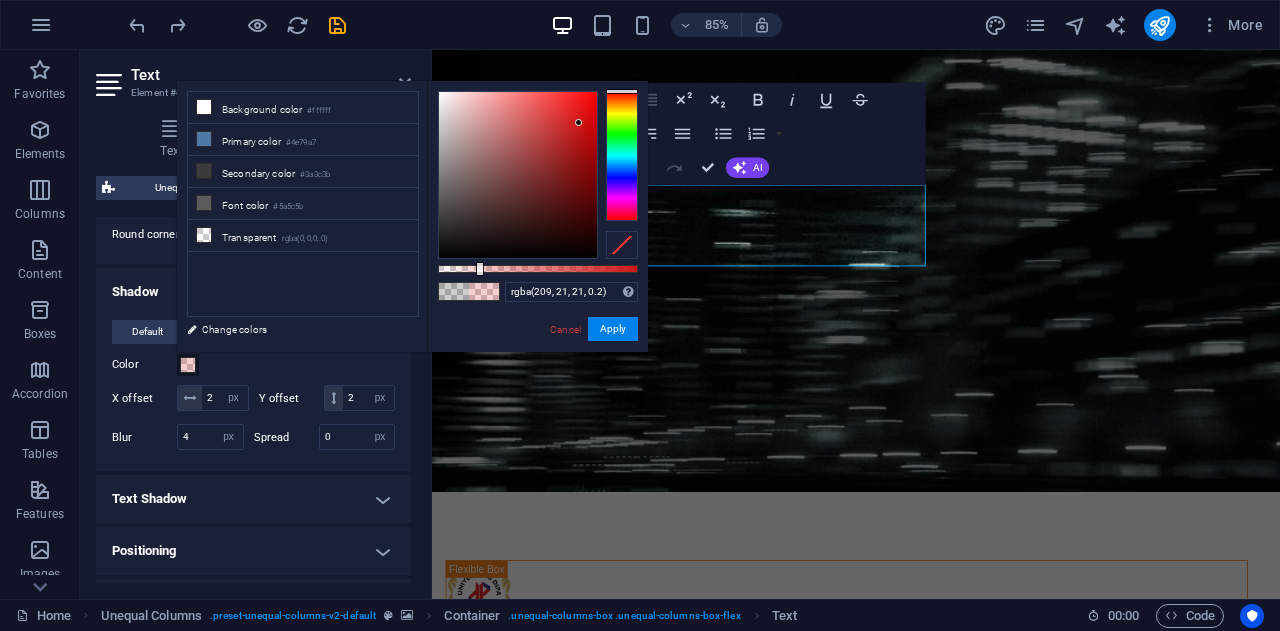 drag, startPoint x: 476, startPoint y: 199, endPoint x: 580, endPoint y: 121, distance: 130 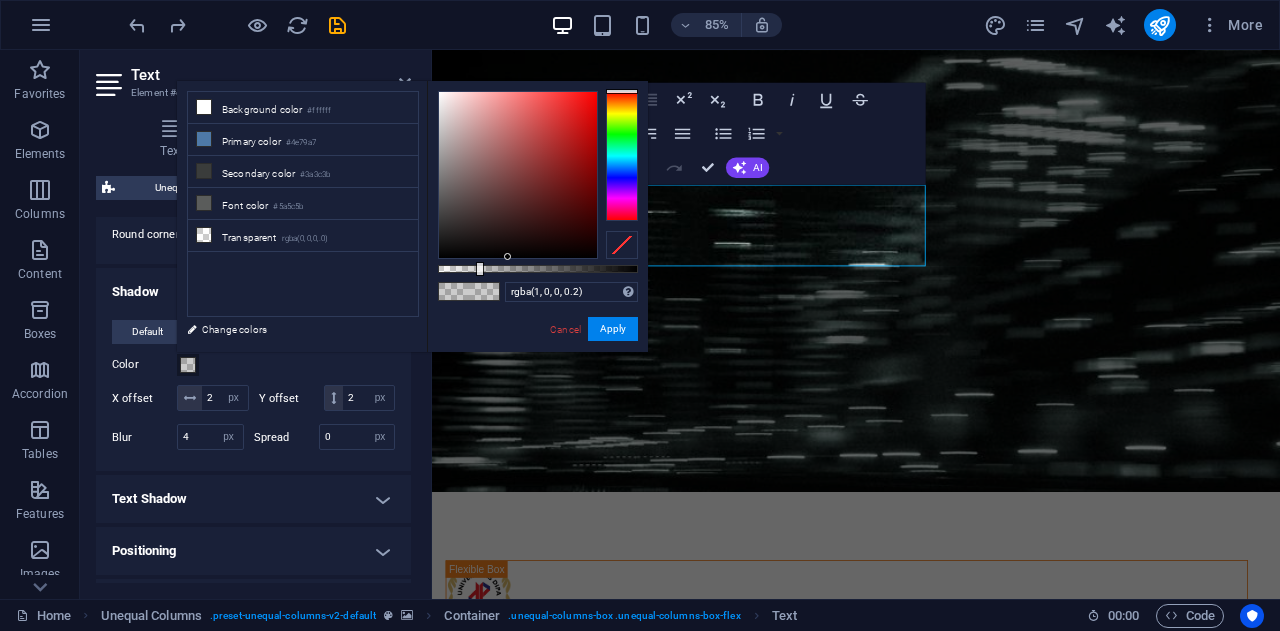 click at bounding box center [518, 175] 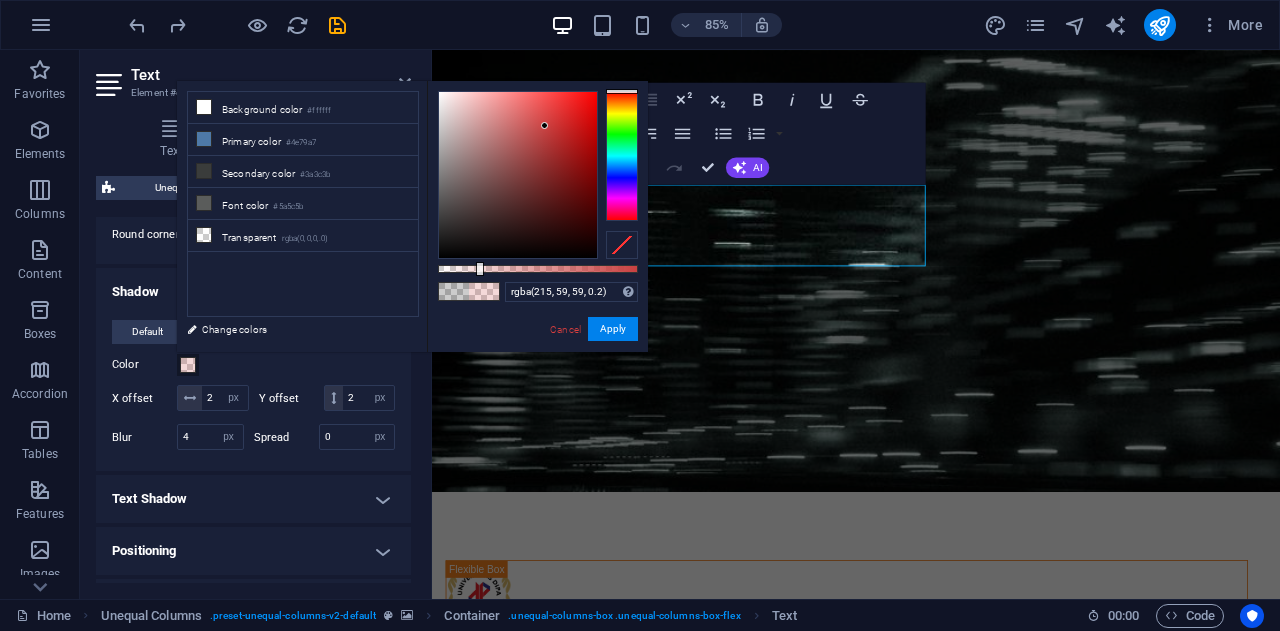 drag, startPoint x: 520, startPoint y: 239, endPoint x: 534, endPoint y: 199, distance: 42.379242 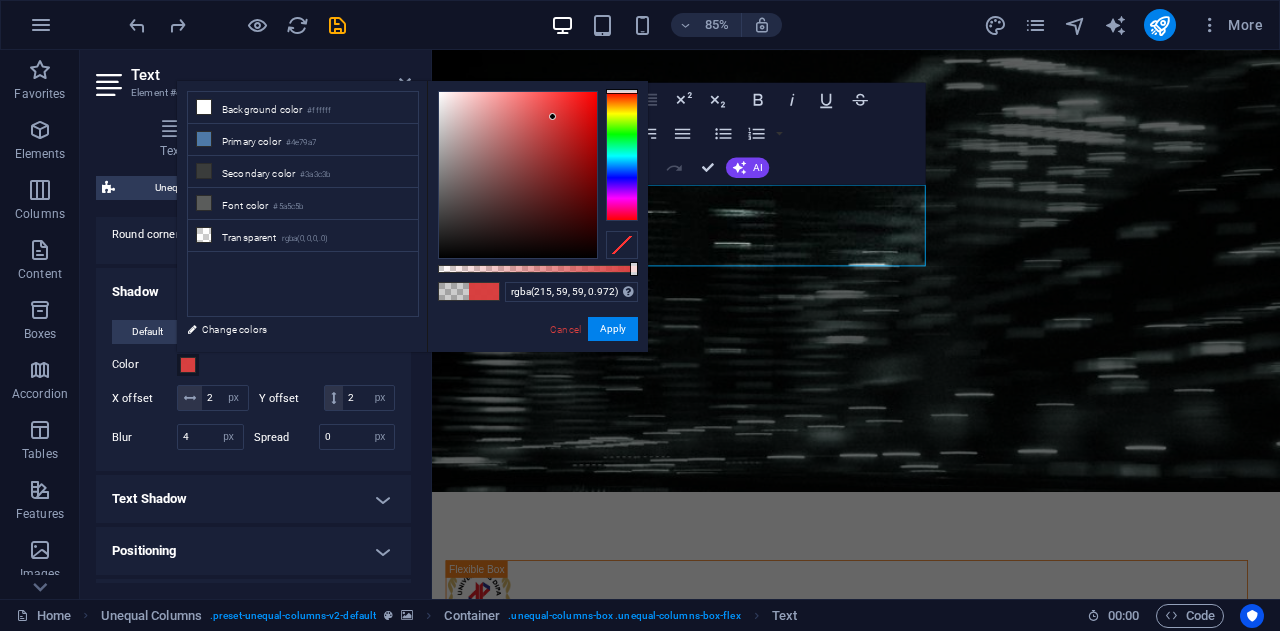 drag, startPoint x: 532, startPoint y: 266, endPoint x: 632, endPoint y: 271, distance: 100.12492 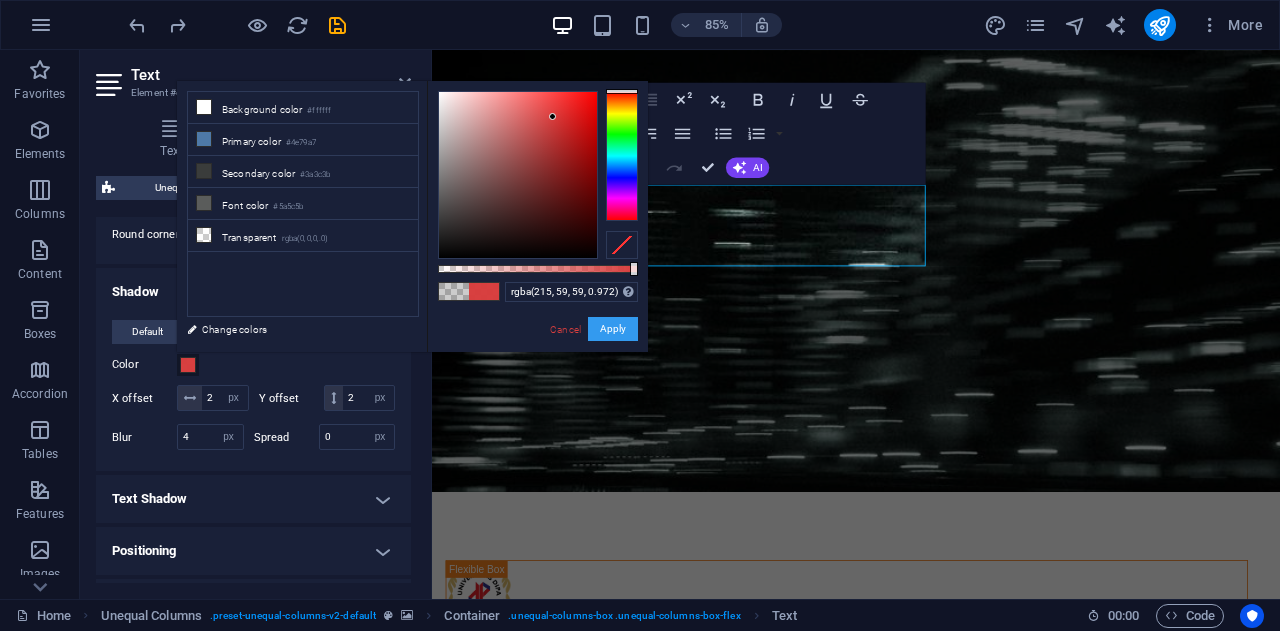 drag, startPoint x: 192, startPoint y: 336, endPoint x: 595, endPoint y: 335, distance: 403.00125 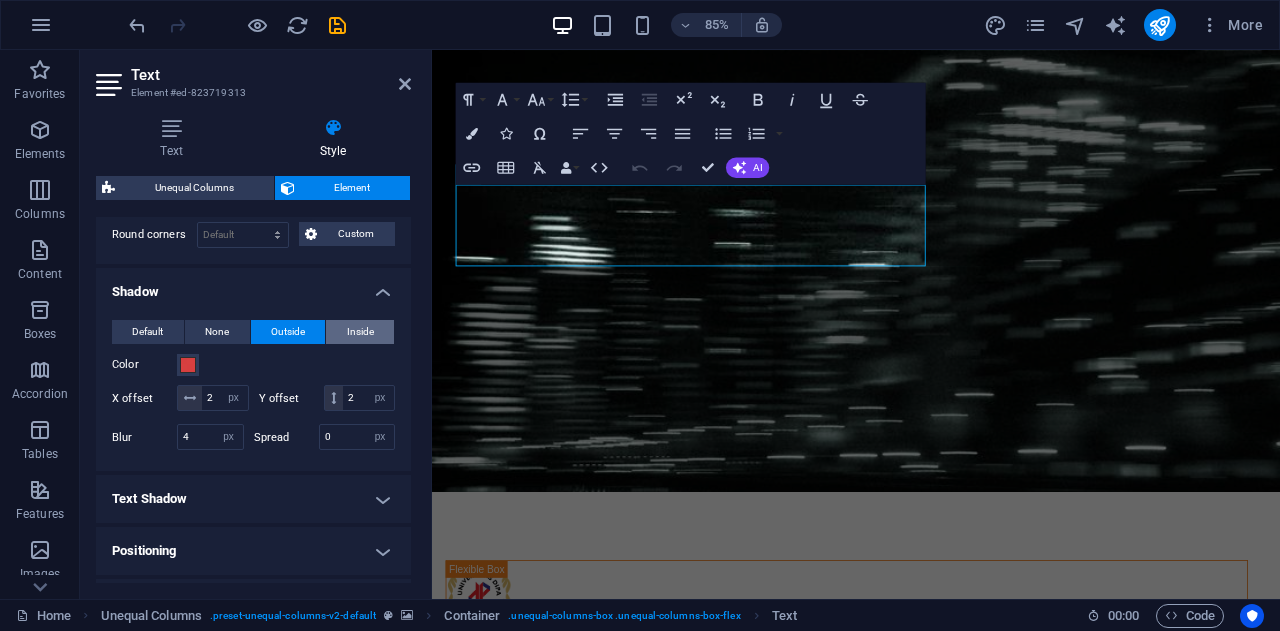 click on "Inside" at bounding box center [360, 332] 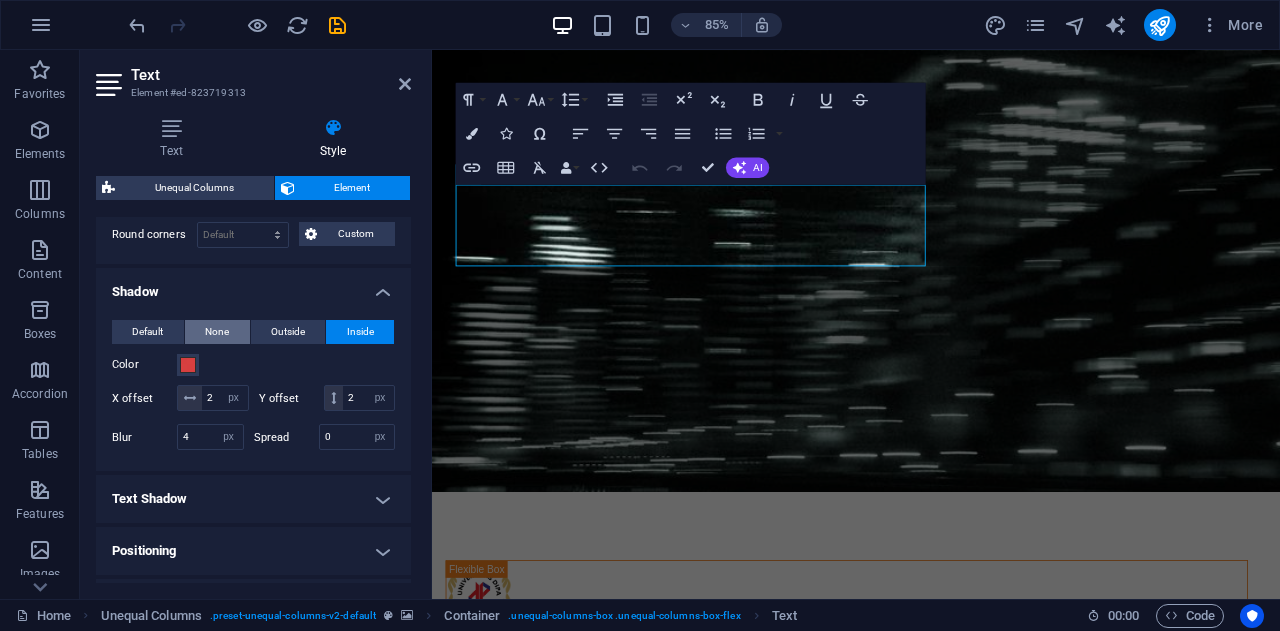 click on "None" at bounding box center (217, 332) 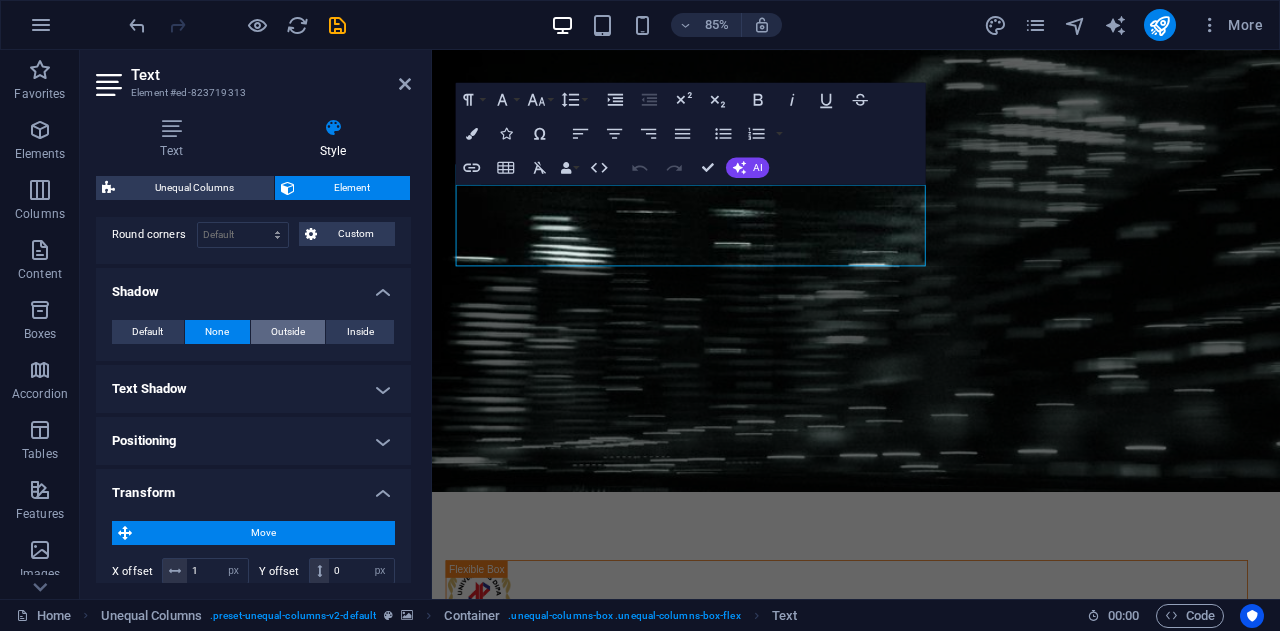 click on "Outside" at bounding box center [288, 332] 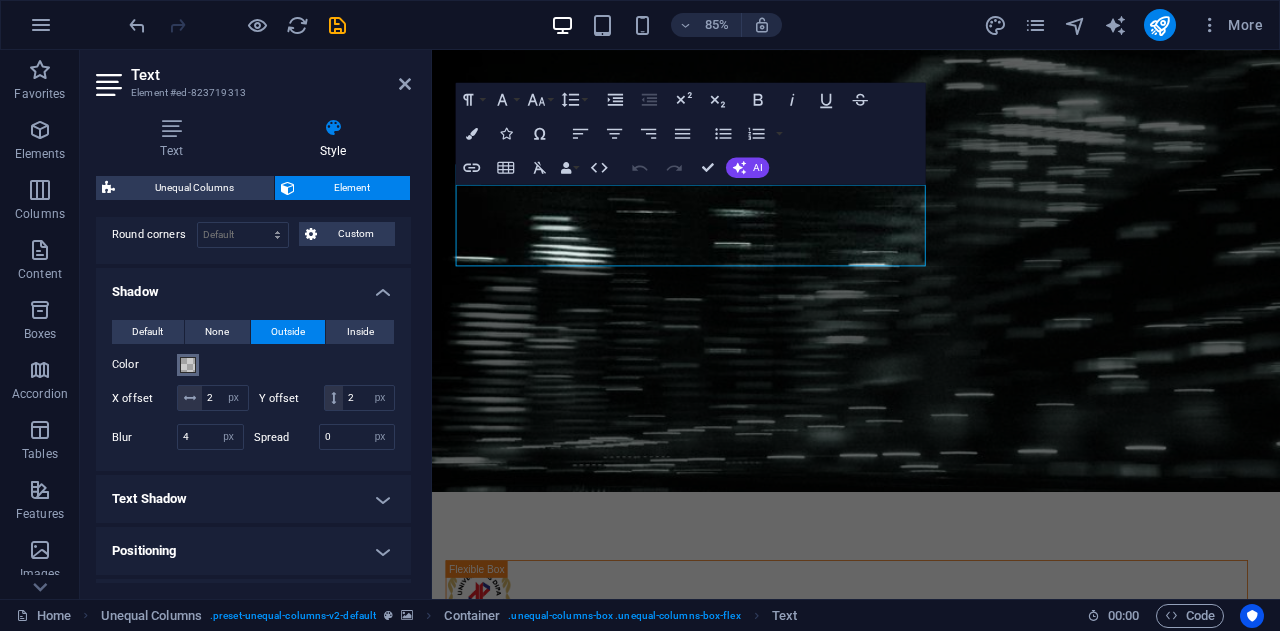 click at bounding box center [188, 365] 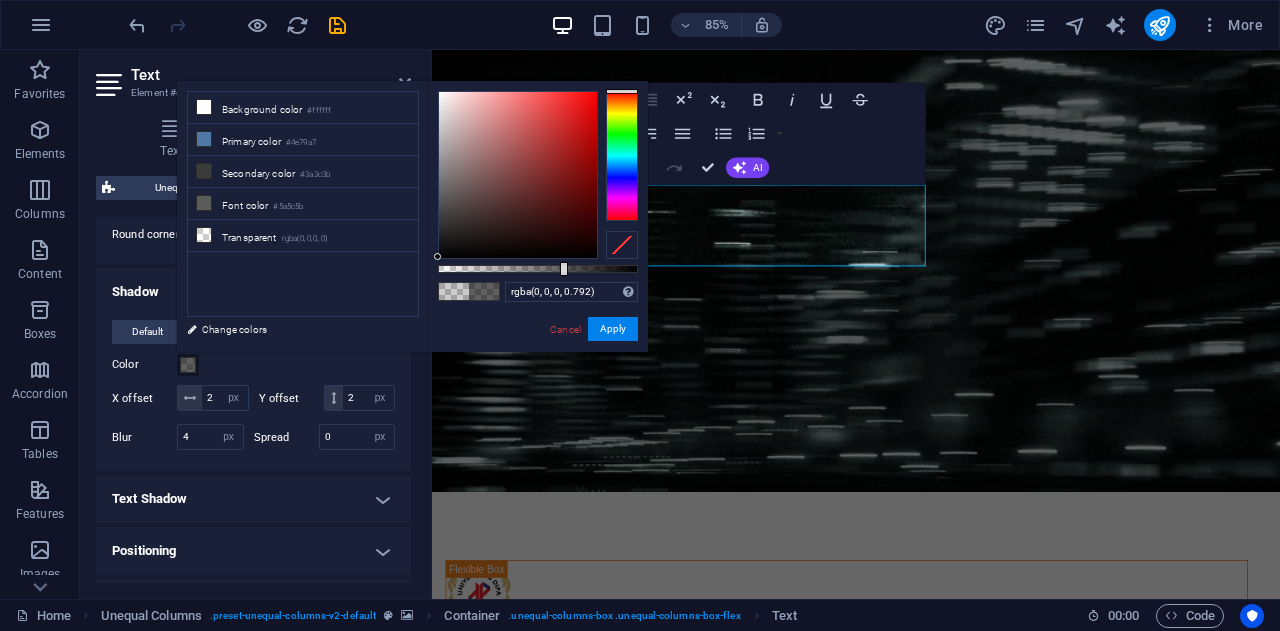 drag, startPoint x: 552, startPoint y: 270, endPoint x: 596, endPoint y: 270, distance: 44 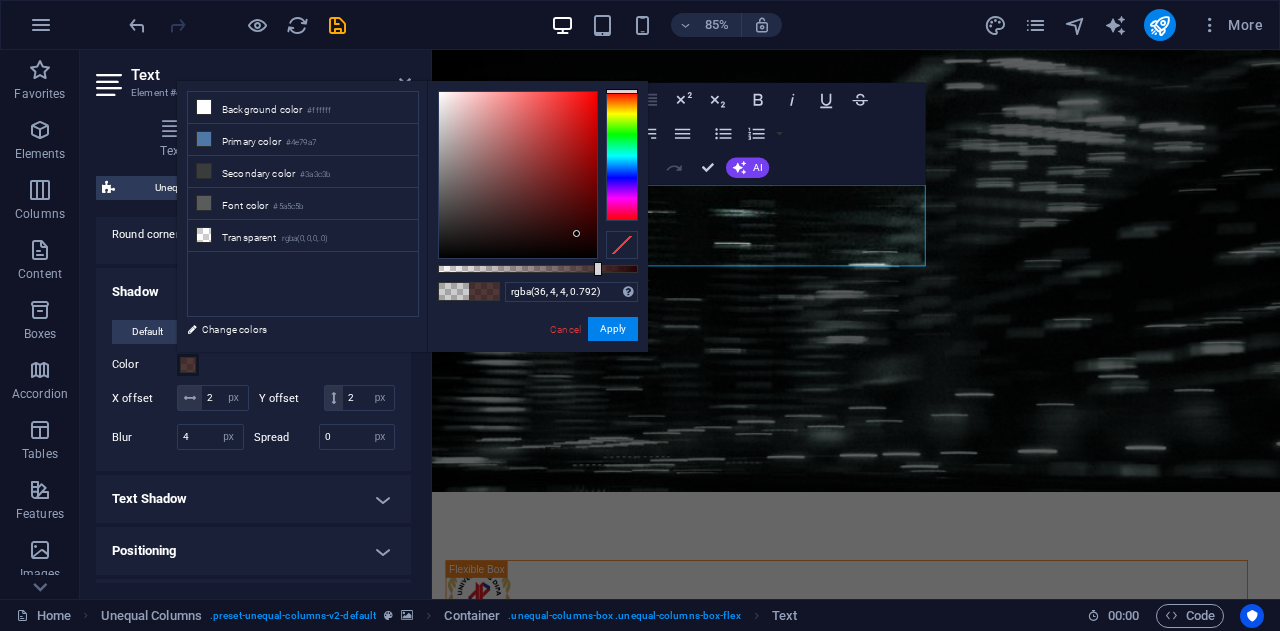 click at bounding box center [518, 175] 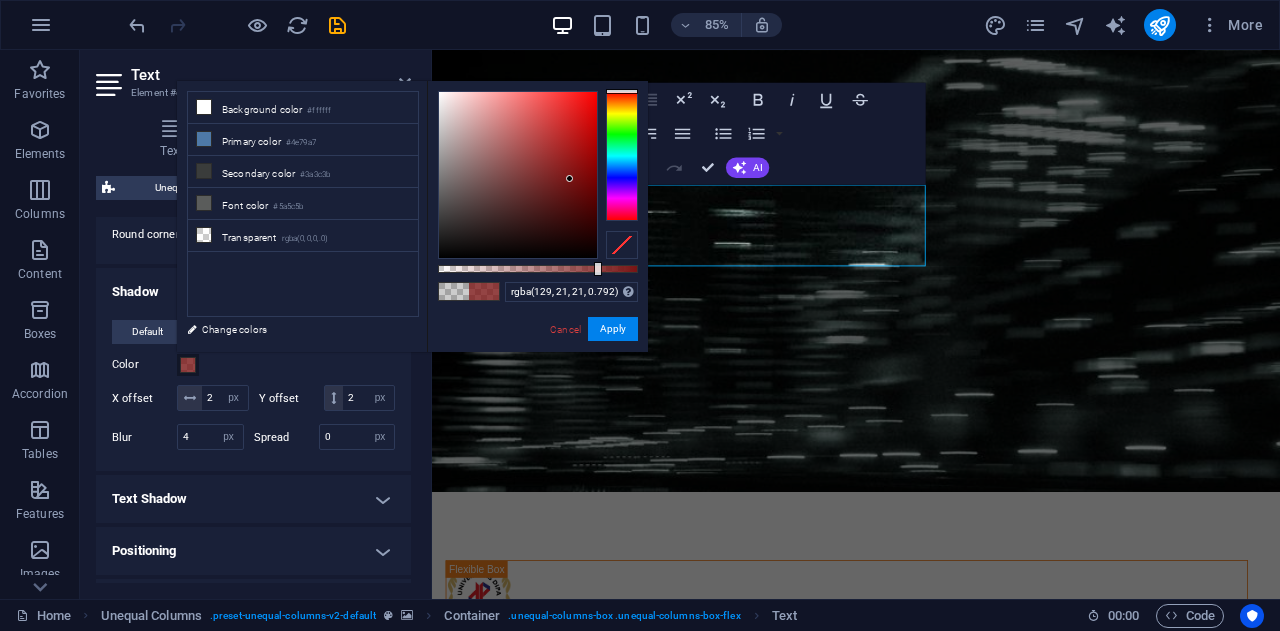 type on "rgba(132, 22, 22, 0.792)" 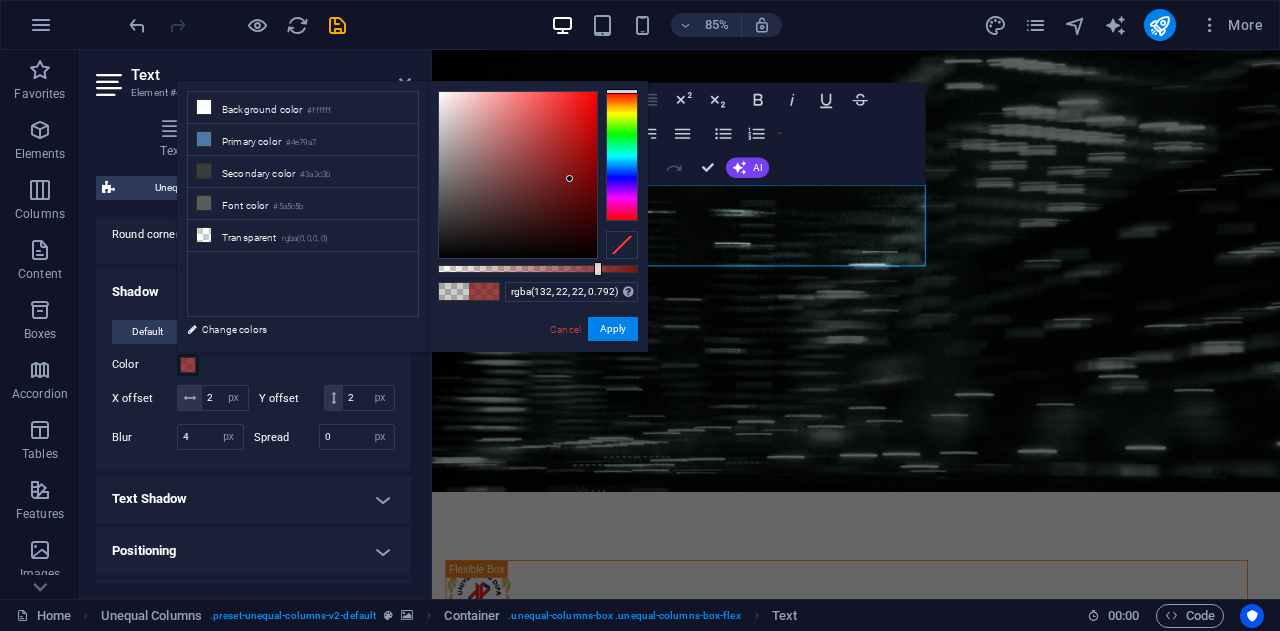 drag, startPoint x: 577, startPoint y: 234, endPoint x: 570, endPoint y: 171, distance: 63.387695 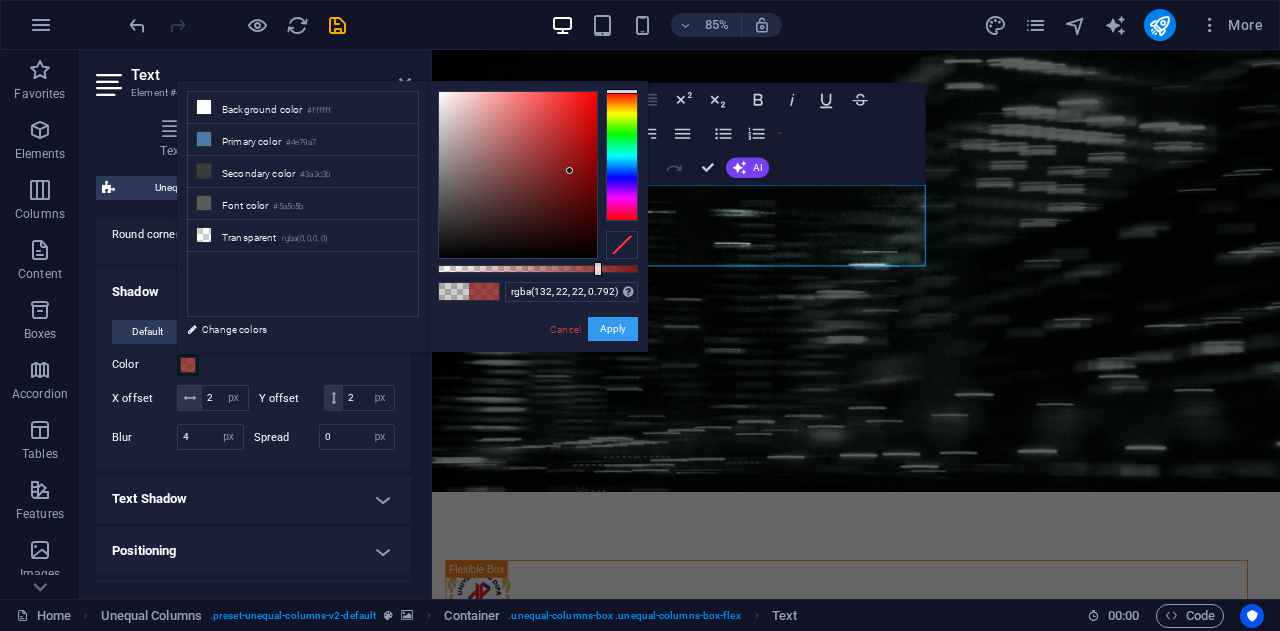 click on "Apply" at bounding box center [613, 329] 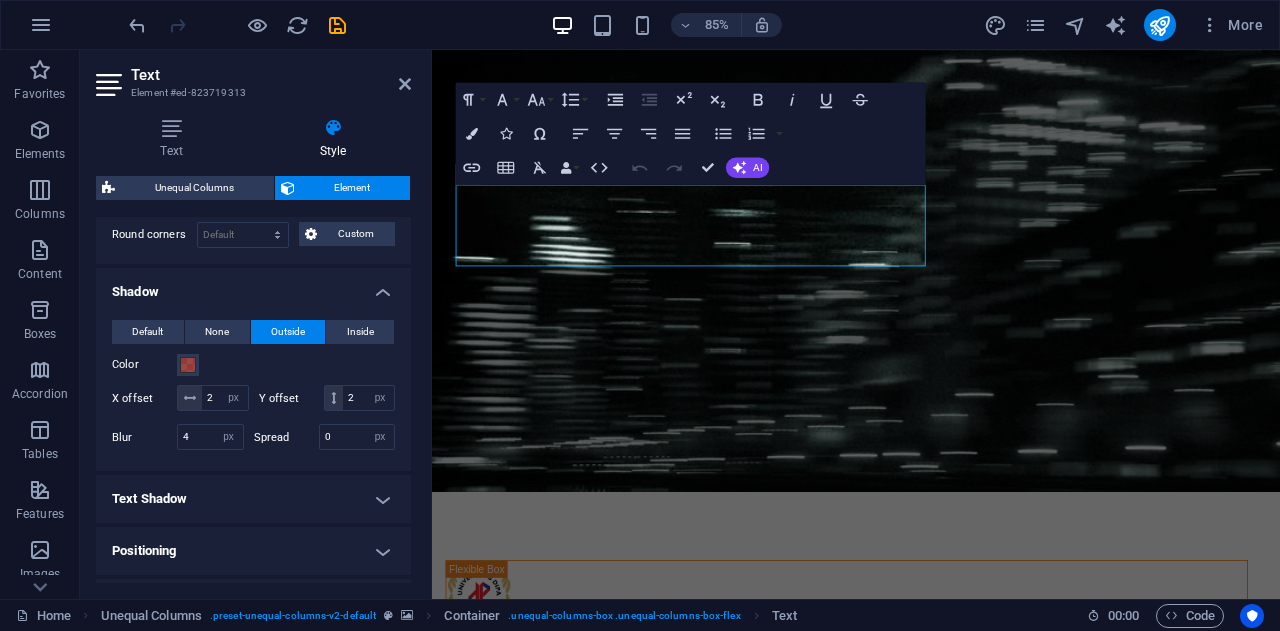 click on "Skip to main content
Muthia Arika Salsabilah NIM : 212341 Jurusan : Teknik Informatika Umiversitas Dipa Makassar" at bounding box center [931, 985] 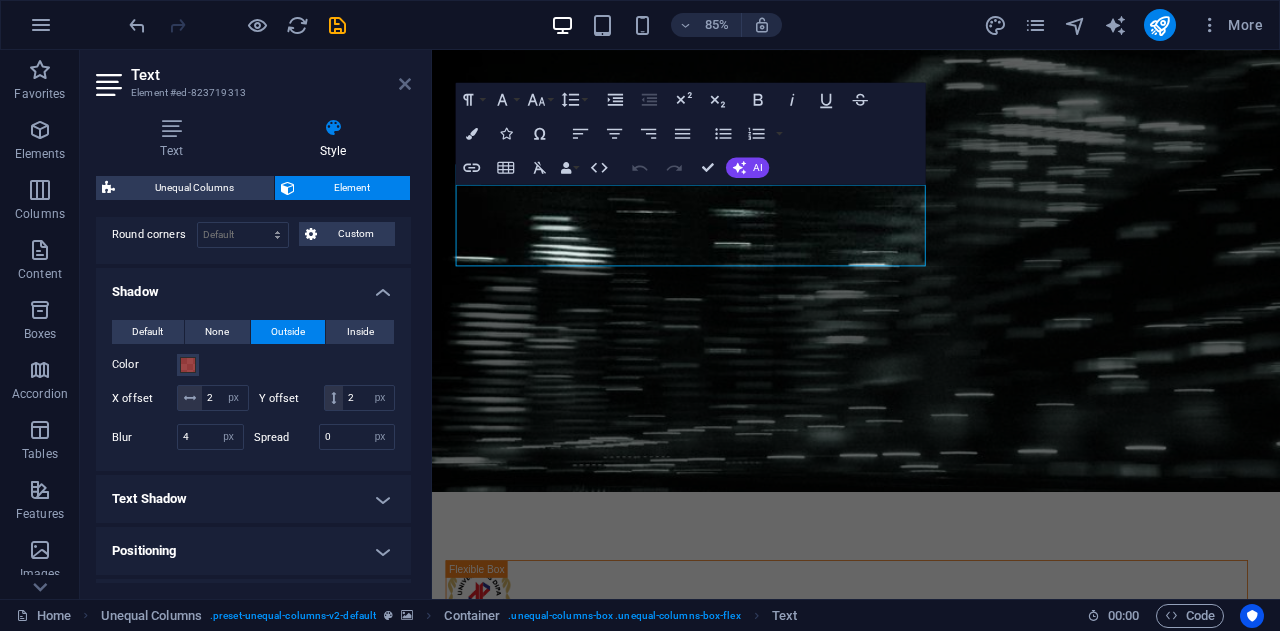 click at bounding box center (405, 84) 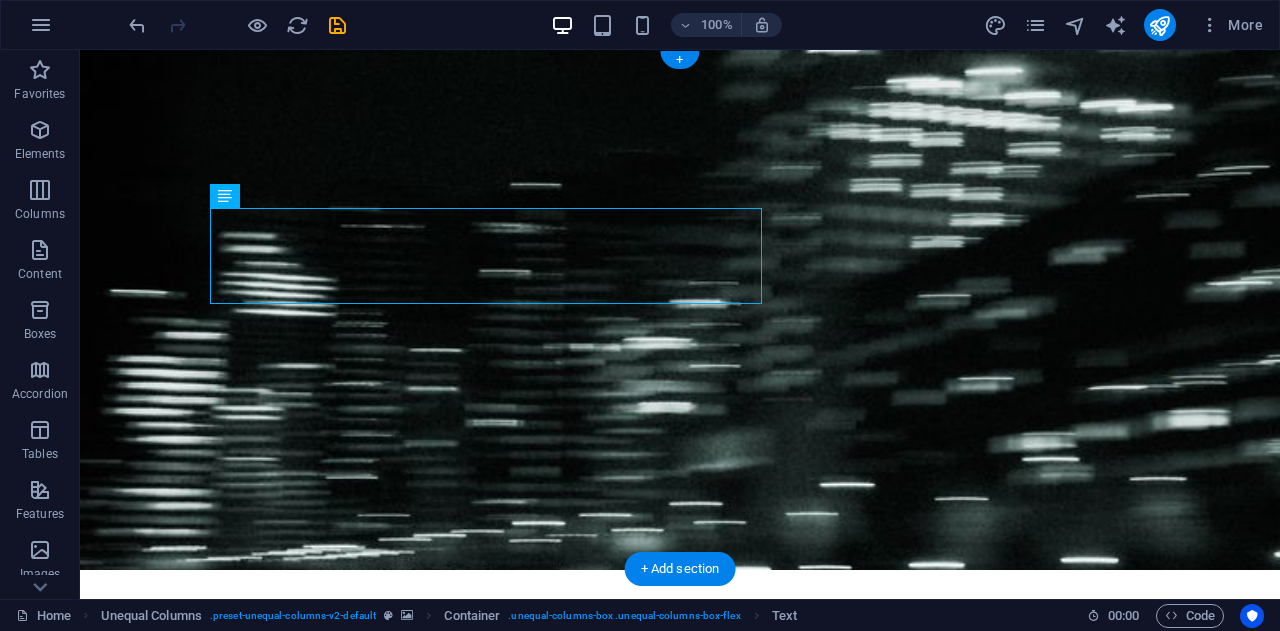 click at bounding box center [680, 310] 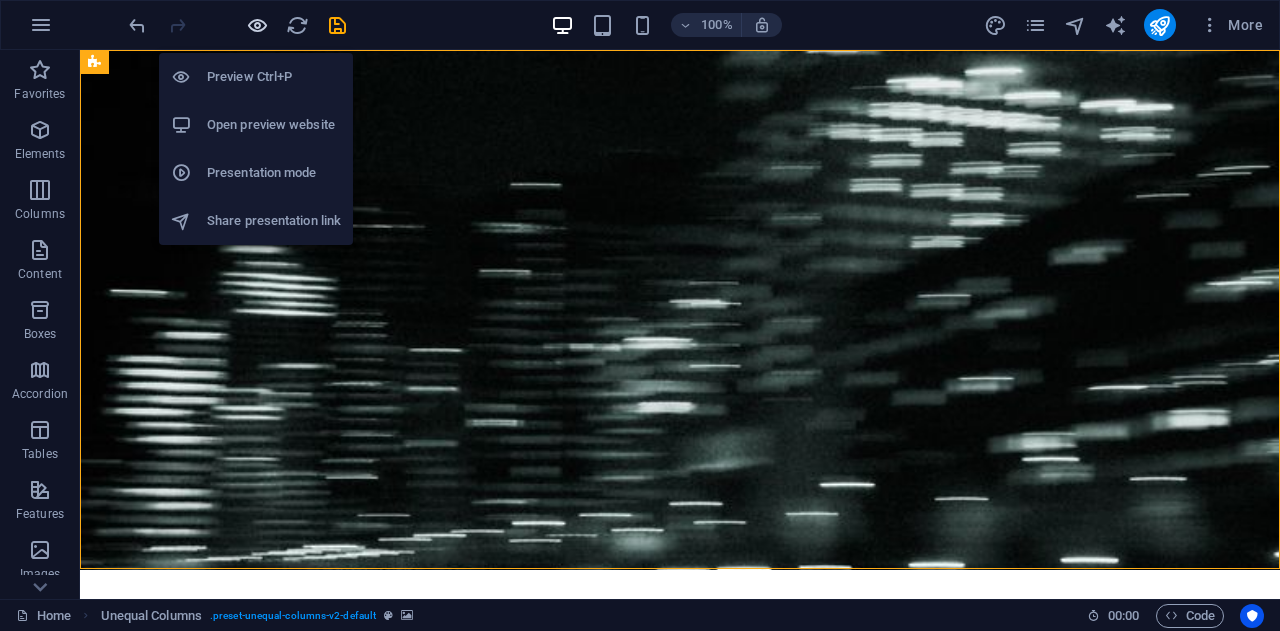 click at bounding box center (257, 25) 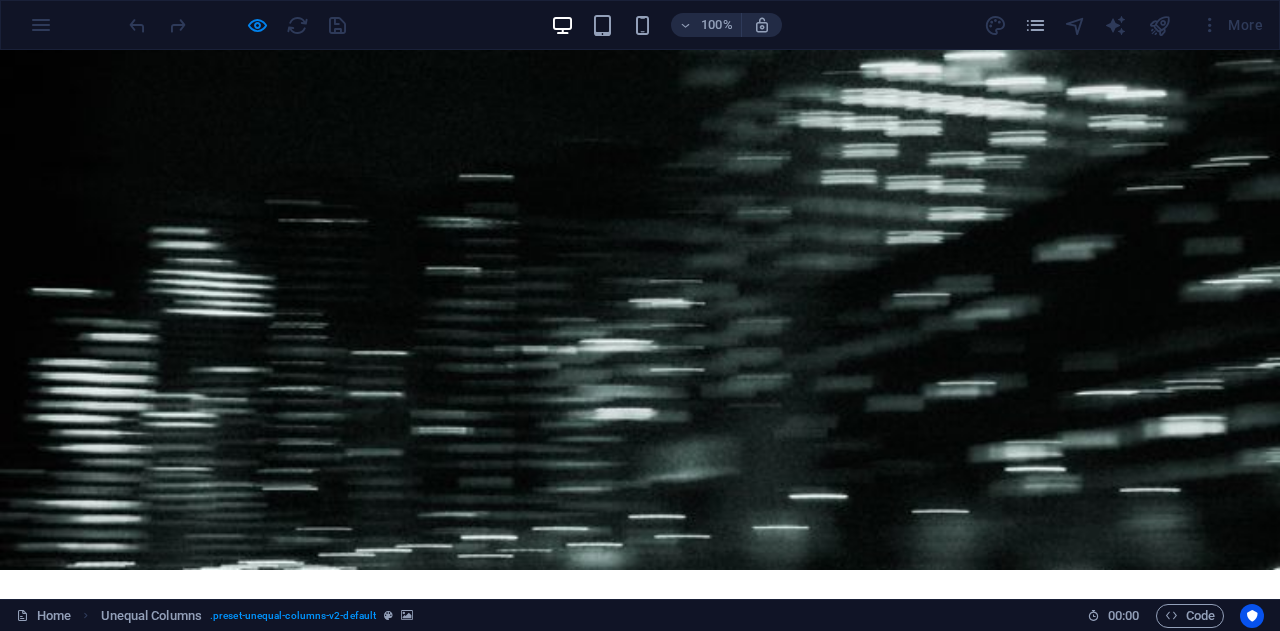 click on "100% More" at bounding box center (640, 25) 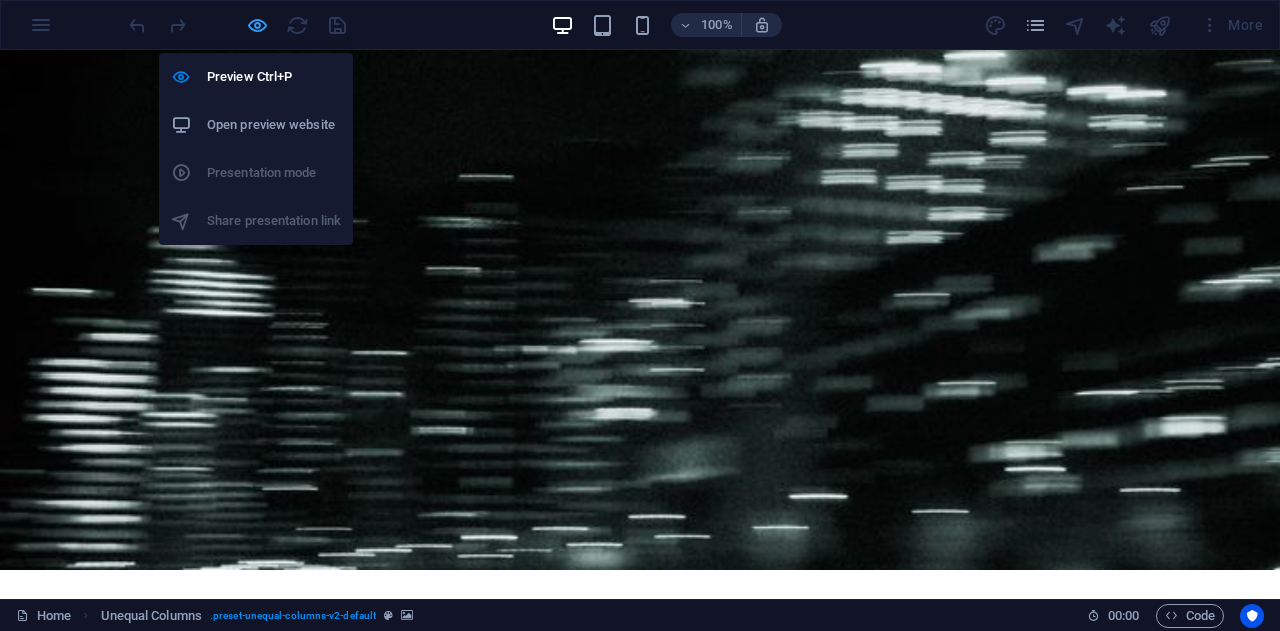 click at bounding box center [257, 25] 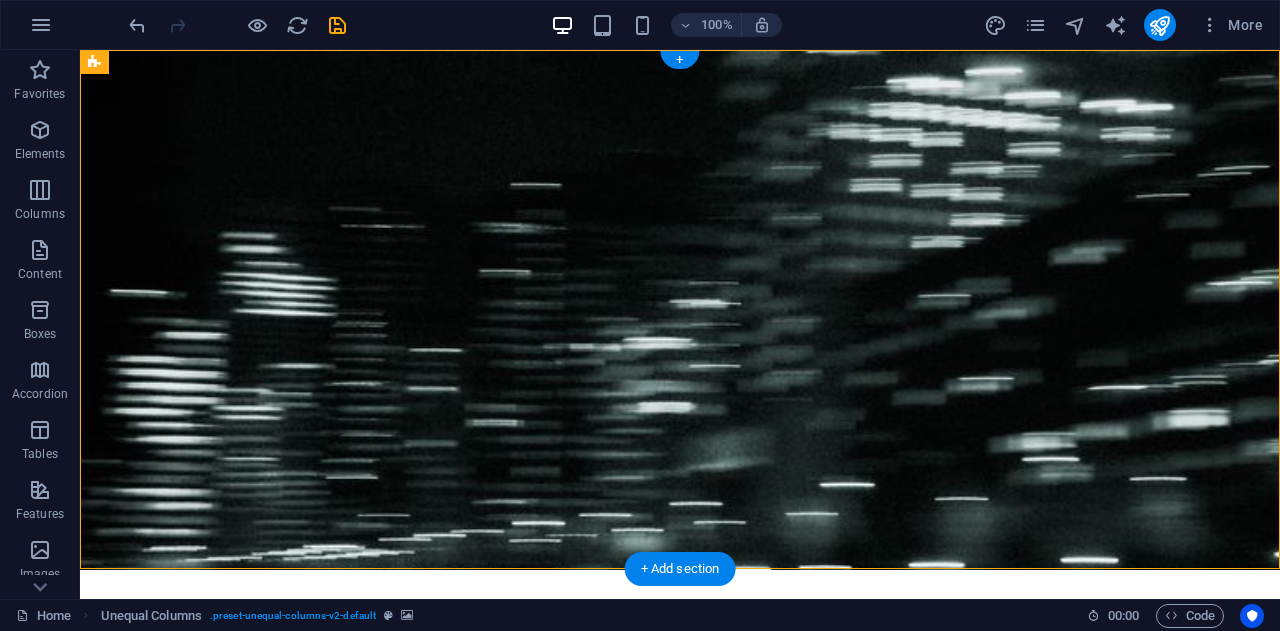 click at bounding box center (680, 310) 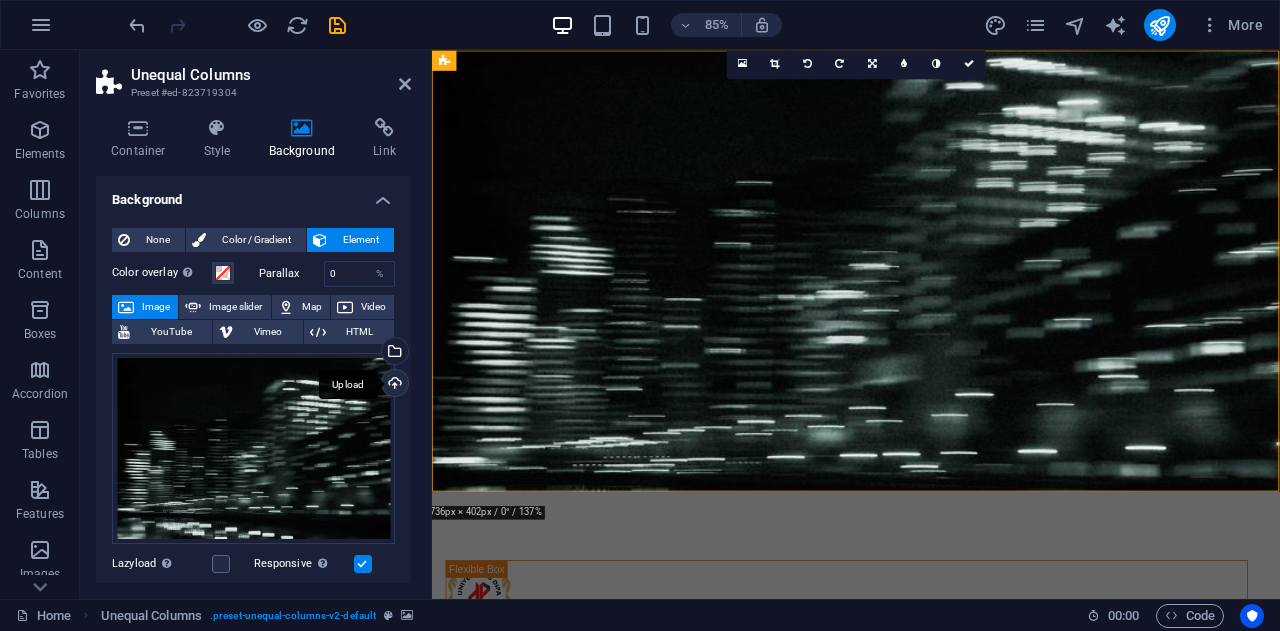 click on "Upload" at bounding box center (393, 385) 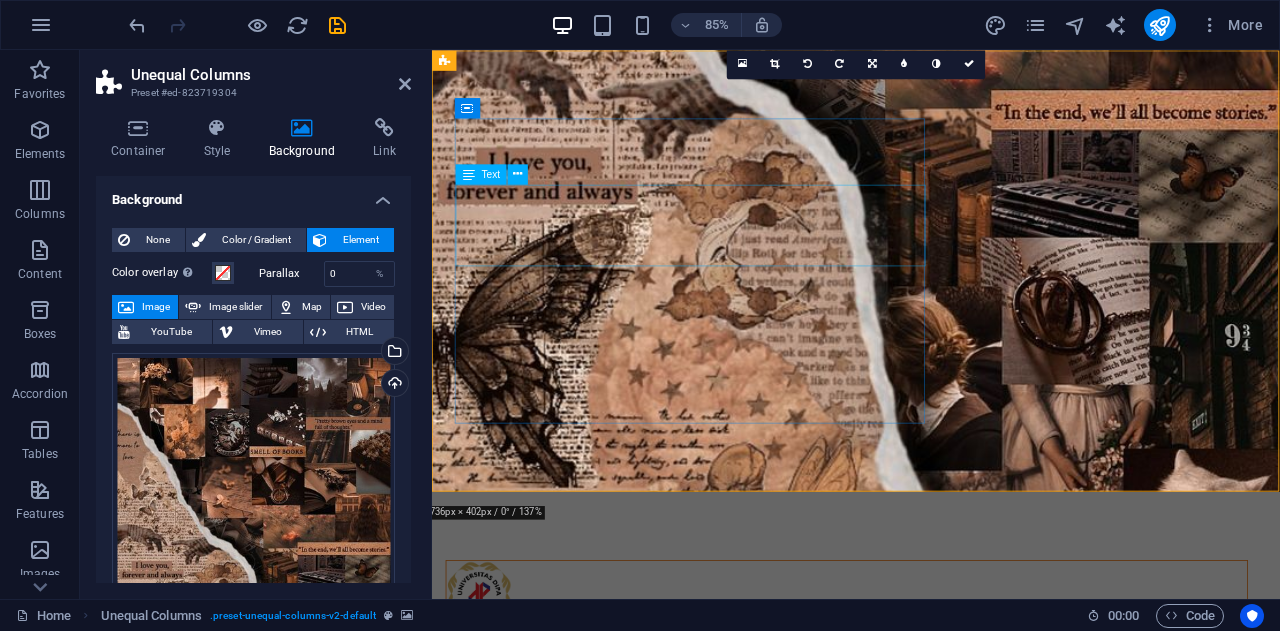 click on "Muthia Arika Salsabilah NIM : 212341 Jurusan : Teknik Informatika Umiversitas Dipa Makassar" at bounding box center [921, 776] 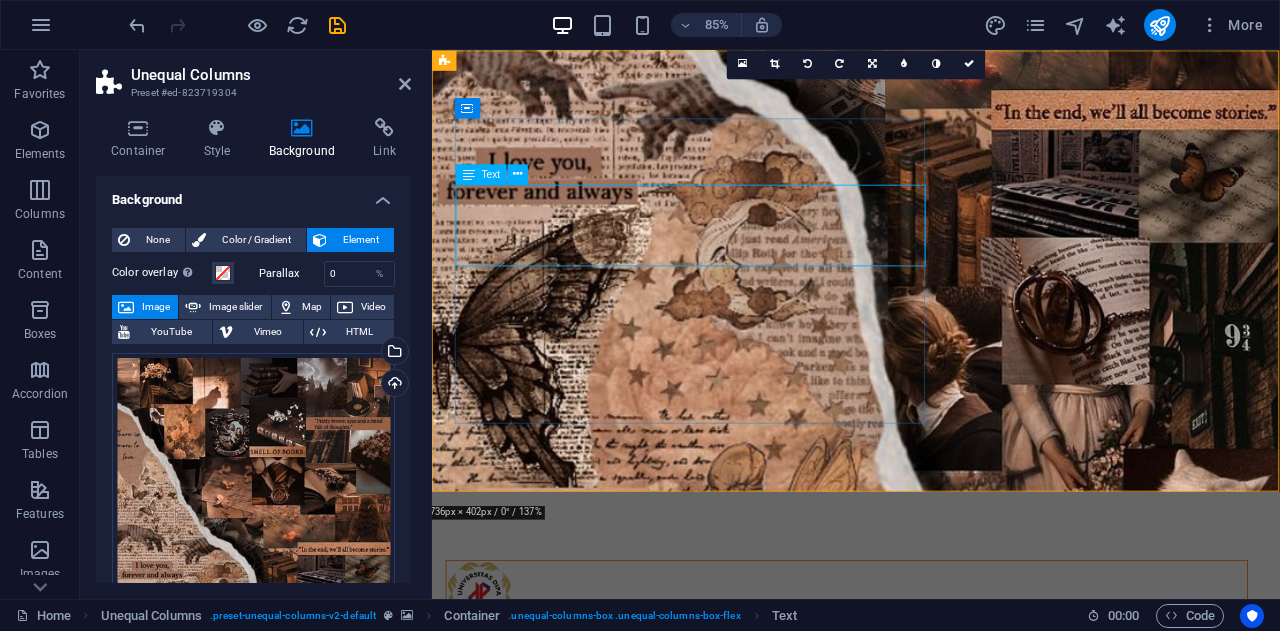 click on "Muthia Arika Salsabilah NIM : 212341 Jurusan : Teknik Informatika Umiversitas Dipa Makassar" at bounding box center [921, 776] 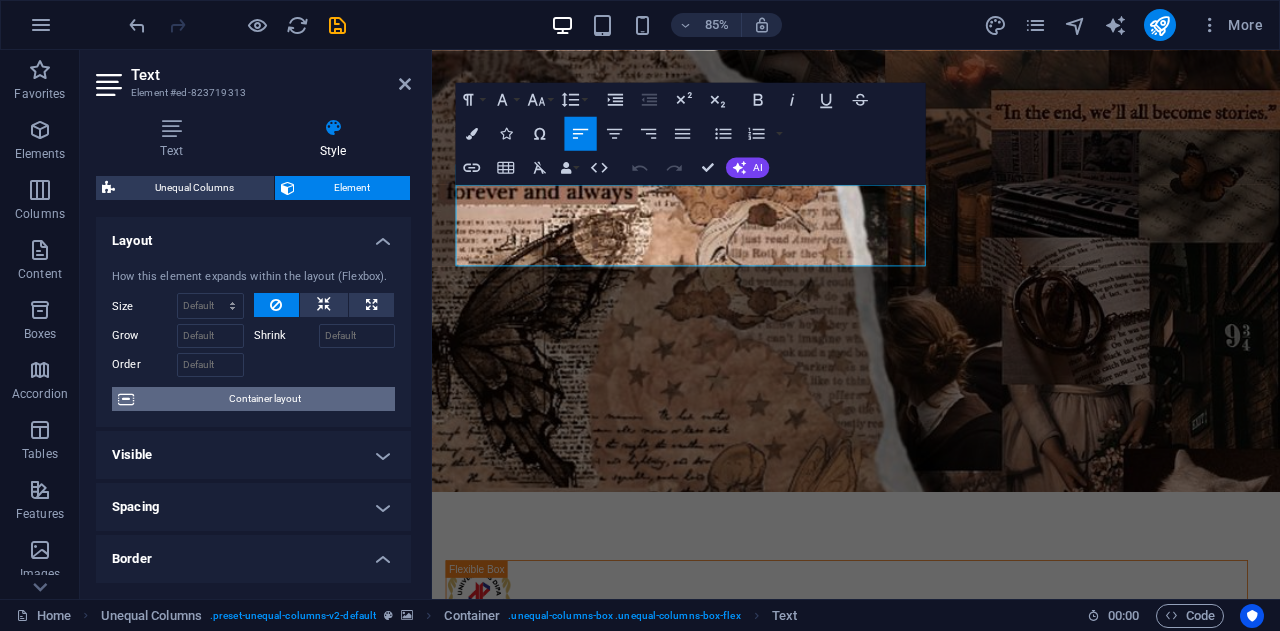 scroll, scrollTop: 100, scrollLeft: 0, axis: vertical 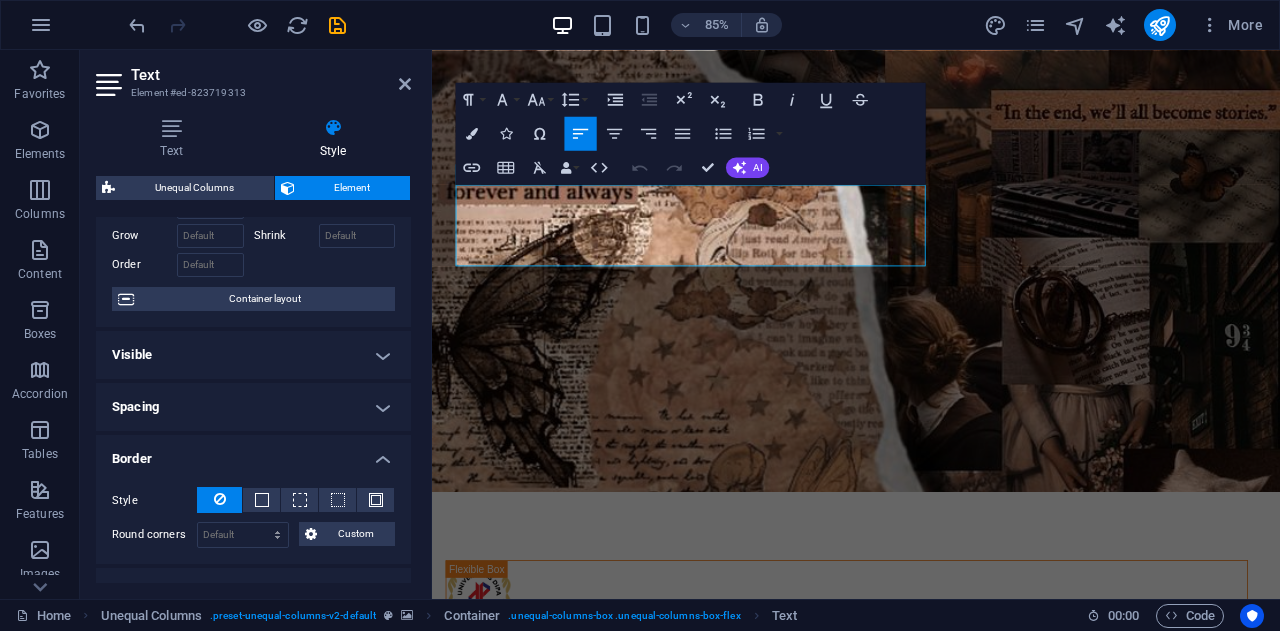 click on "Spacing" at bounding box center [253, 407] 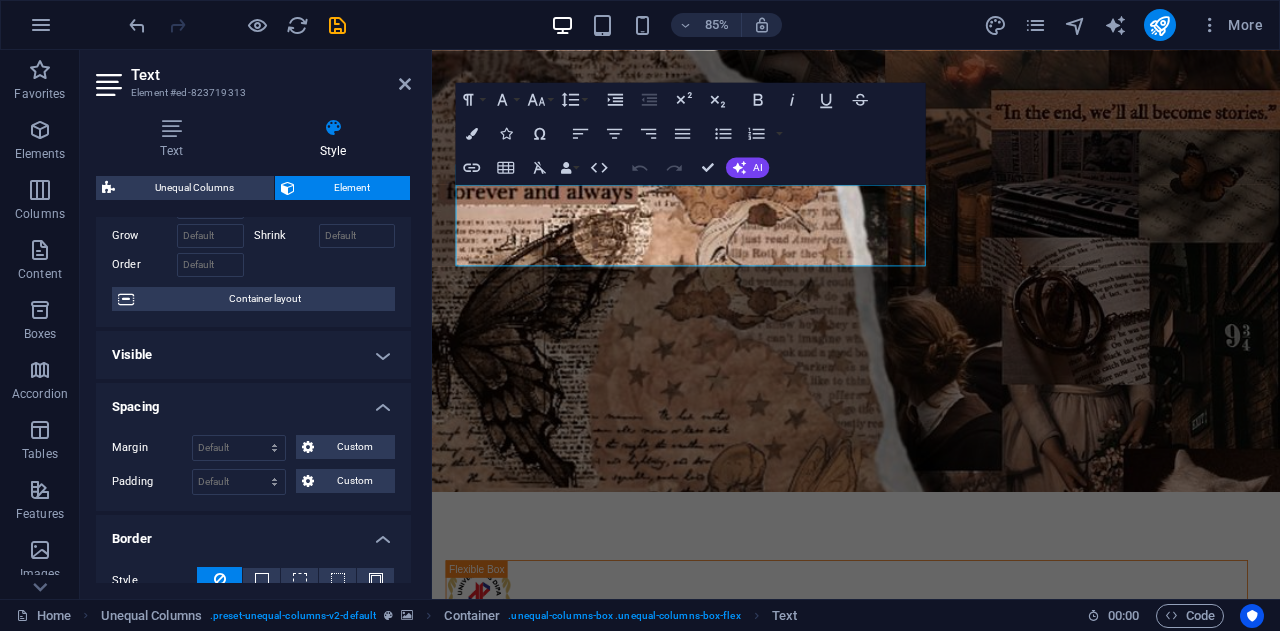 click on "Spacing" at bounding box center [253, 401] 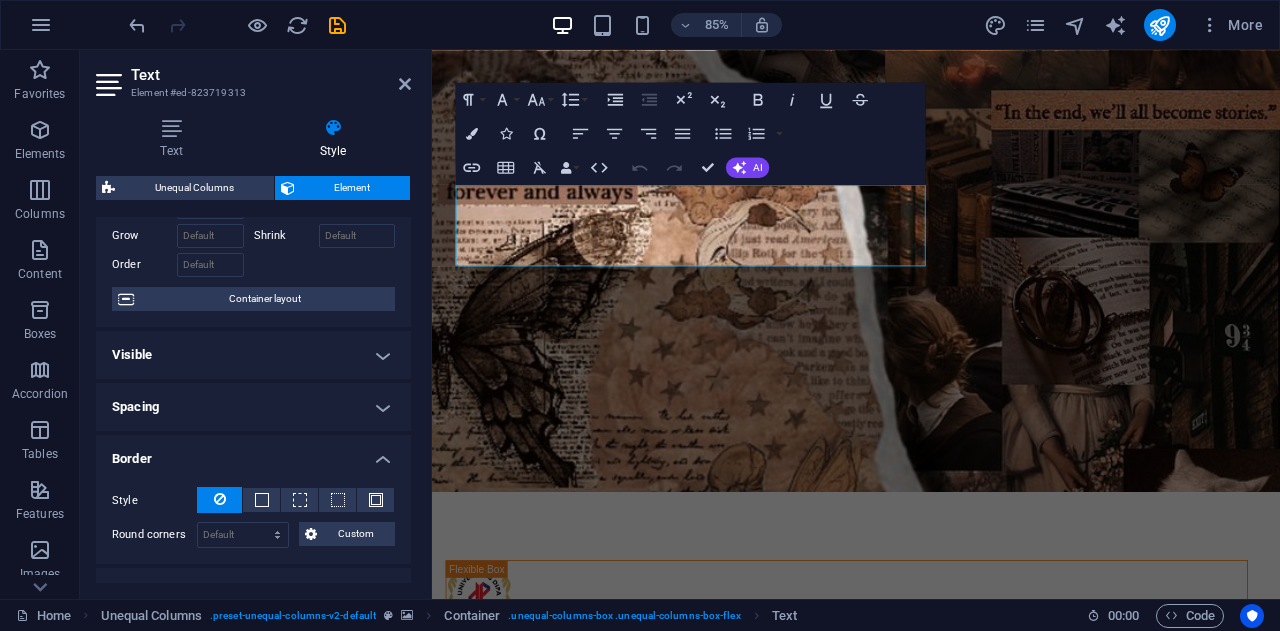 click on "Visible" at bounding box center [253, 355] 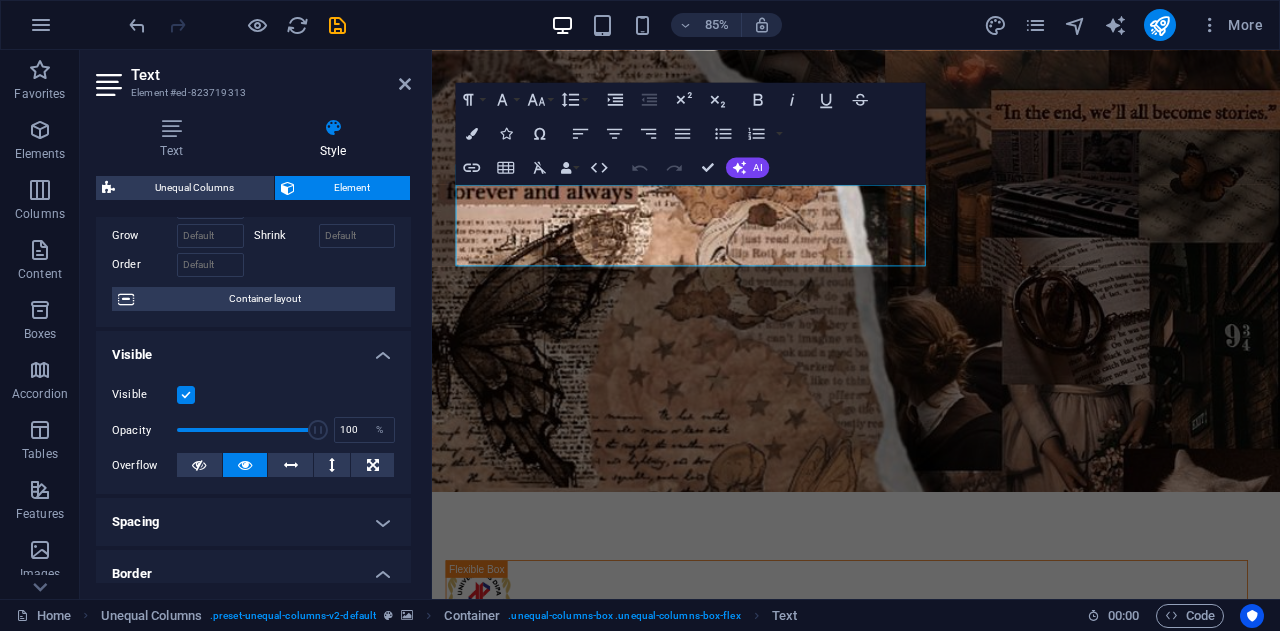 click on "Visible" at bounding box center (253, 349) 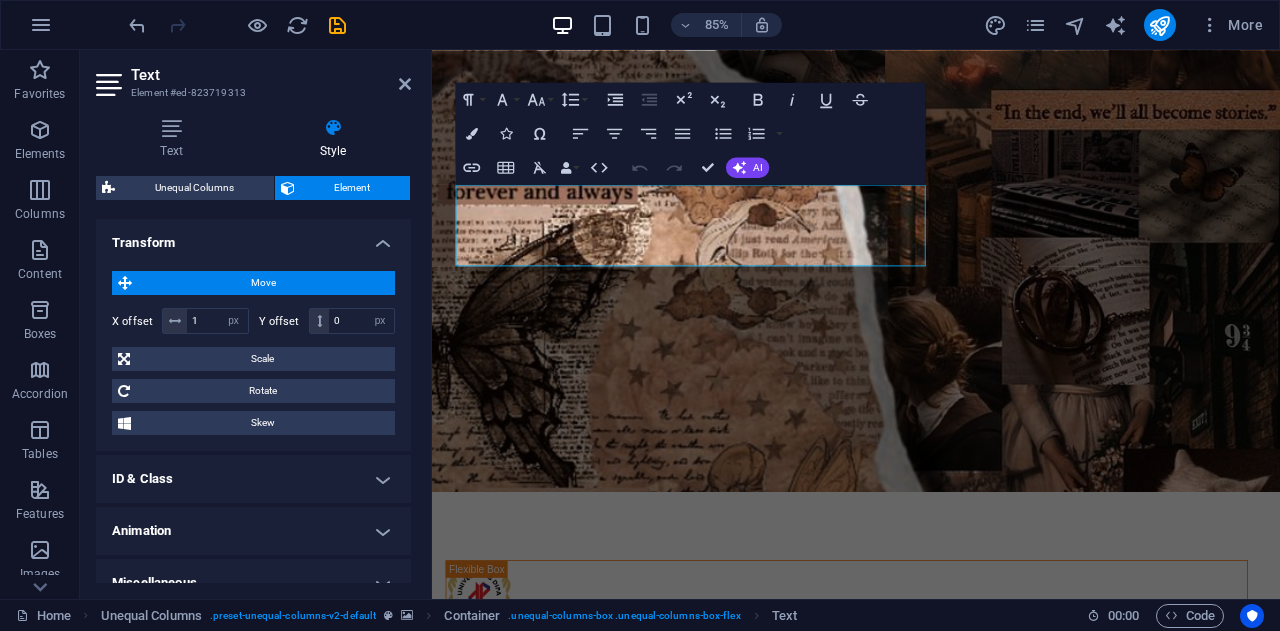 scroll, scrollTop: 805, scrollLeft: 0, axis: vertical 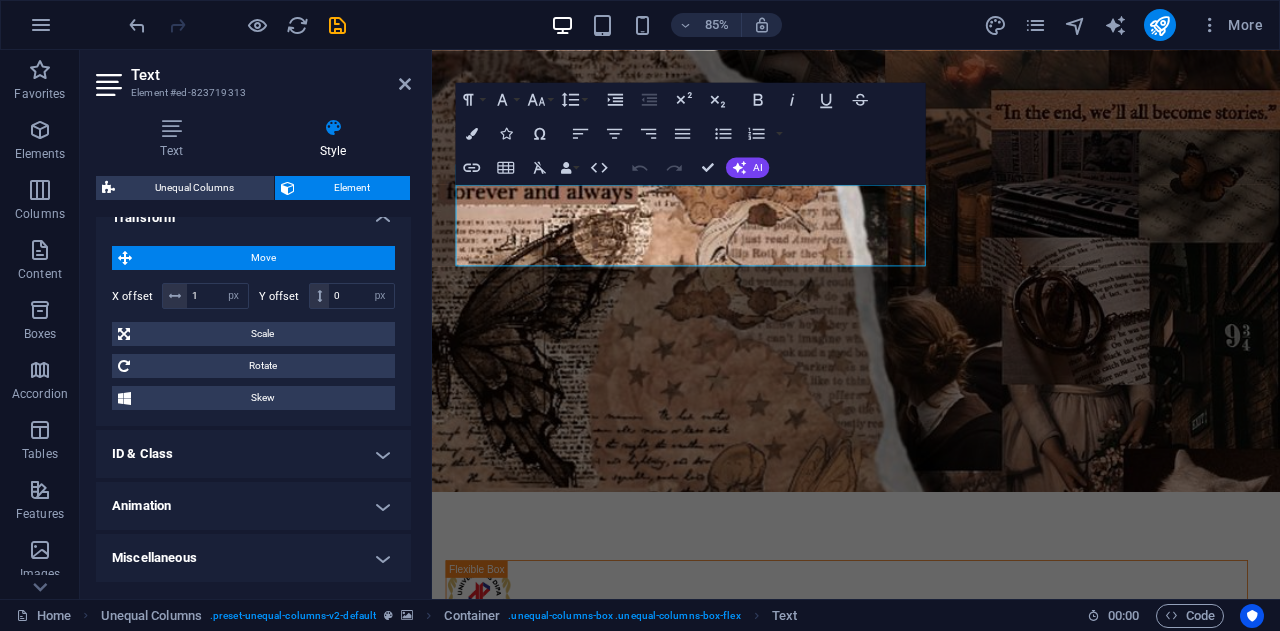 click on "ID & Class" at bounding box center [253, 454] 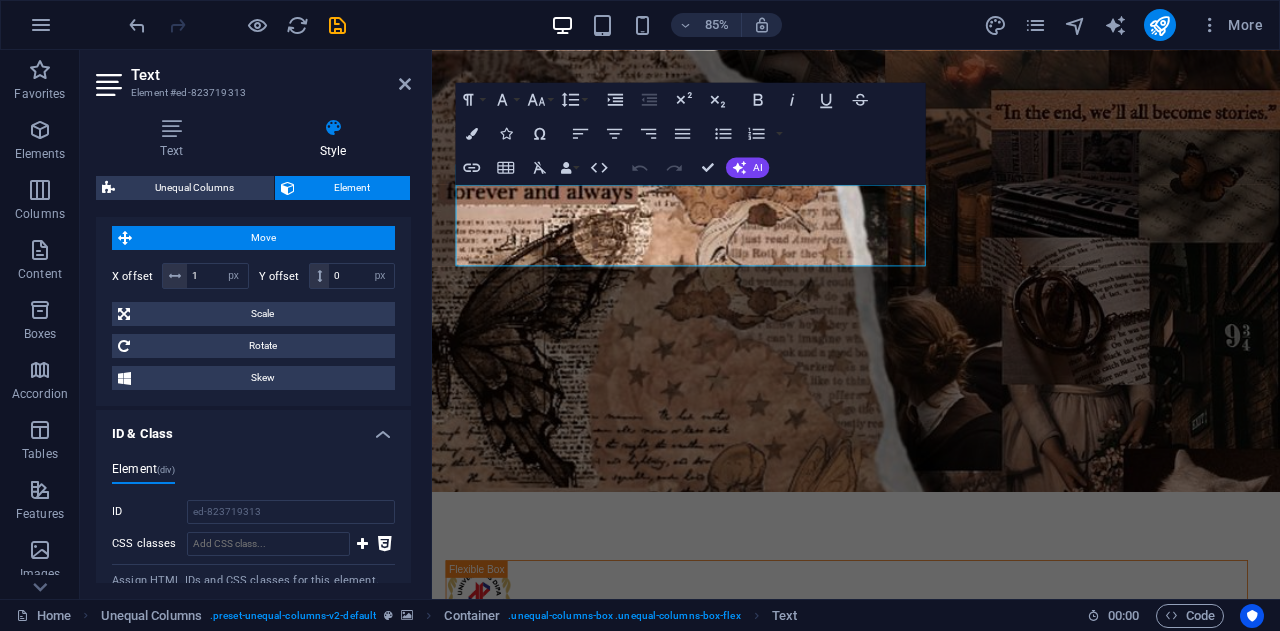 scroll, scrollTop: 984, scrollLeft: 0, axis: vertical 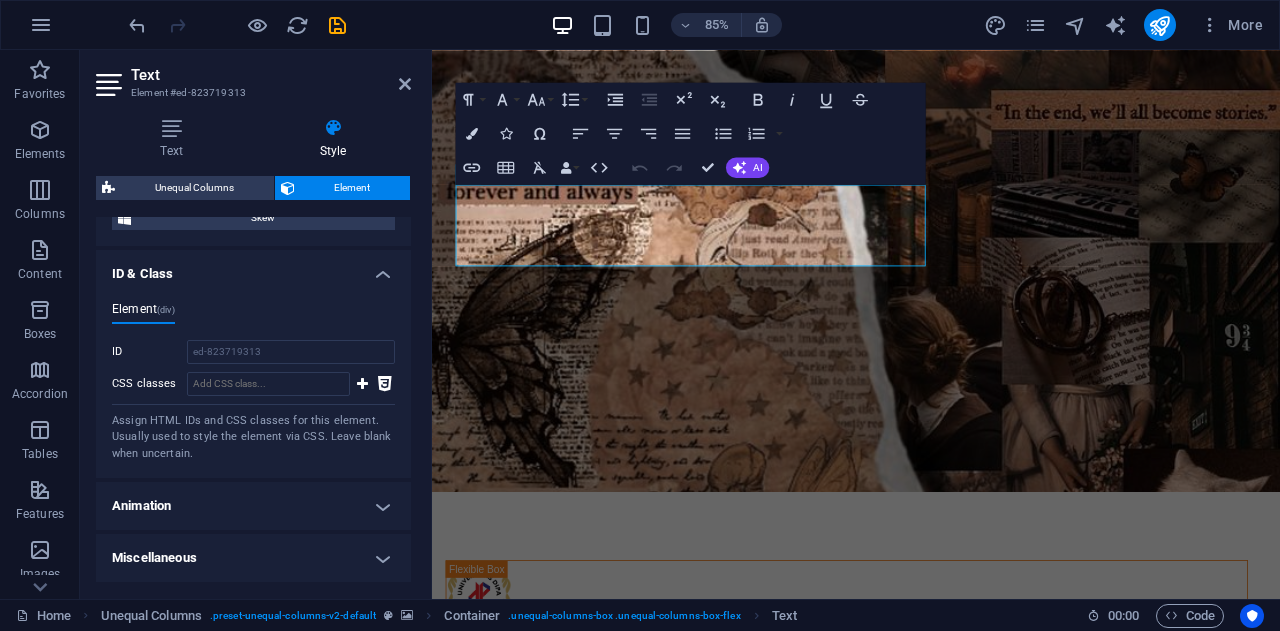 click on "ID & Class" at bounding box center (253, 268) 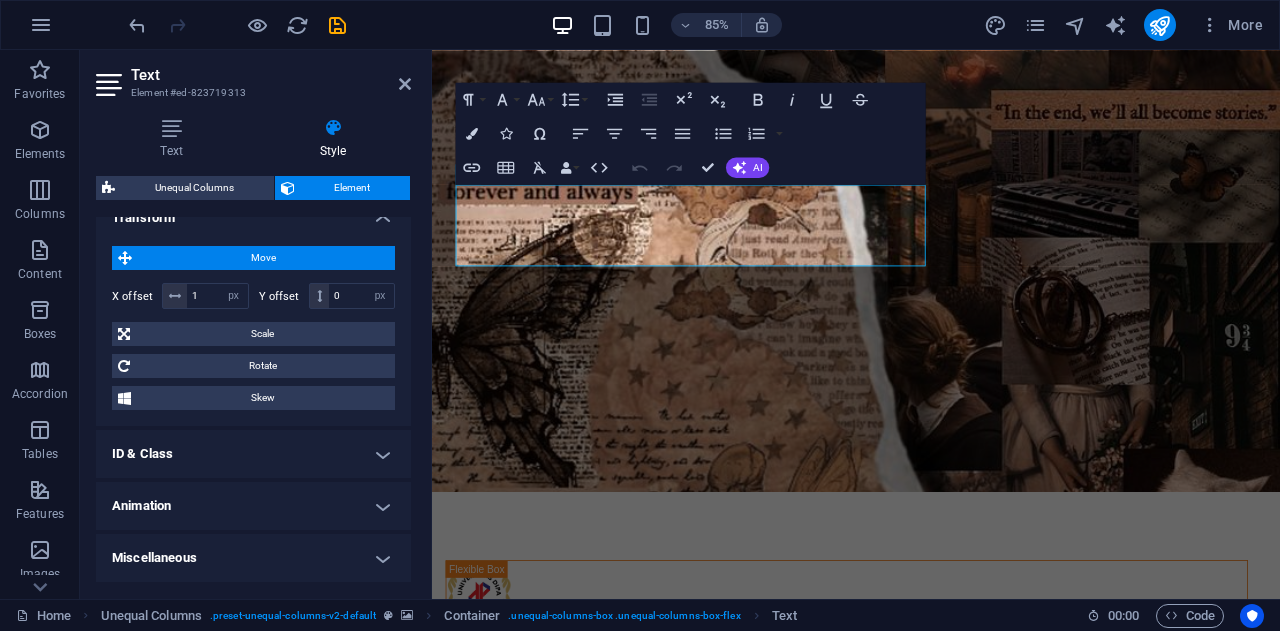 click on "Animation" at bounding box center [253, 506] 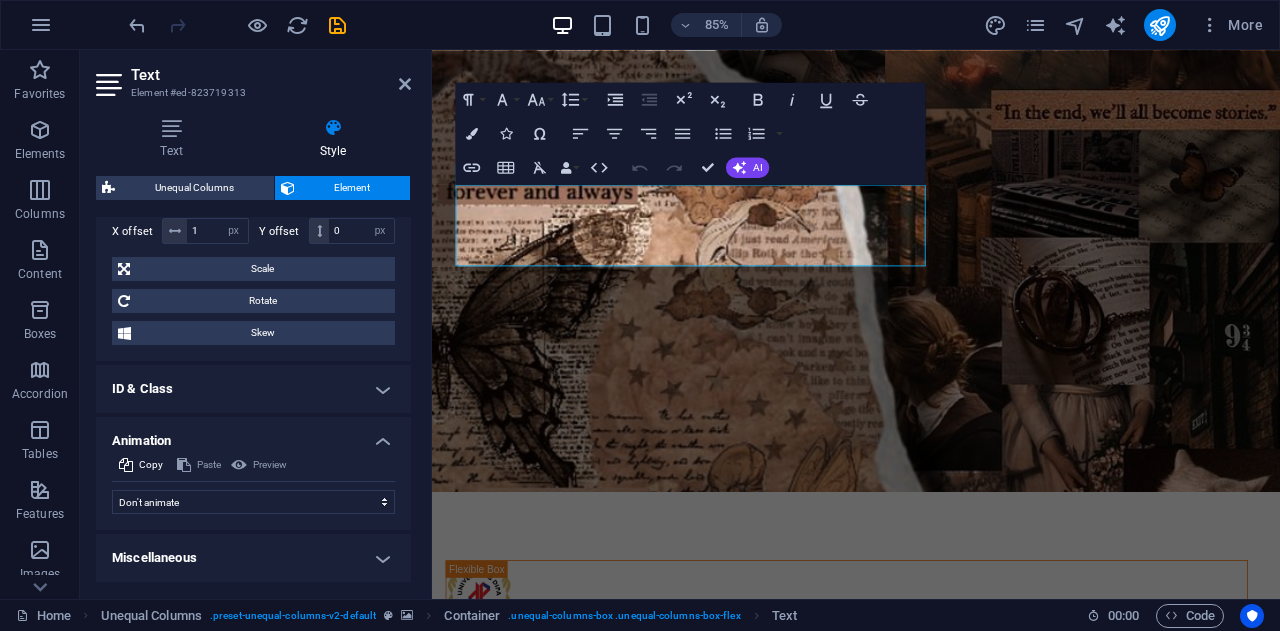 click on "Animation" at bounding box center (253, 435) 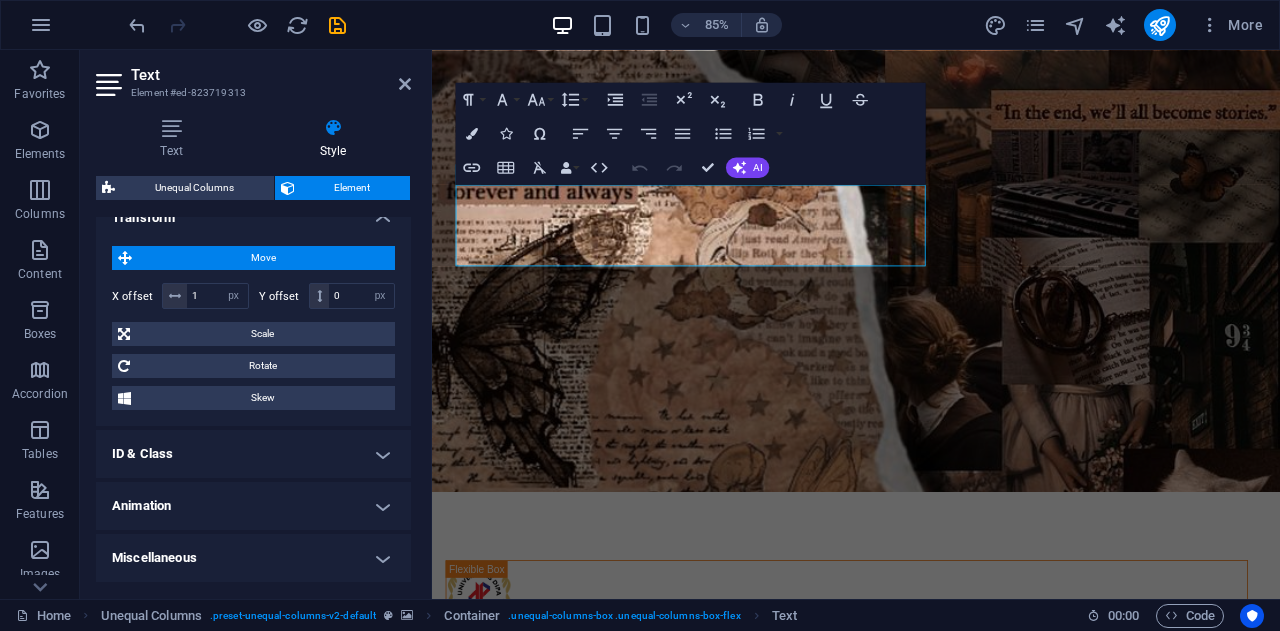 click on "Miscellaneous" at bounding box center (253, 558) 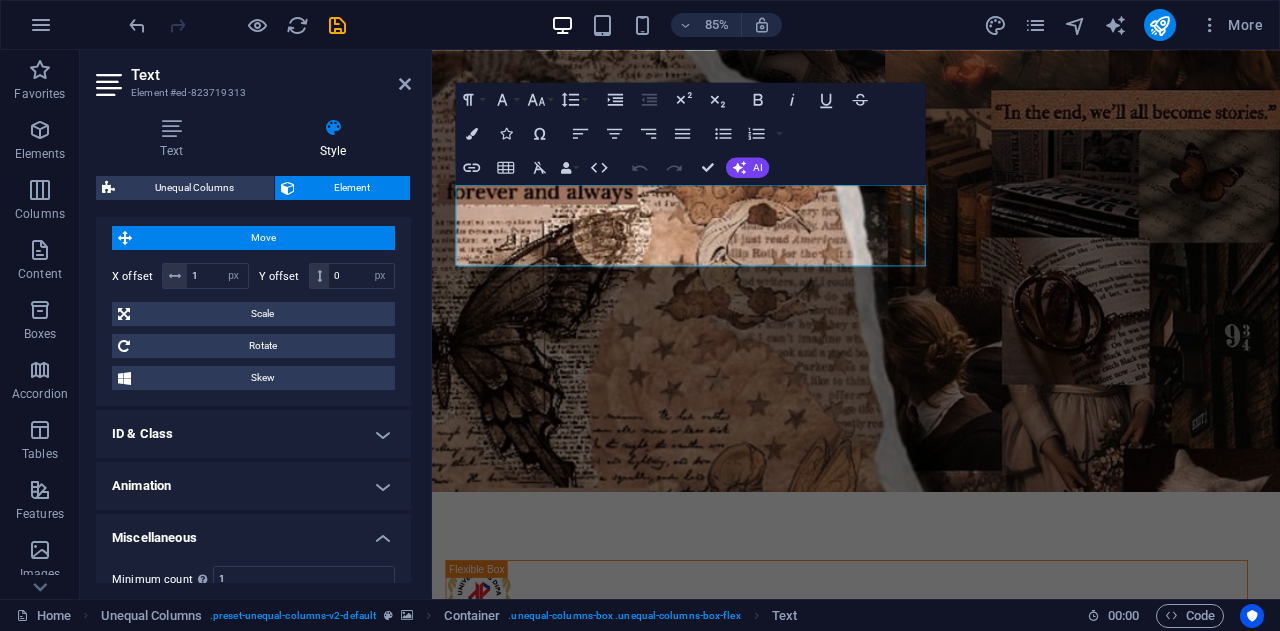 scroll, scrollTop: 928, scrollLeft: 0, axis: vertical 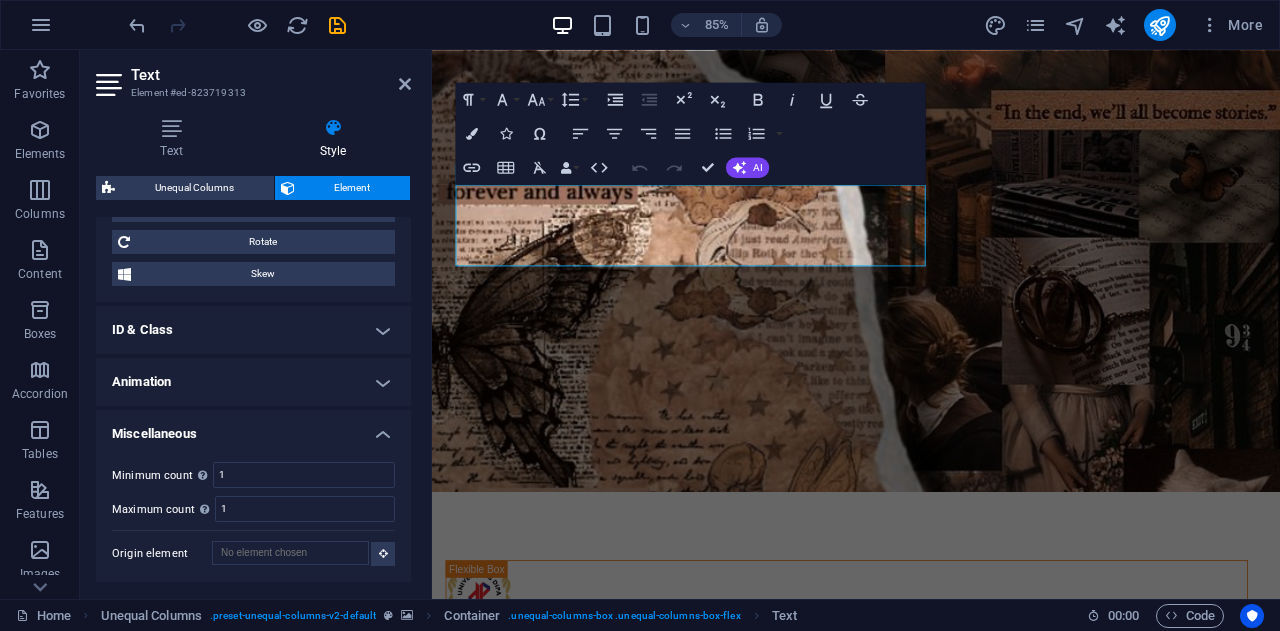 click on "Minimum count Define whether this element should be duplicable. 1 Maximum count Define whether this element should be duplicable. 1 Origin element" at bounding box center (253, 514) 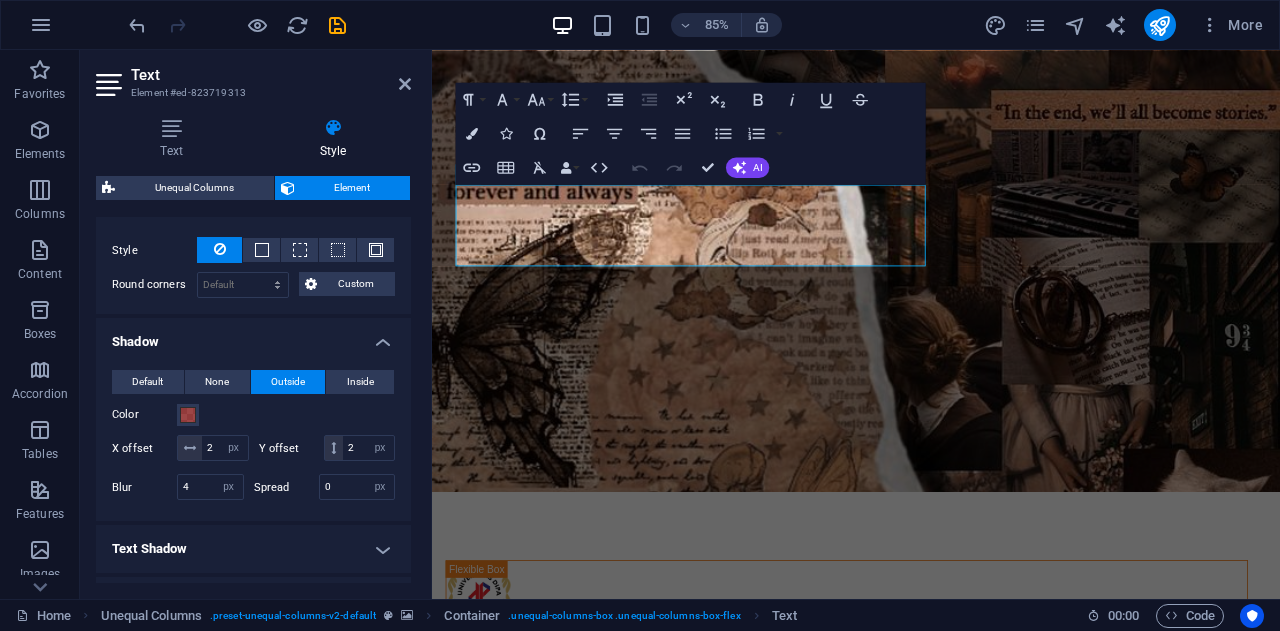 scroll, scrollTop: 328, scrollLeft: 0, axis: vertical 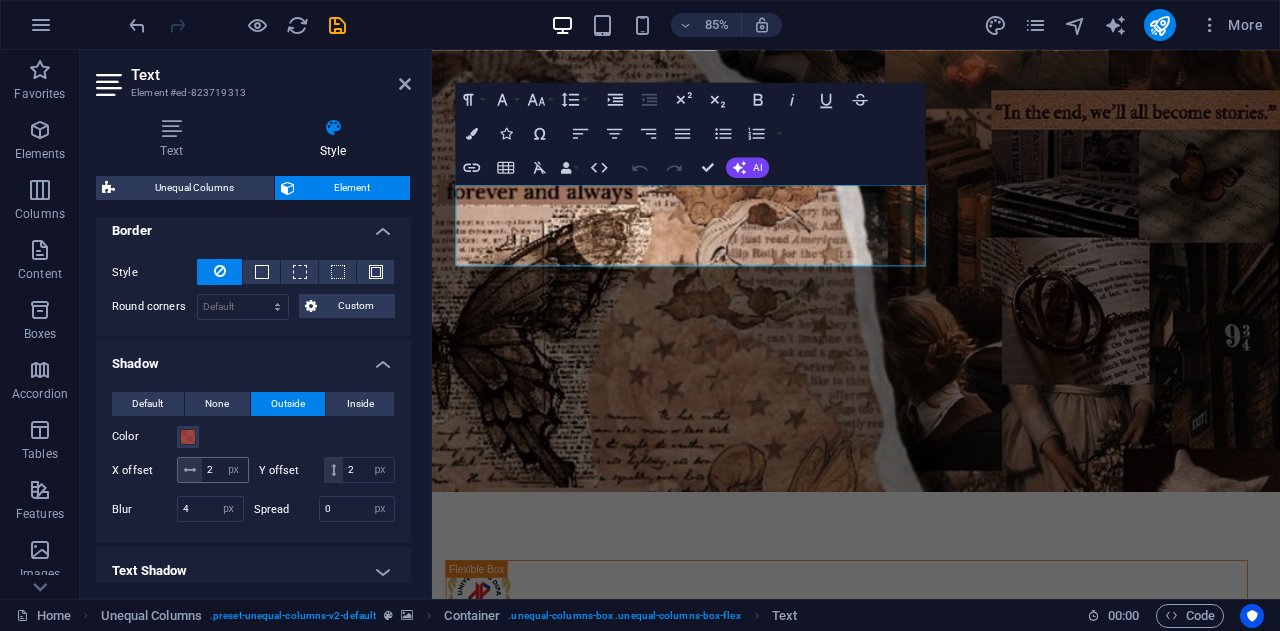 drag, startPoint x: 182, startPoint y: 471, endPoint x: 208, endPoint y: 472, distance: 26.019224 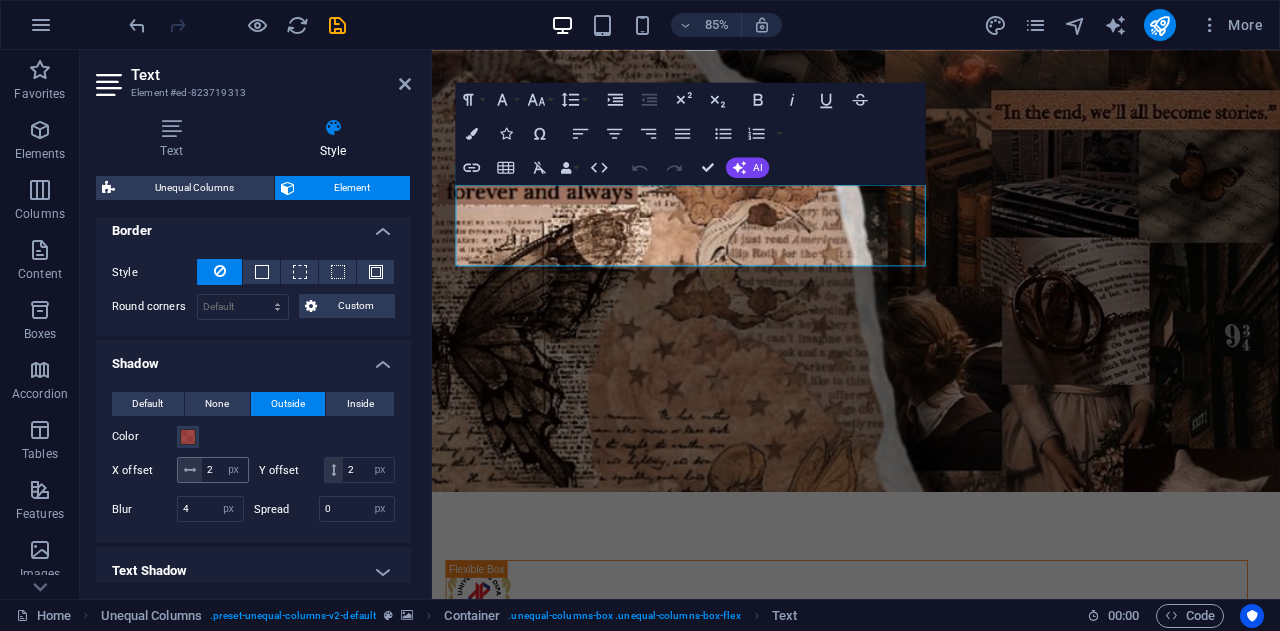 click on "2 px rem vh vw" at bounding box center [213, 470] 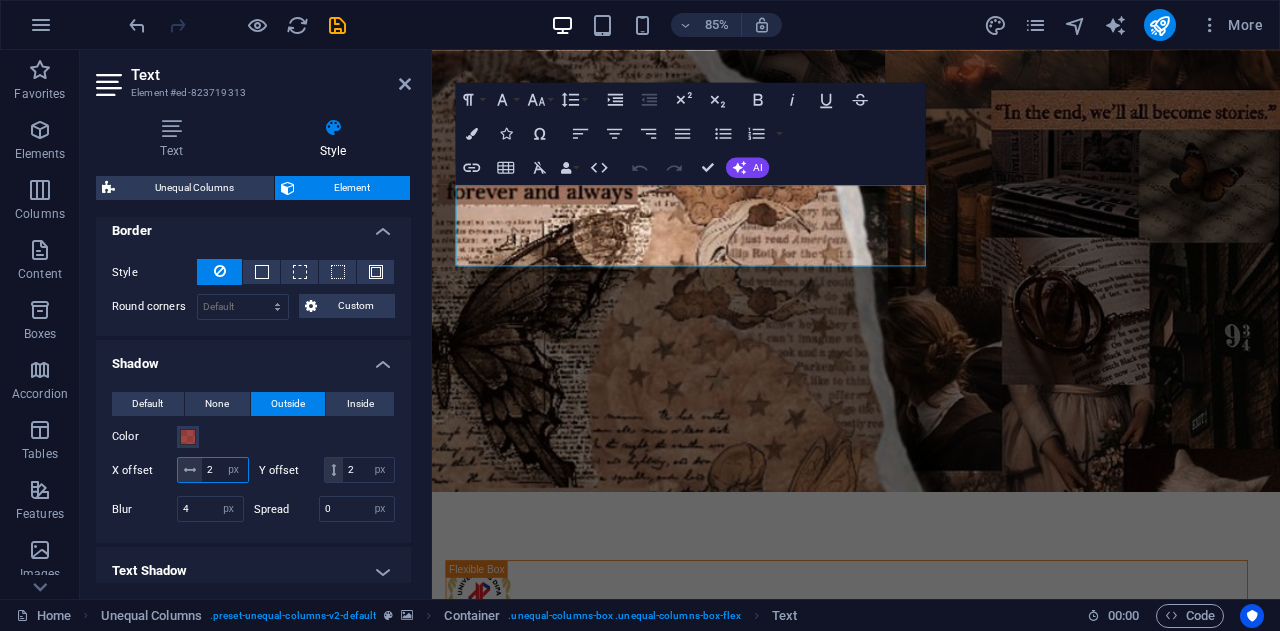 drag, startPoint x: 229, startPoint y: 469, endPoint x: 252, endPoint y: 468, distance: 23.021729 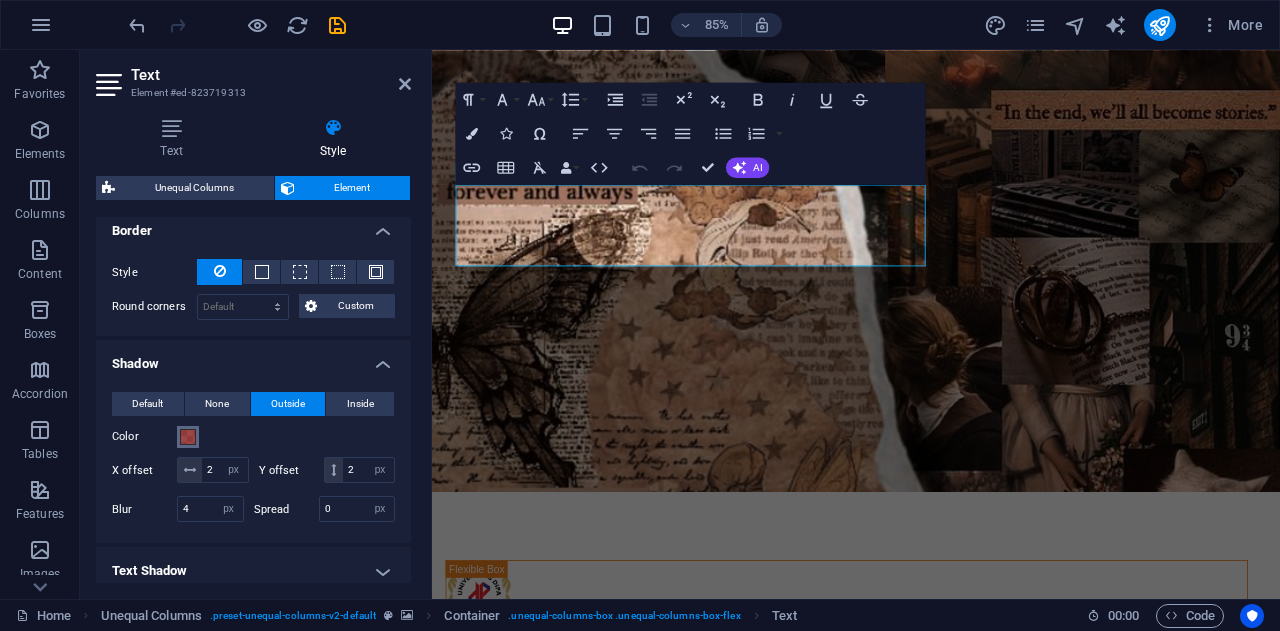 click at bounding box center [188, 437] 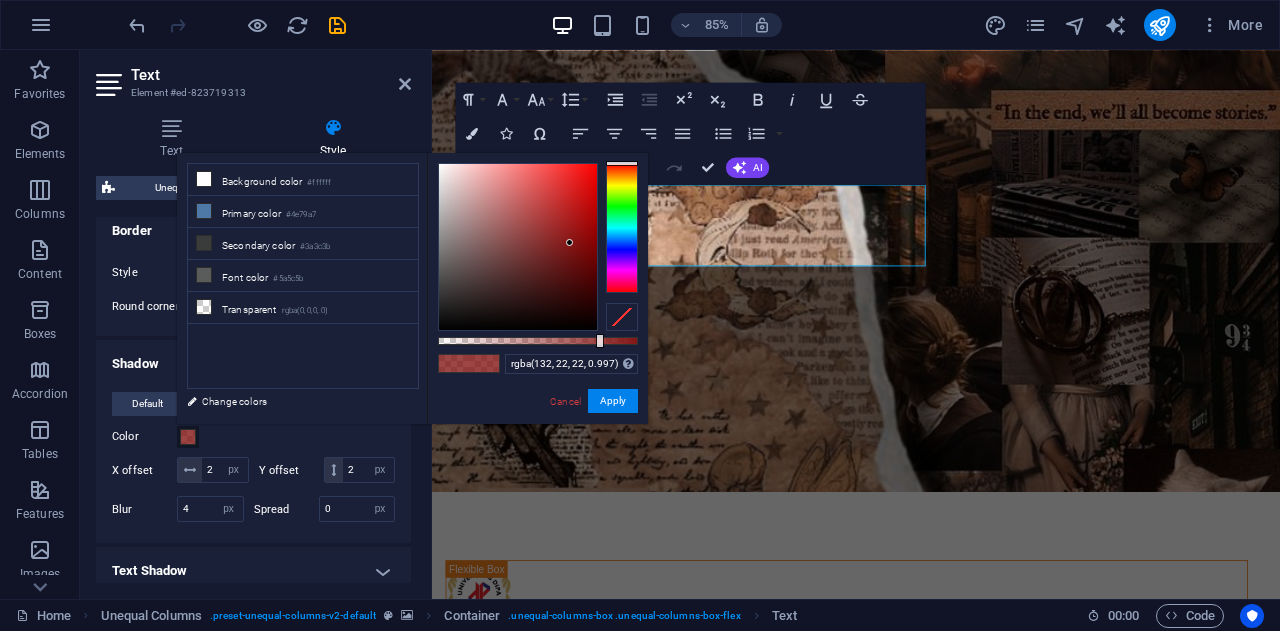 type on "#841616" 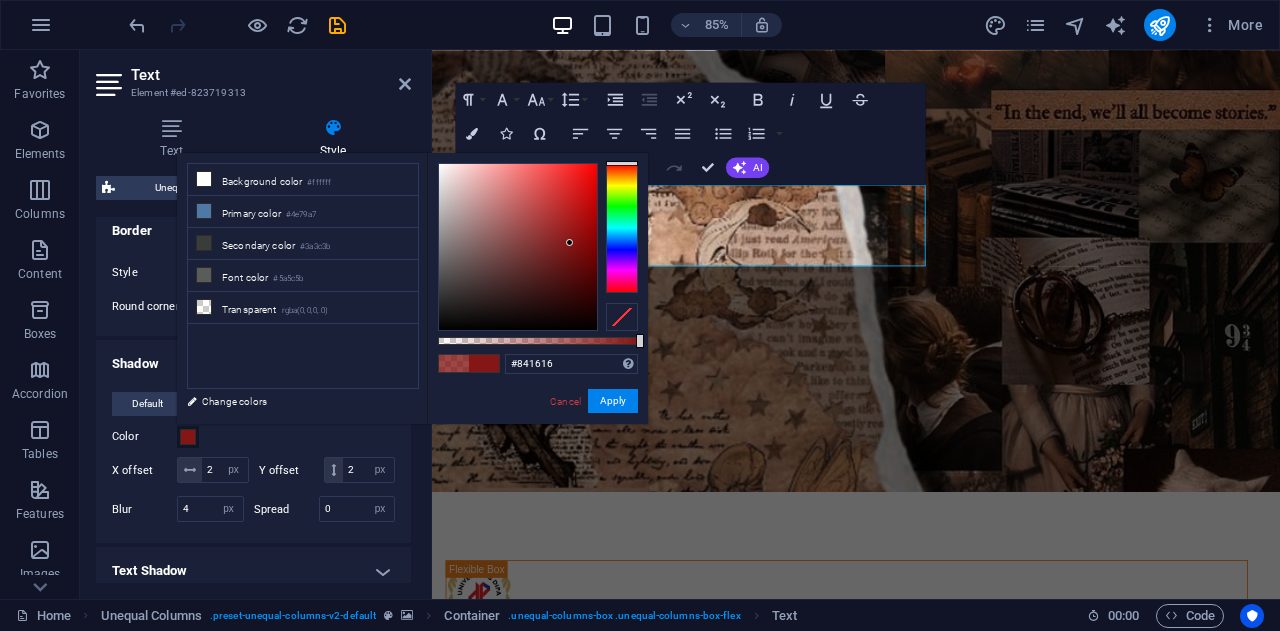 drag, startPoint x: 579, startPoint y: 338, endPoint x: 652, endPoint y: 338, distance: 73 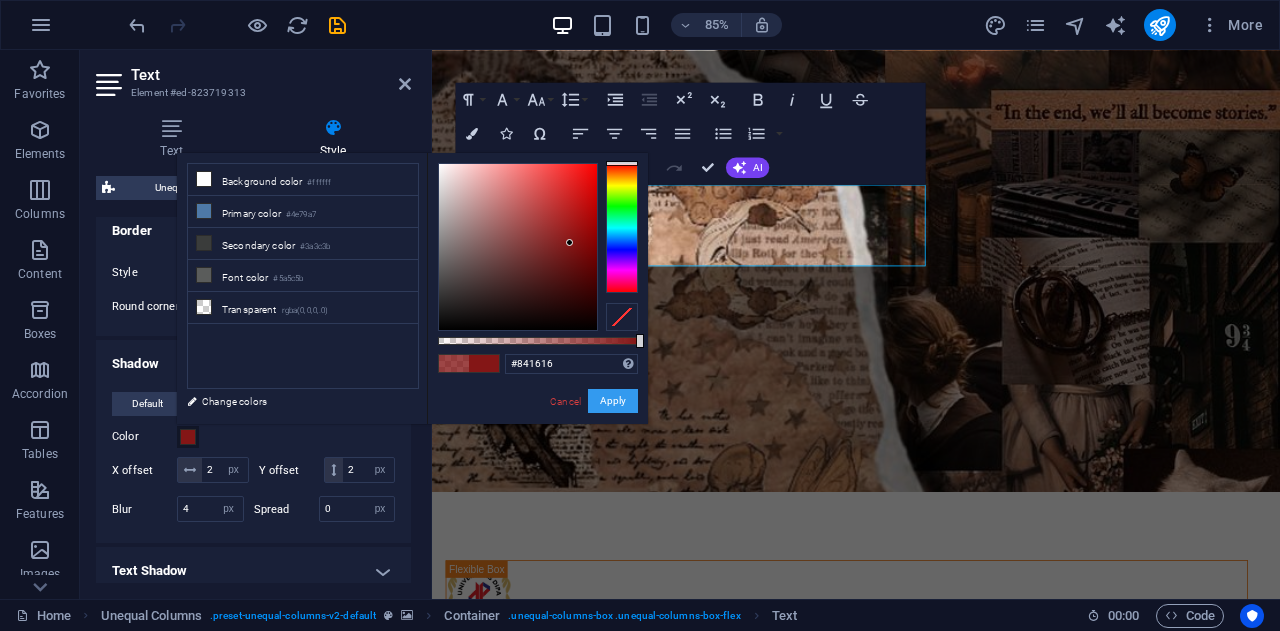 drag, startPoint x: 610, startPoint y: 403, endPoint x: 212, endPoint y: 432, distance: 399.05515 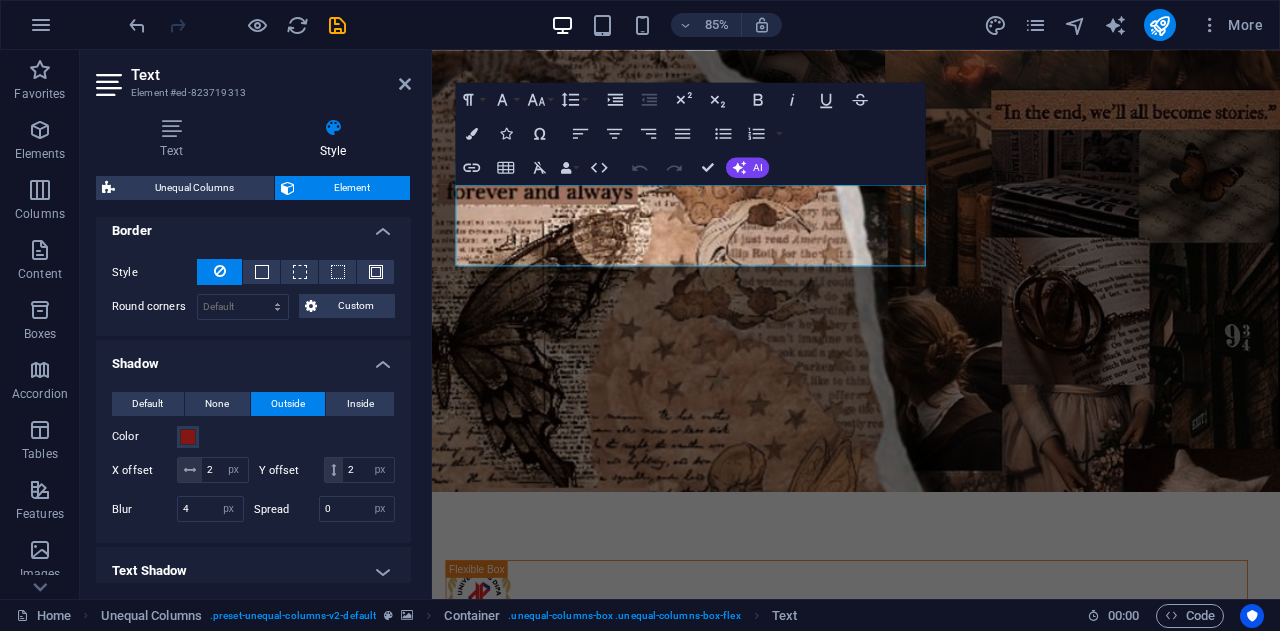 click on "Skip to main content
Muthia Arika Salsabilah NIM : 212341 Jurusan : Teknik Informatika Umiversitas Dipa Makassar" at bounding box center [931, 985] 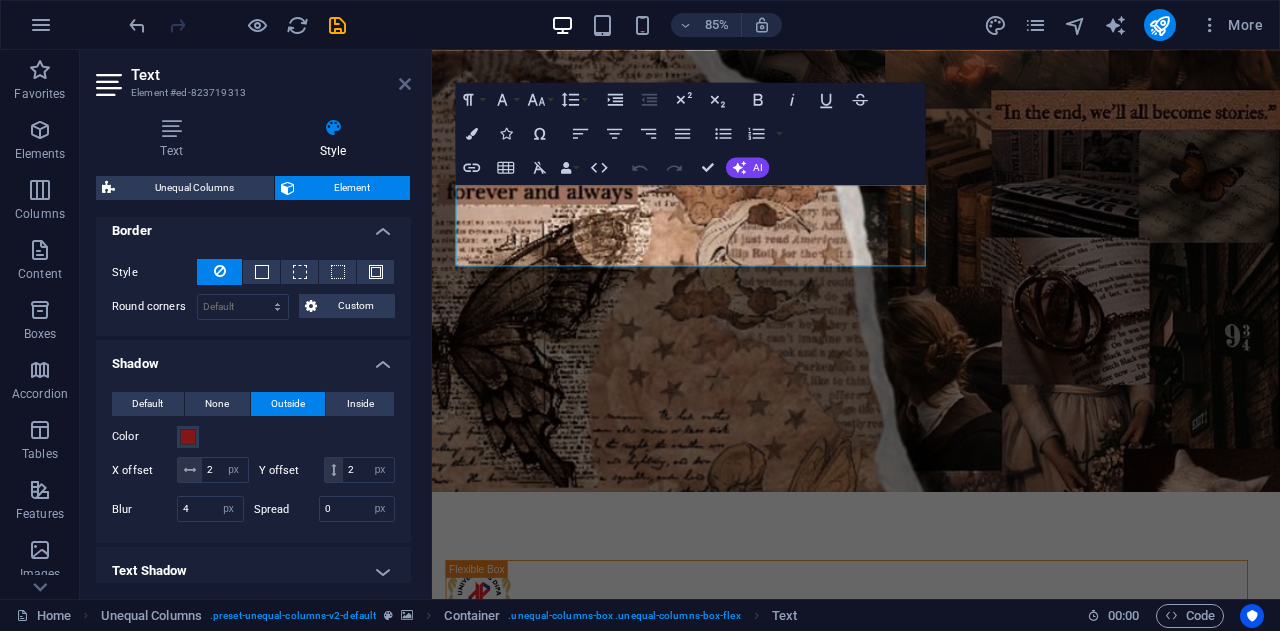 click at bounding box center [405, 84] 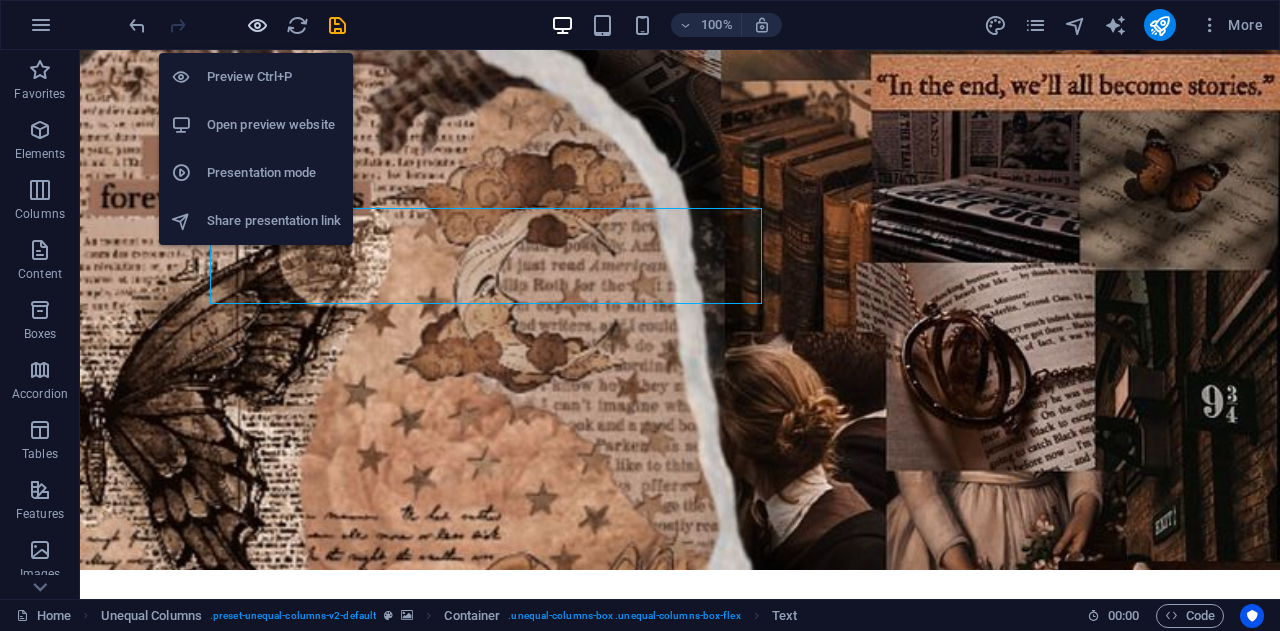 click at bounding box center (257, 25) 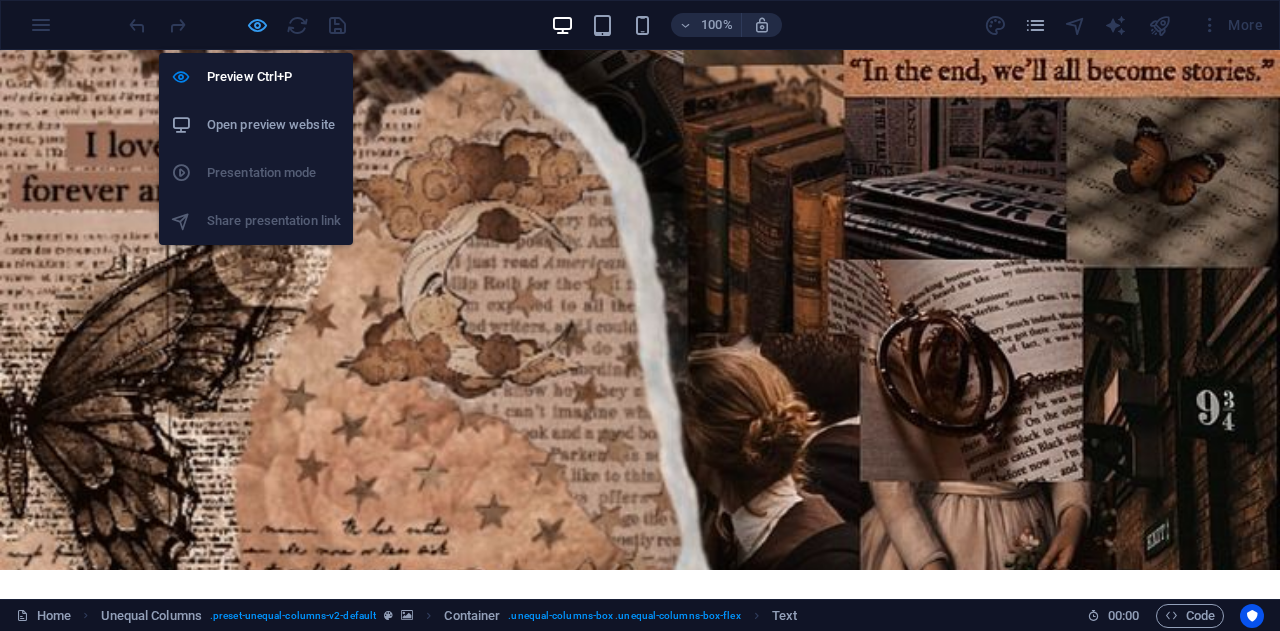 click at bounding box center (257, 25) 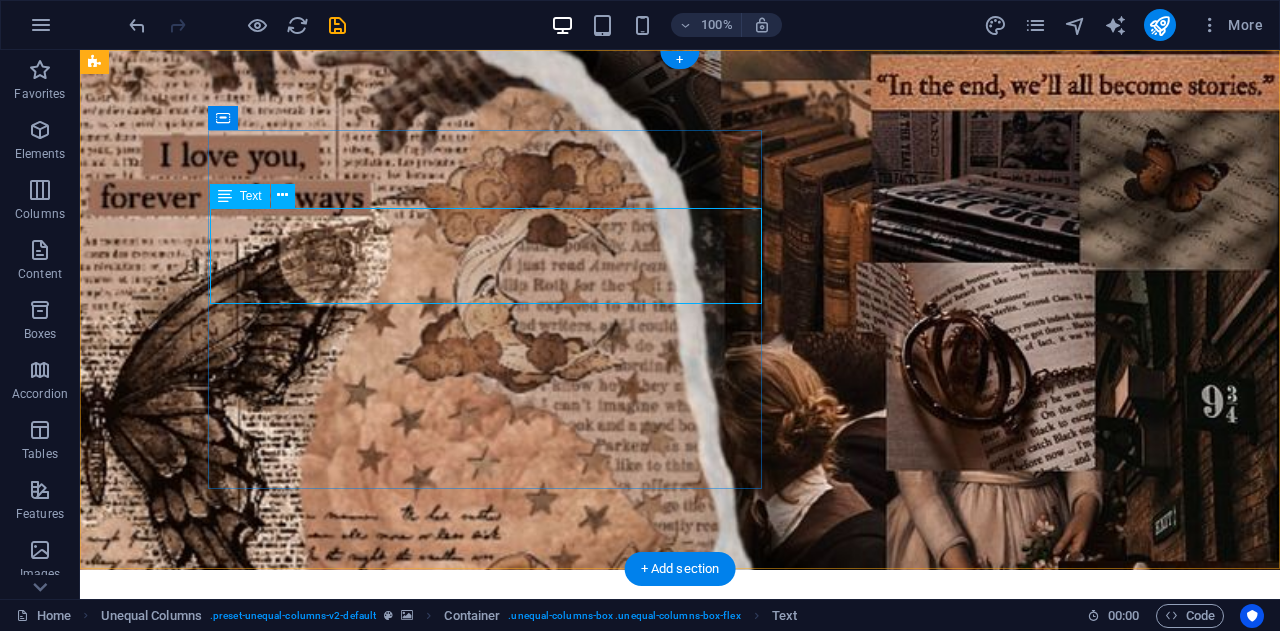 click on "Muthia Arika Salsabilah NIM : 212341 Jurusan : Teknik Informatika Umiversitas Dipa Makassar" at bounding box center (569, 776) 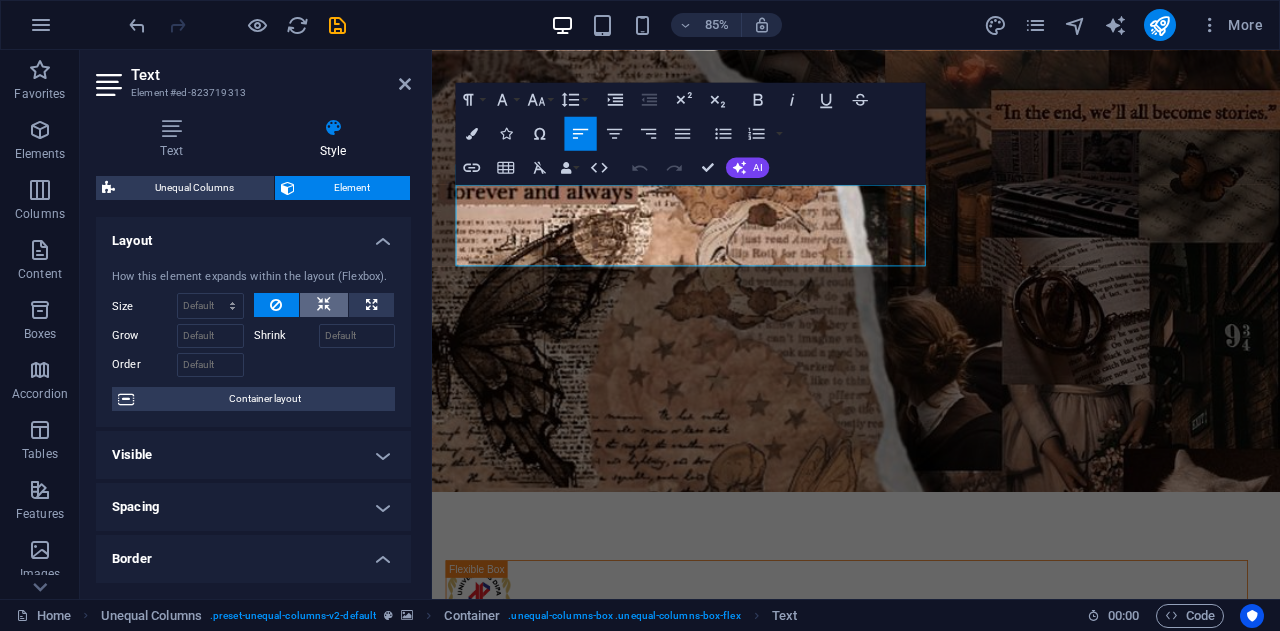 click at bounding box center (324, 305) 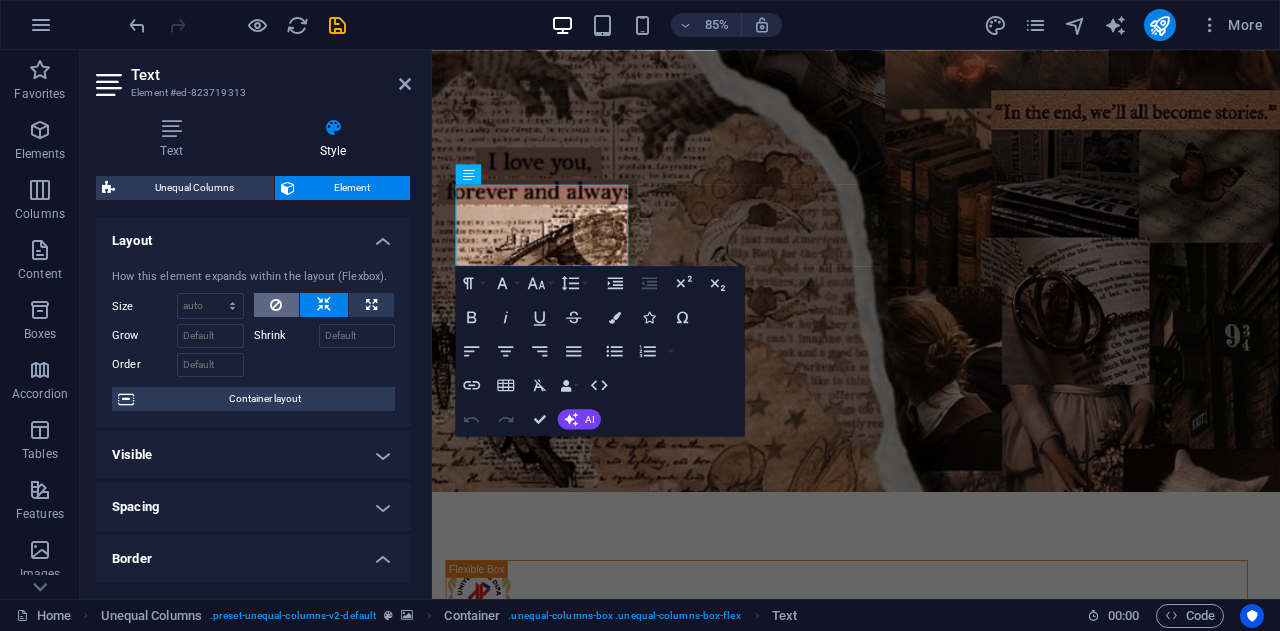 click at bounding box center (277, 305) 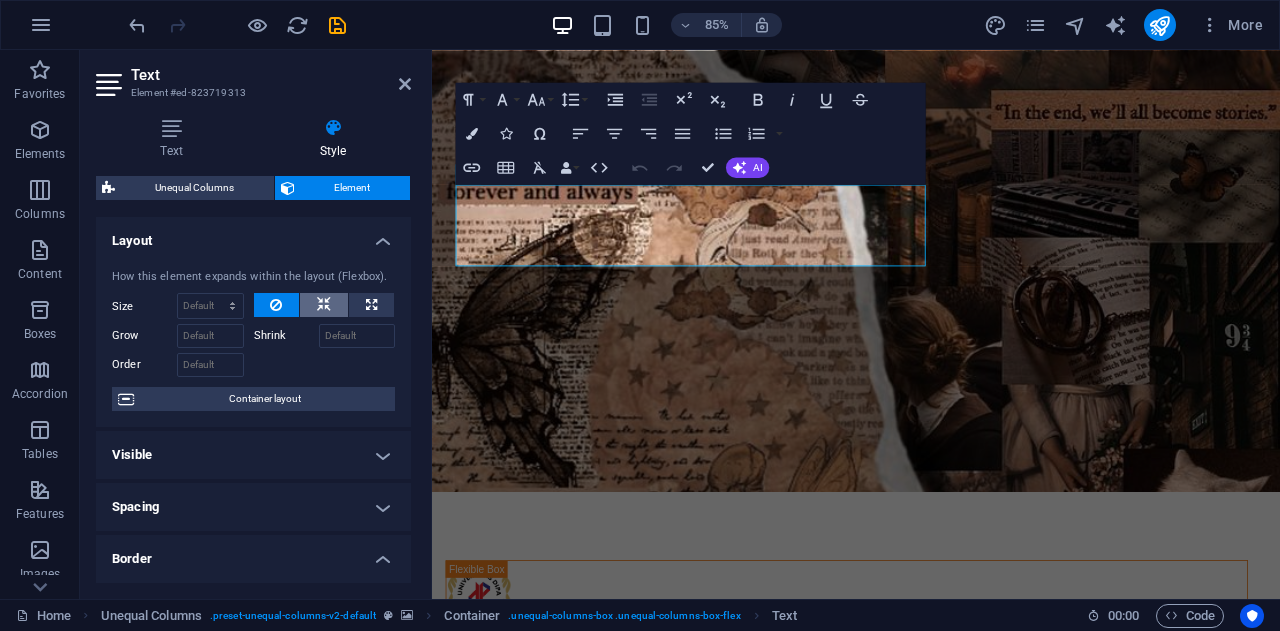 click at bounding box center [324, 305] 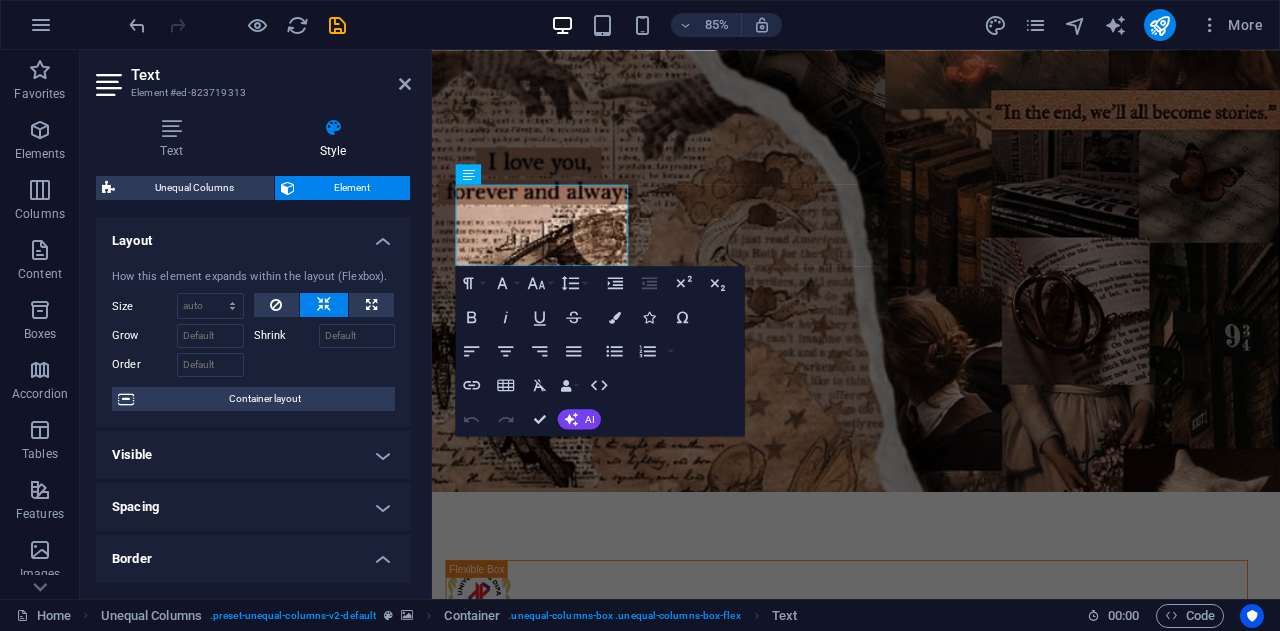 scroll, scrollTop: 200, scrollLeft: 0, axis: vertical 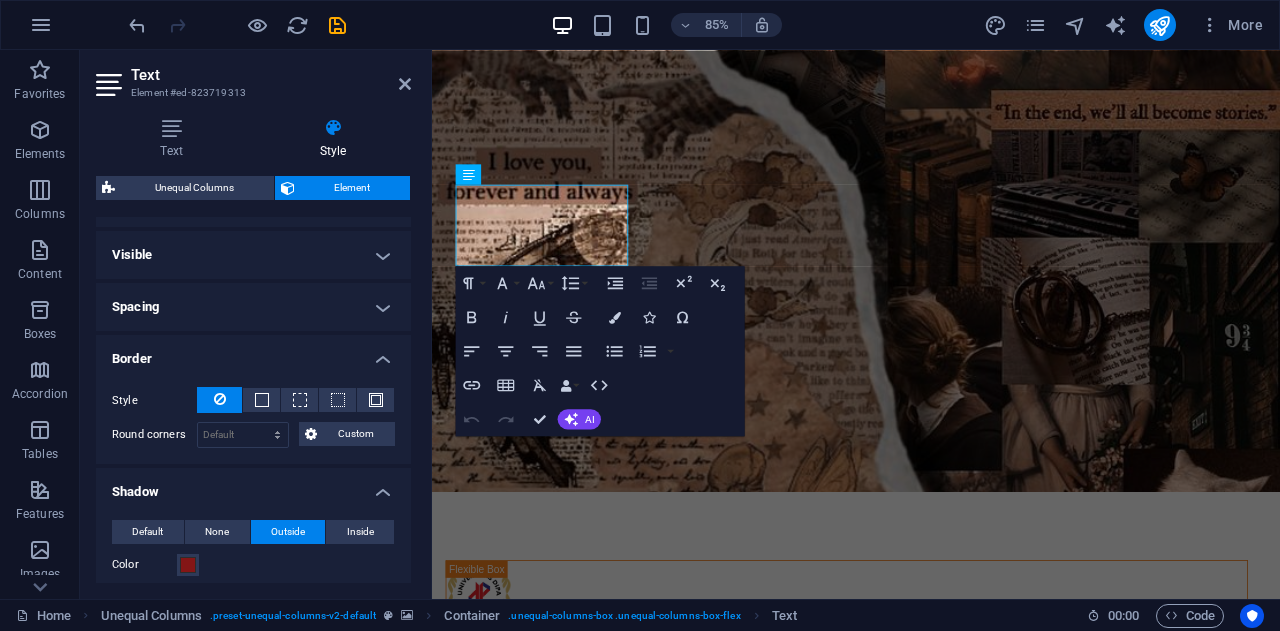 click on "Visible" at bounding box center (253, 255) 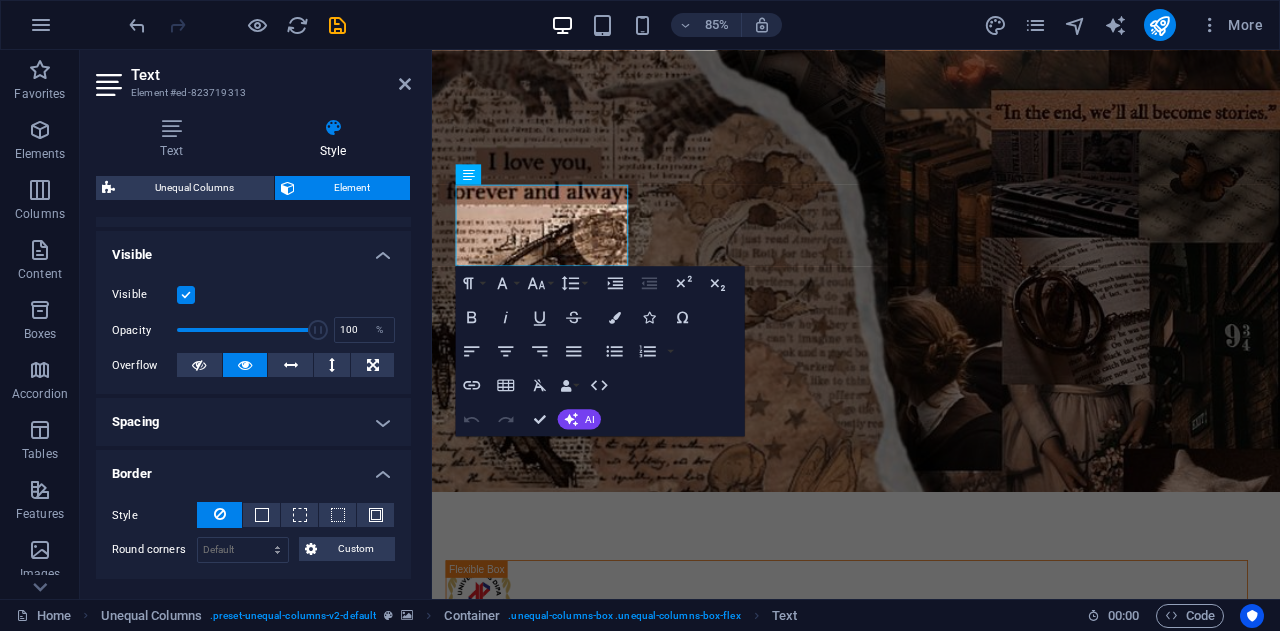 click on "Visible" at bounding box center (253, 249) 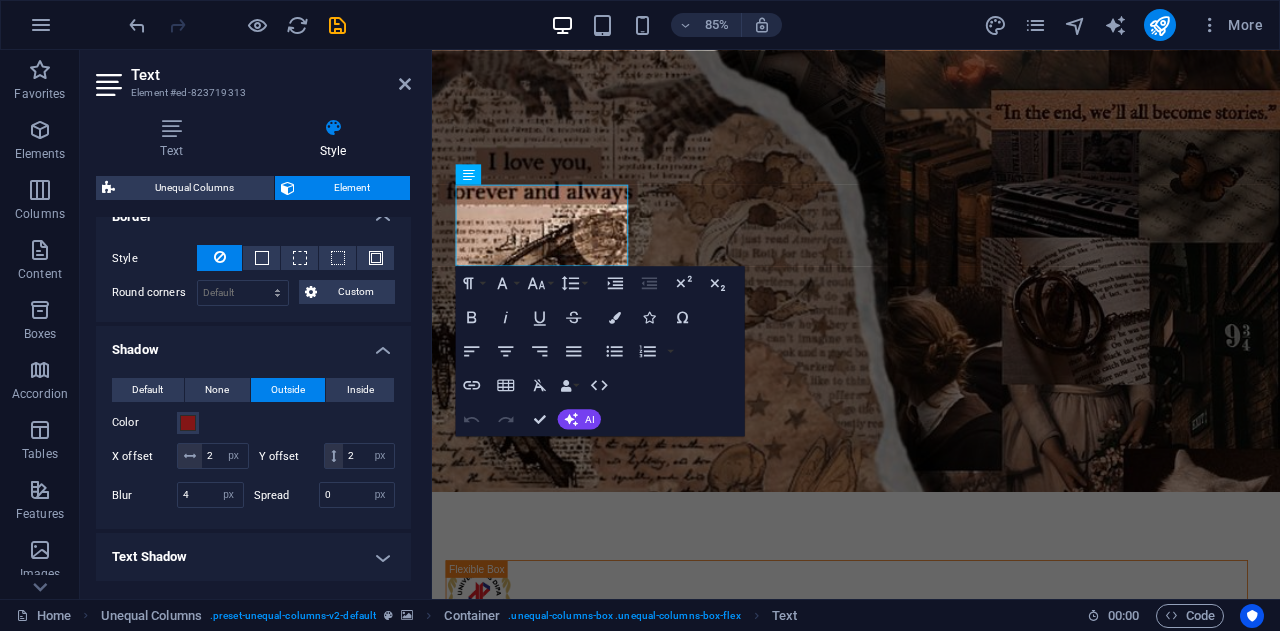 scroll, scrollTop: 400, scrollLeft: 0, axis: vertical 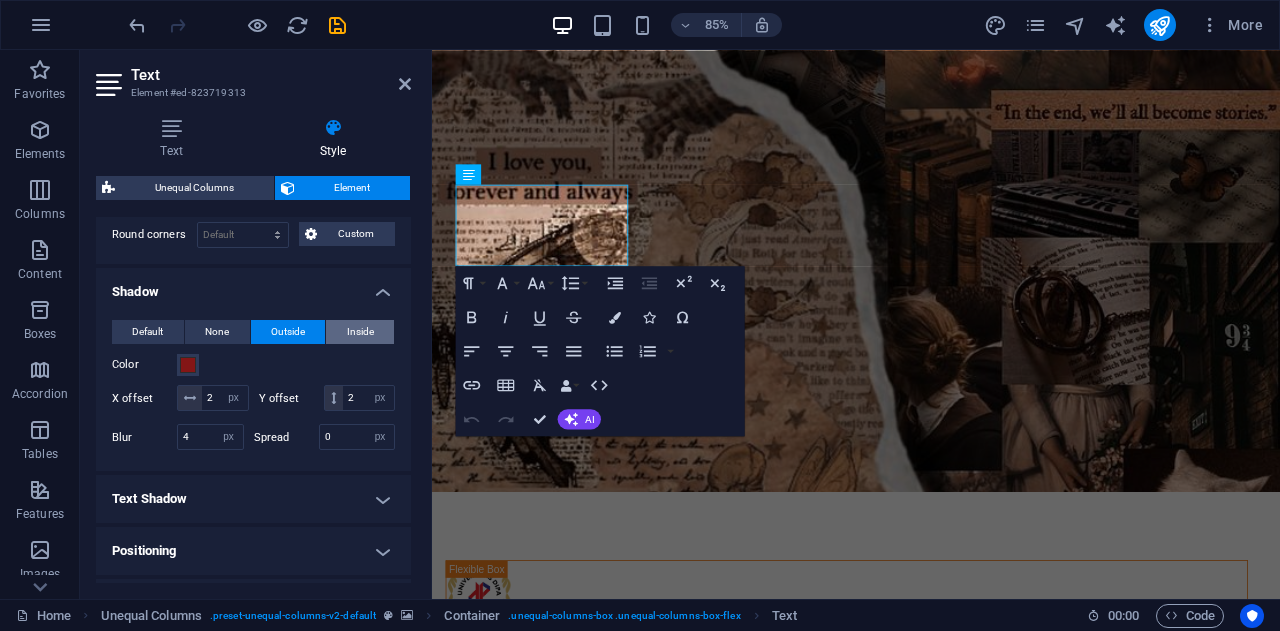 click on "Inside" at bounding box center [360, 332] 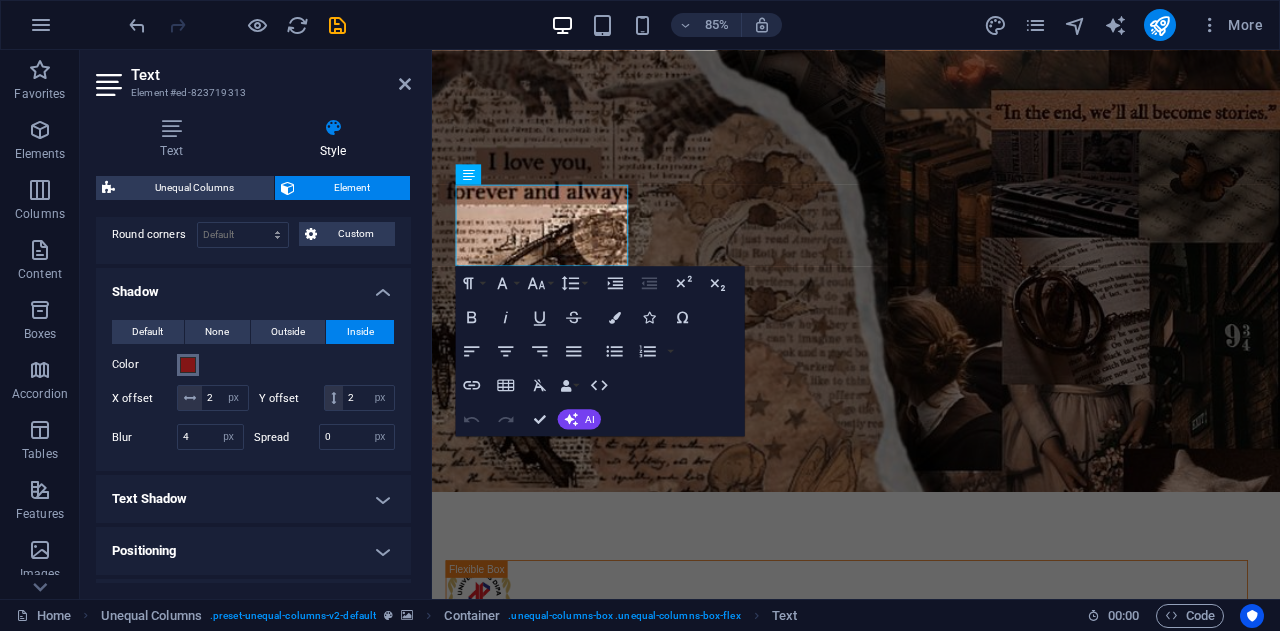 click at bounding box center (188, 365) 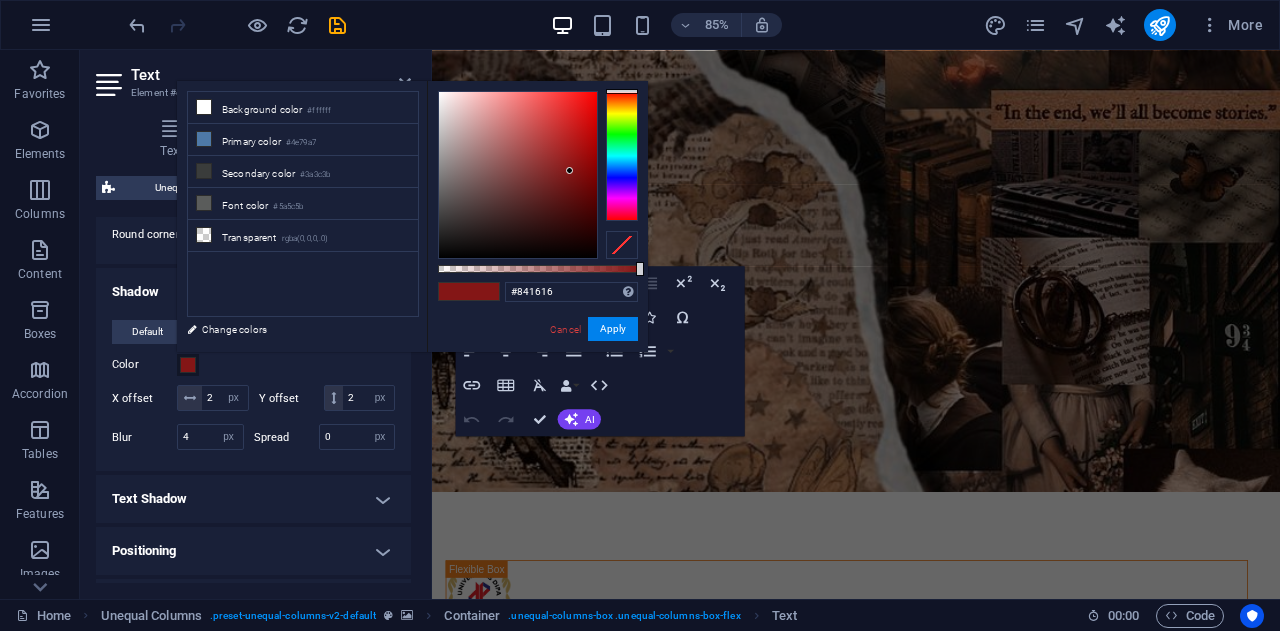 click on "Default None Outside Inside Color X offset 2 px rem vh vw Y offset 2 px rem vh vw Blur 4 px rem % vh vw Spread 0 px rem vh vw" at bounding box center [253, 387] 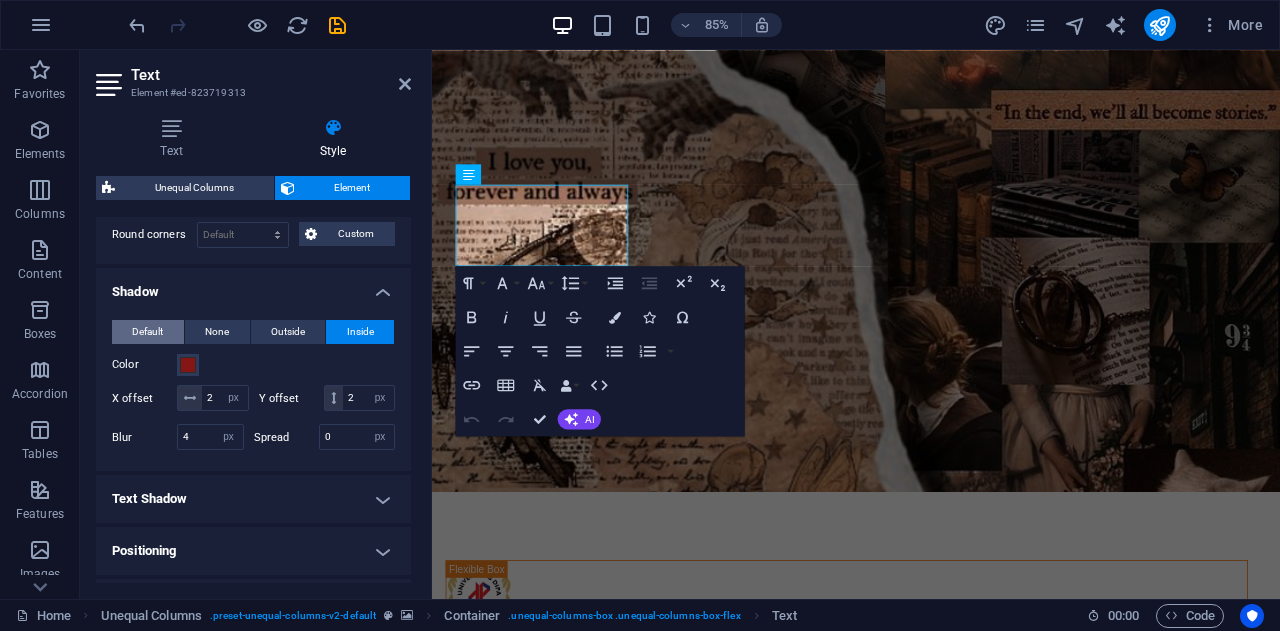 click on "Default" at bounding box center [147, 332] 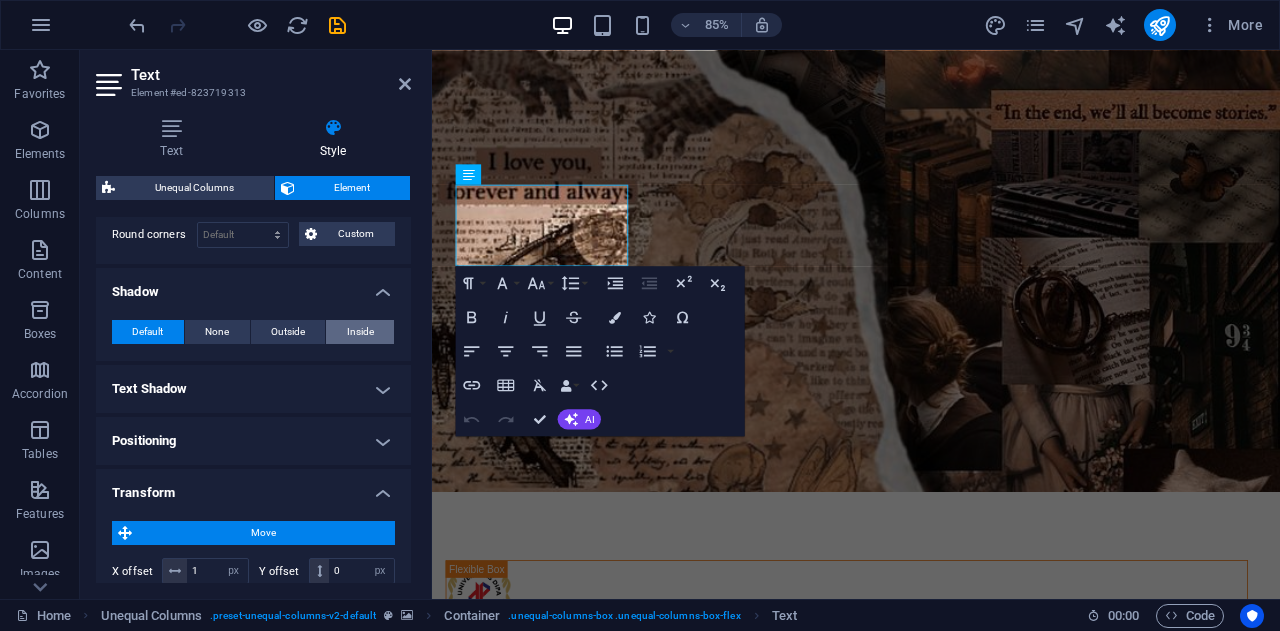 click on "Inside" at bounding box center (360, 332) 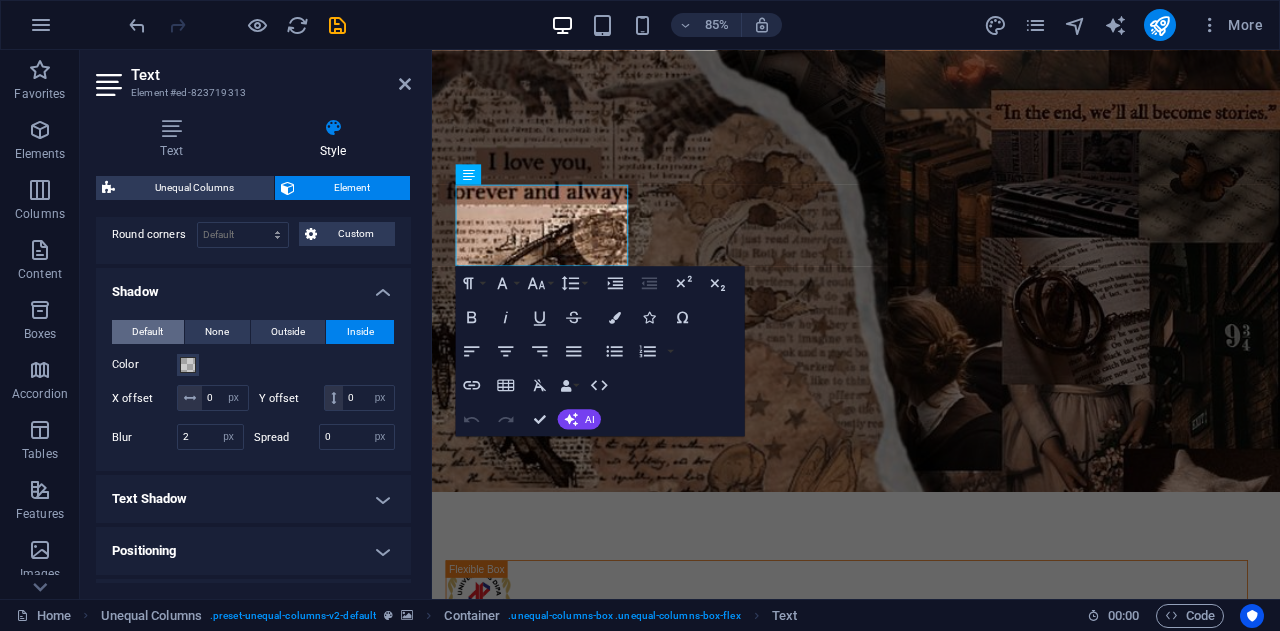 click on "Default" at bounding box center (148, 332) 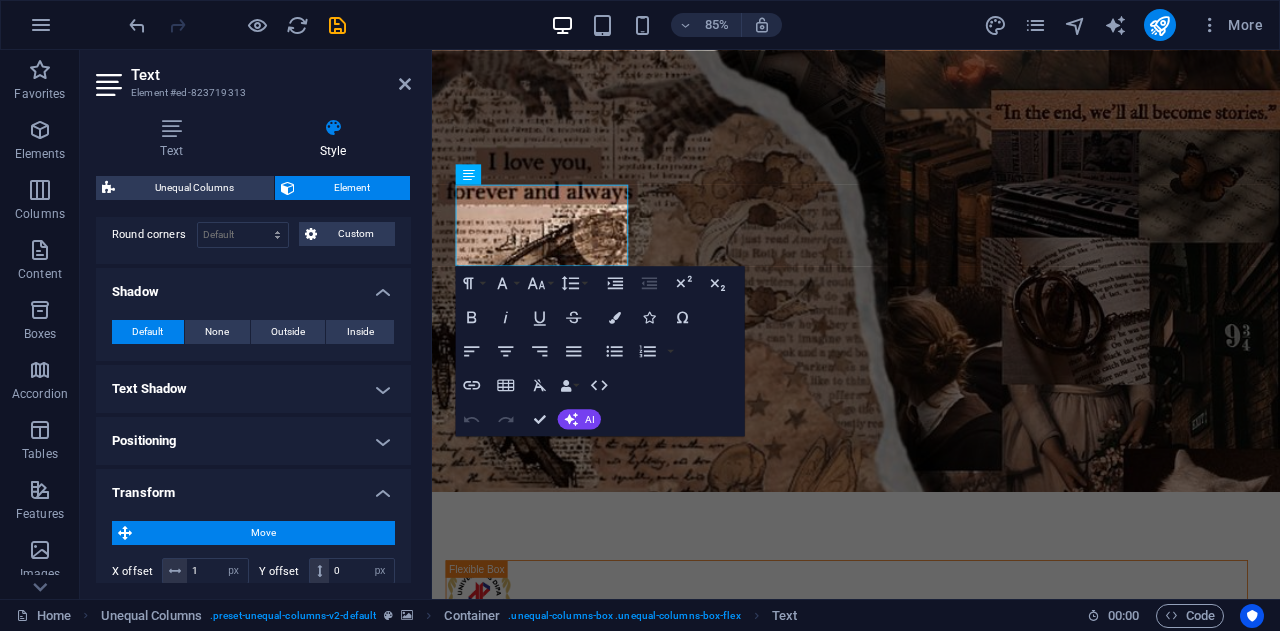 click on "Text Shadow" at bounding box center (253, 389) 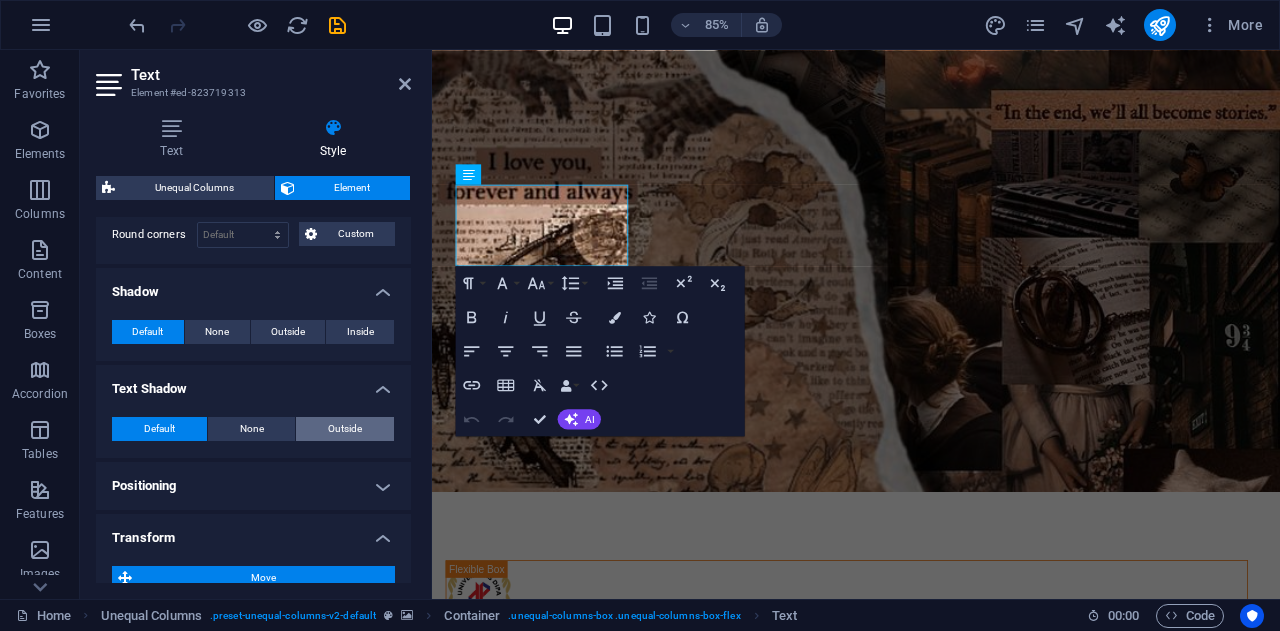 click on "Outside" at bounding box center (345, 429) 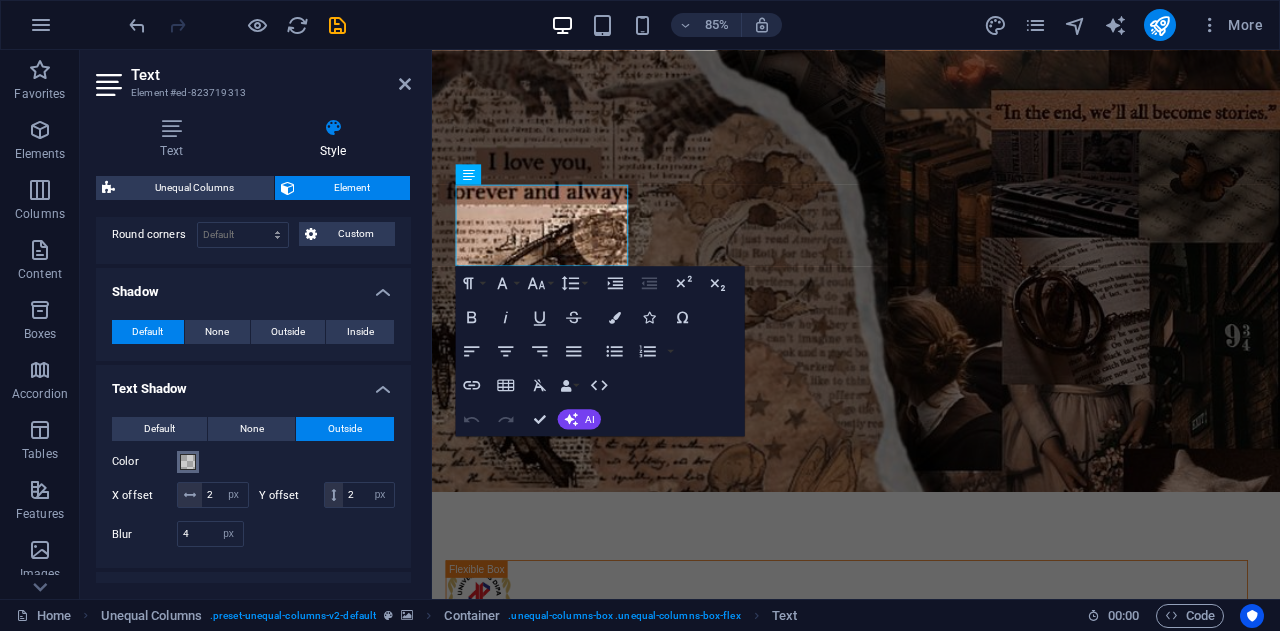 click on "Color" at bounding box center [188, 462] 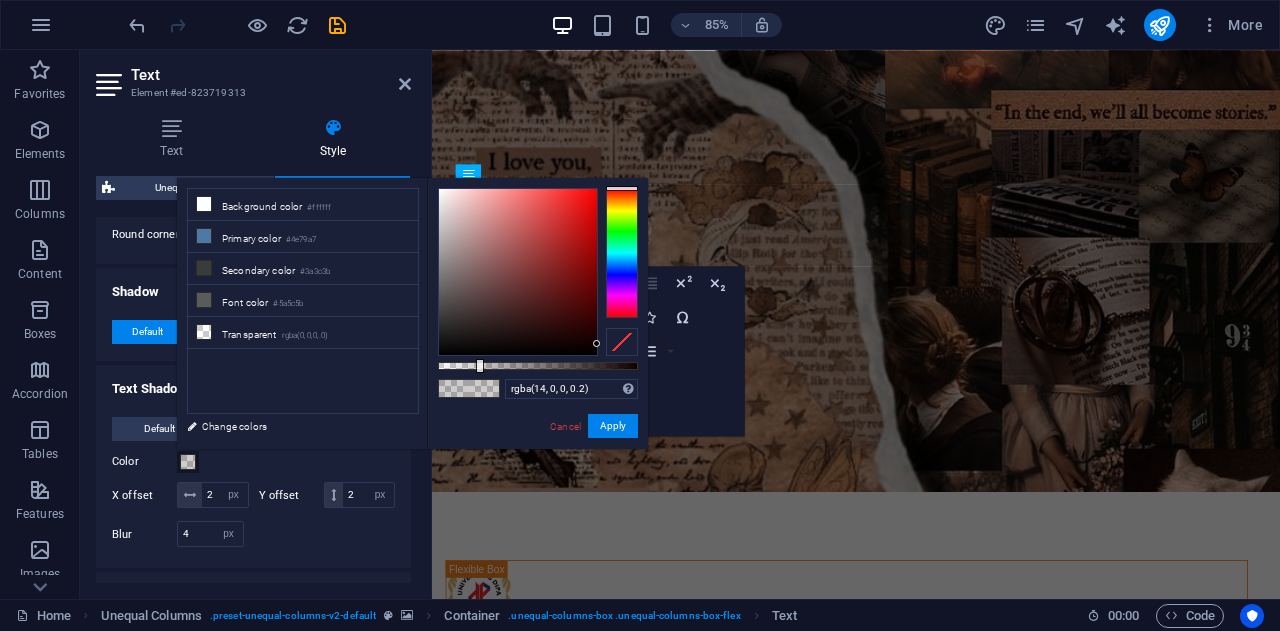 drag, startPoint x: 520, startPoint y: 327, endPoint x: 630, endPoint y: 345, distance: 111.463 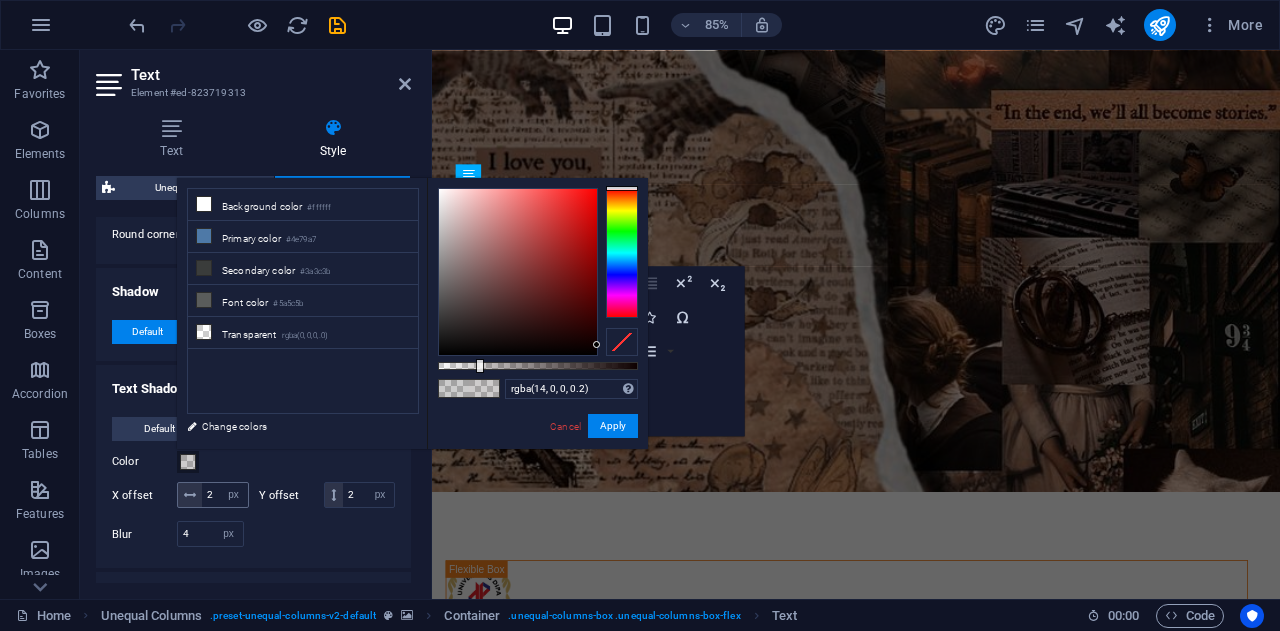 click on "2 px rem vh vw" at bounding box center [213, 495] 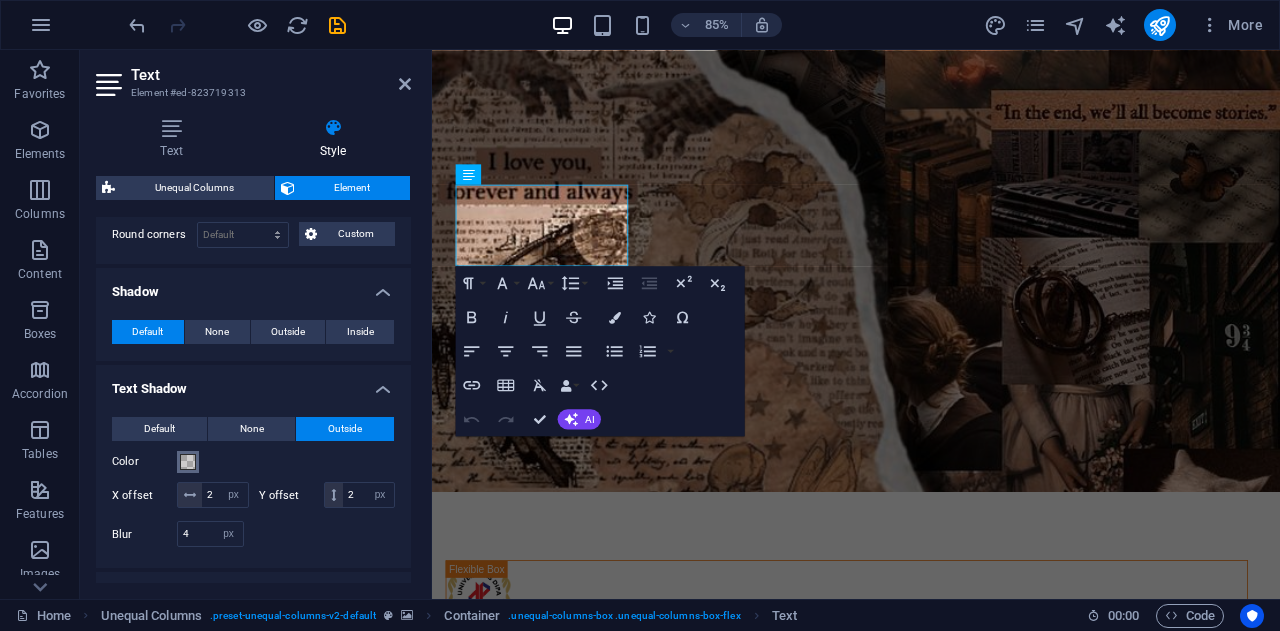 click at bounding box center [188, 462] 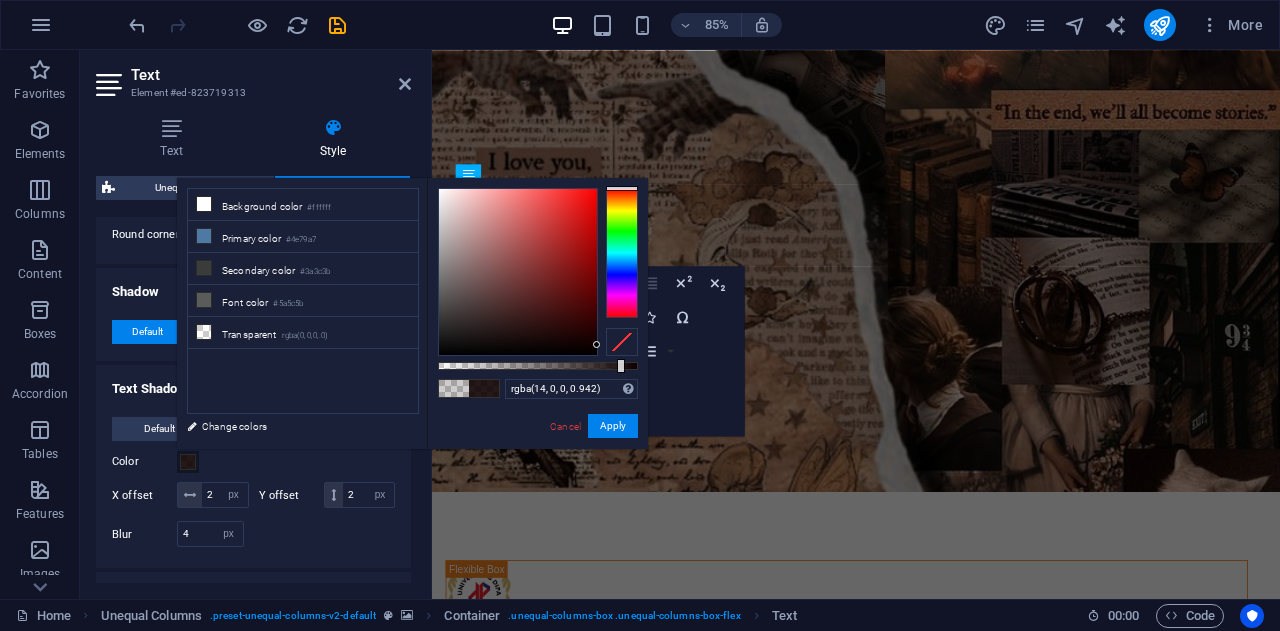 type on "rgba(14, 0, 0, 0.947)" 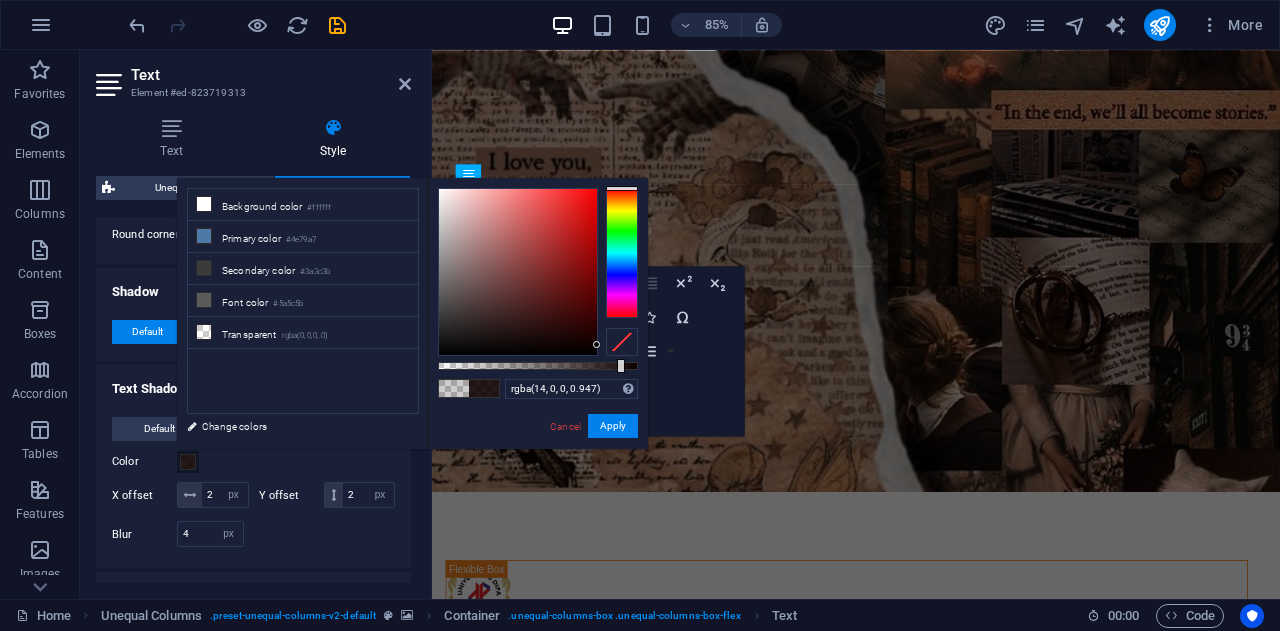 drag, startPoint x: 535, startPoint y: 364, endPoint x: 627, endPoint y: 369, distance: 92.13577 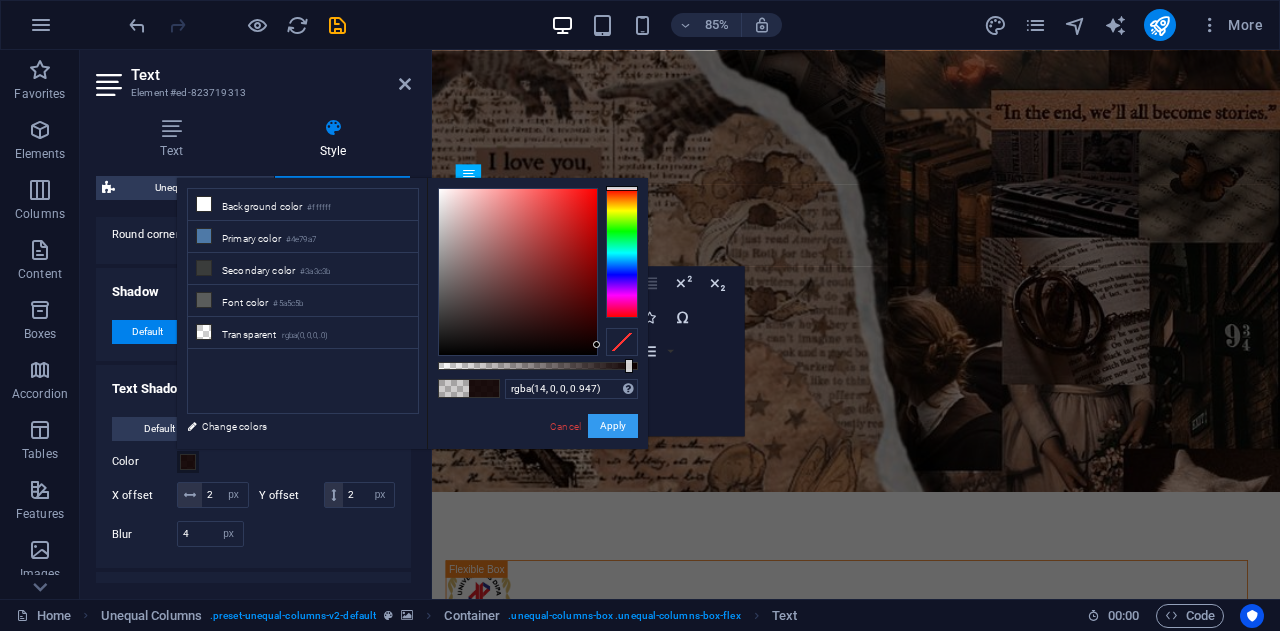 click on "Apply" at bounding box center (613, 426) 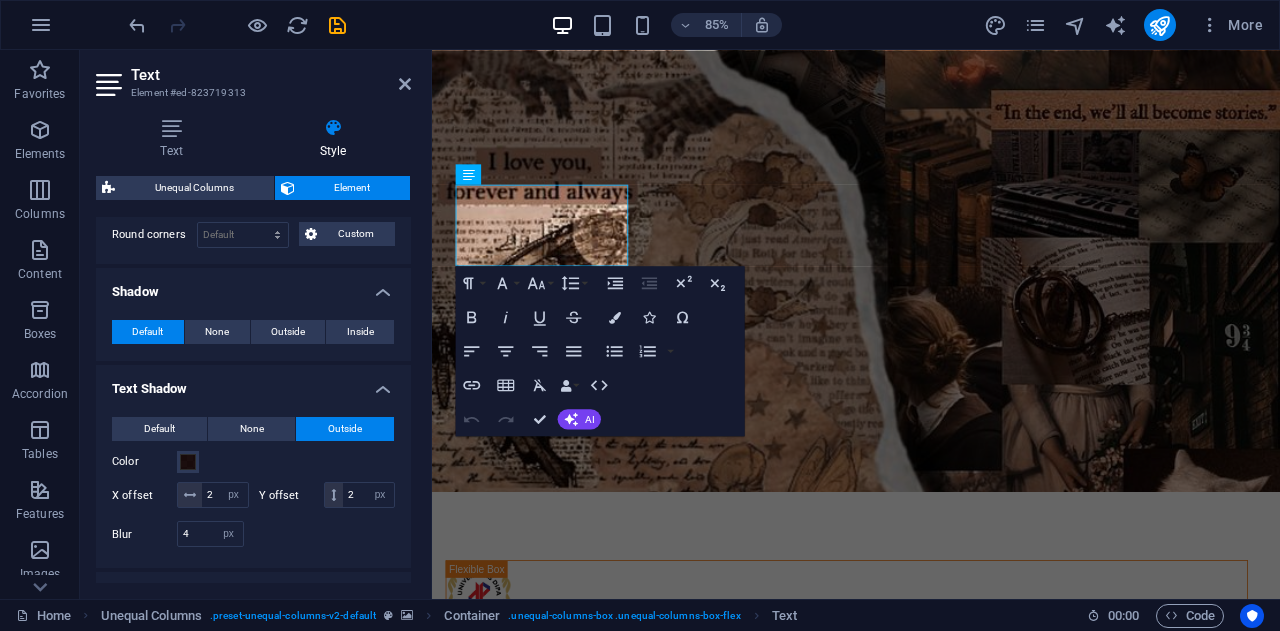 click at bounding box center (931, 310) 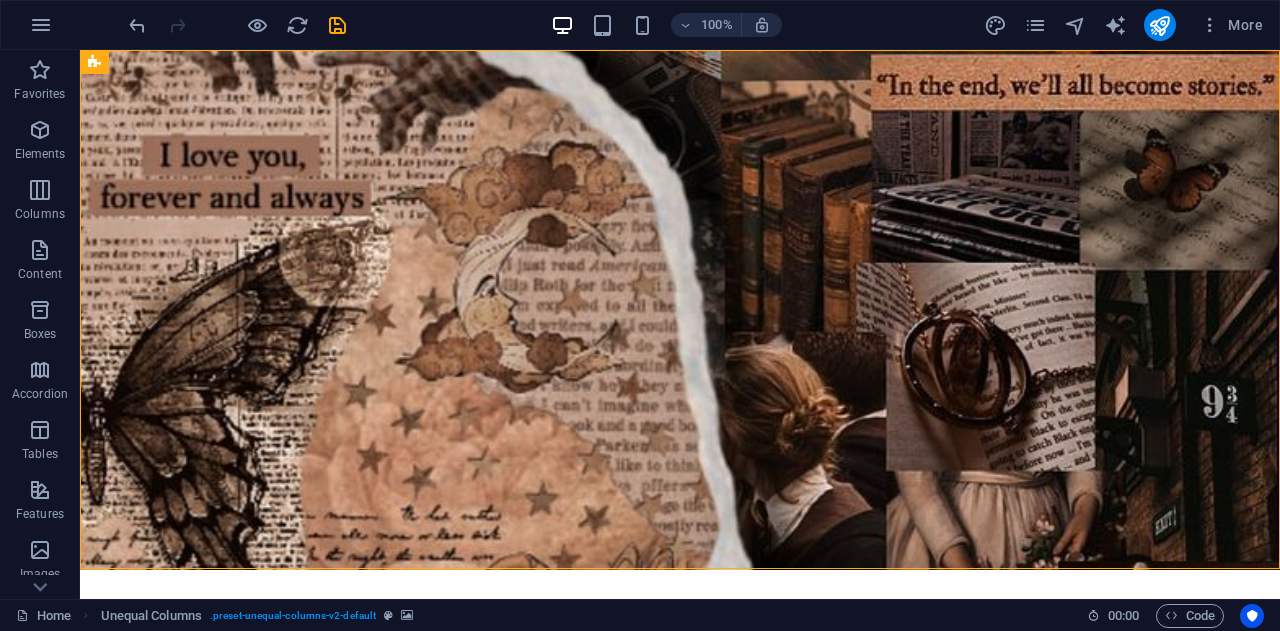 click on "100% More" at bounding box center [698, 25] 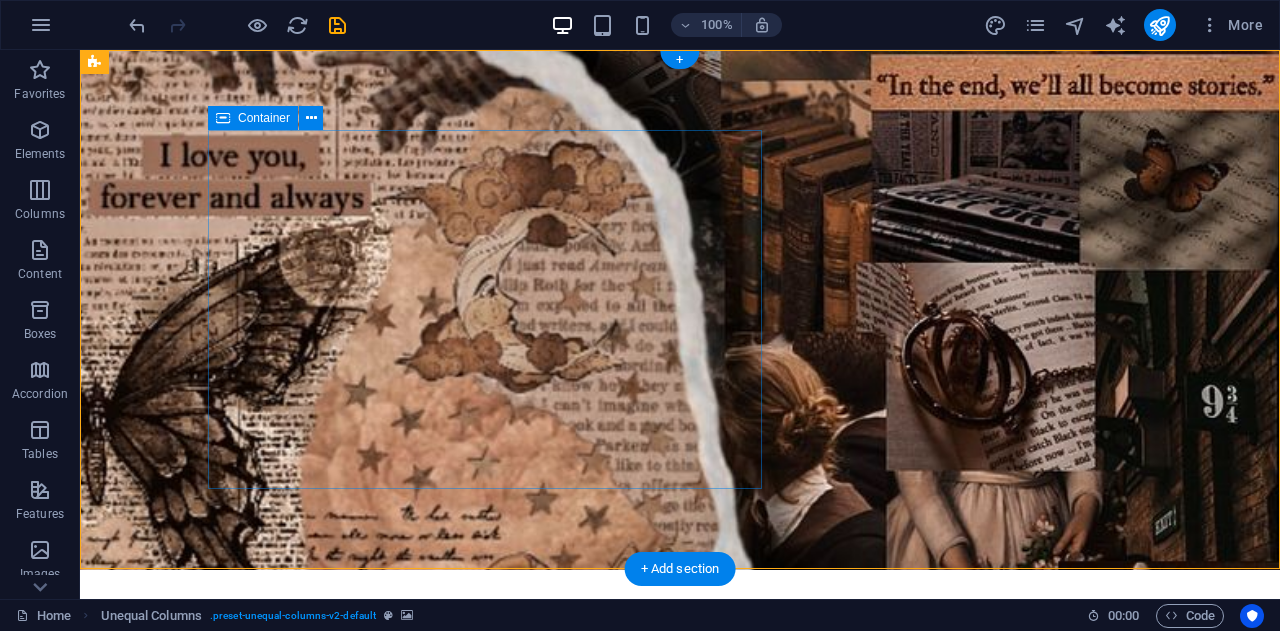 click on "Muthia Arika Salsabilah NIM : 212341 Jurusan : Teknik Informatika Umiversitas Dipa Makassar" at bounding box center (568, 737) 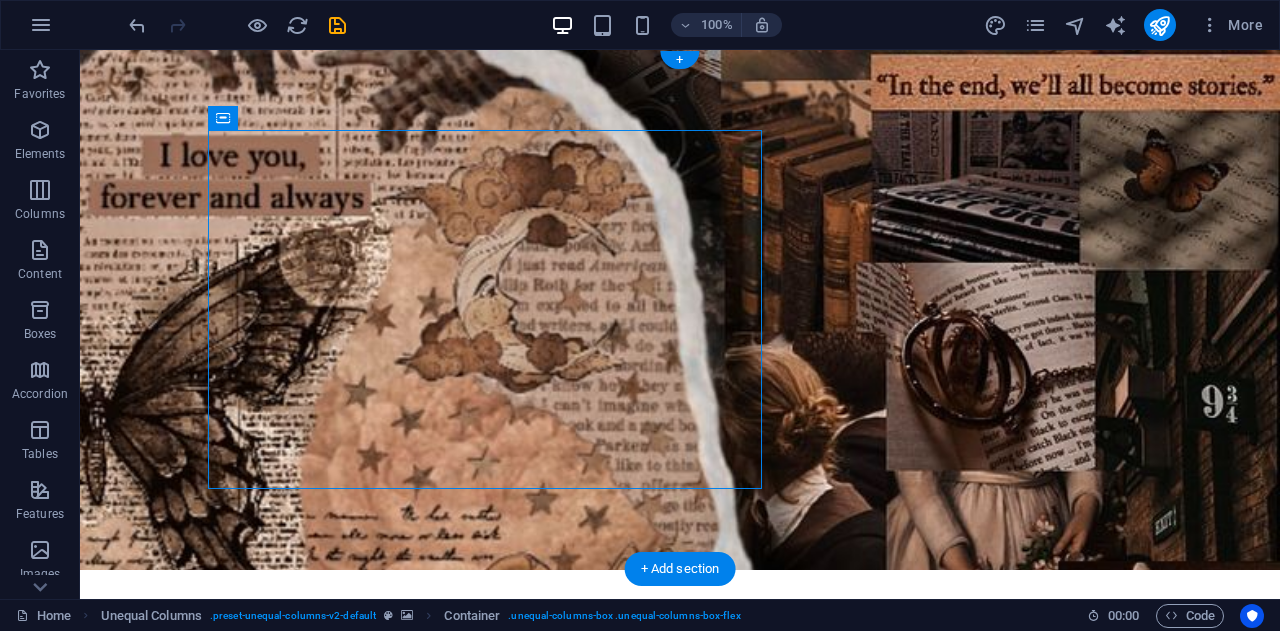 click at bounding box center [568, 1442] 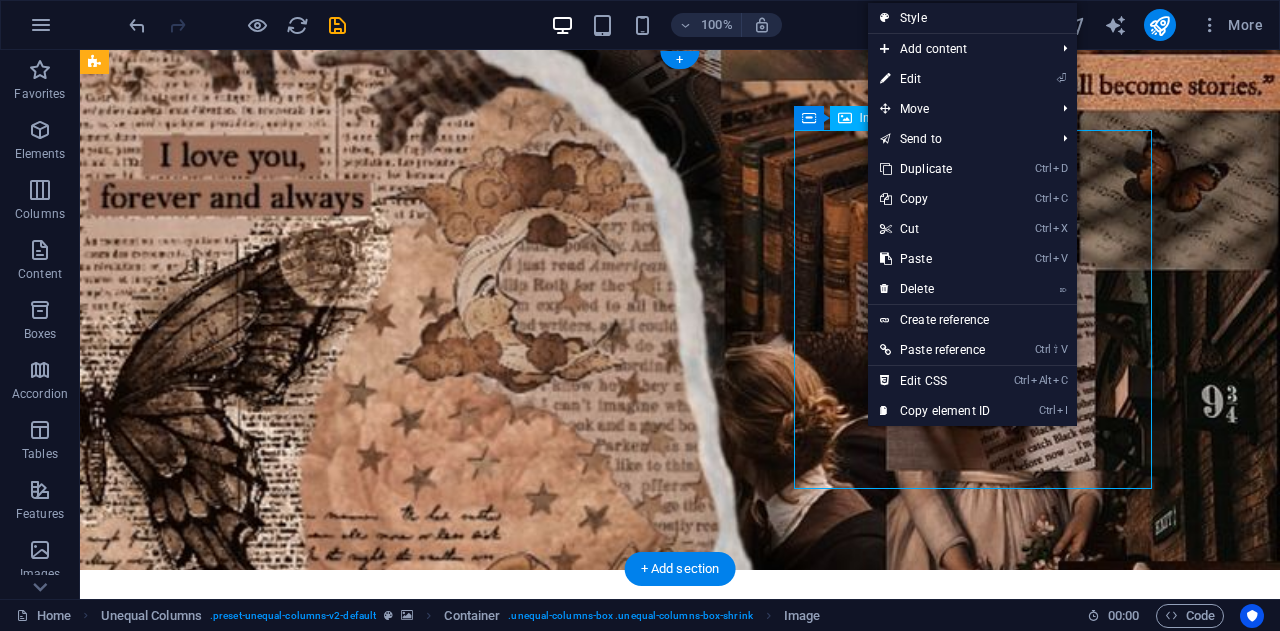 click at bounding box center [568, 1442] 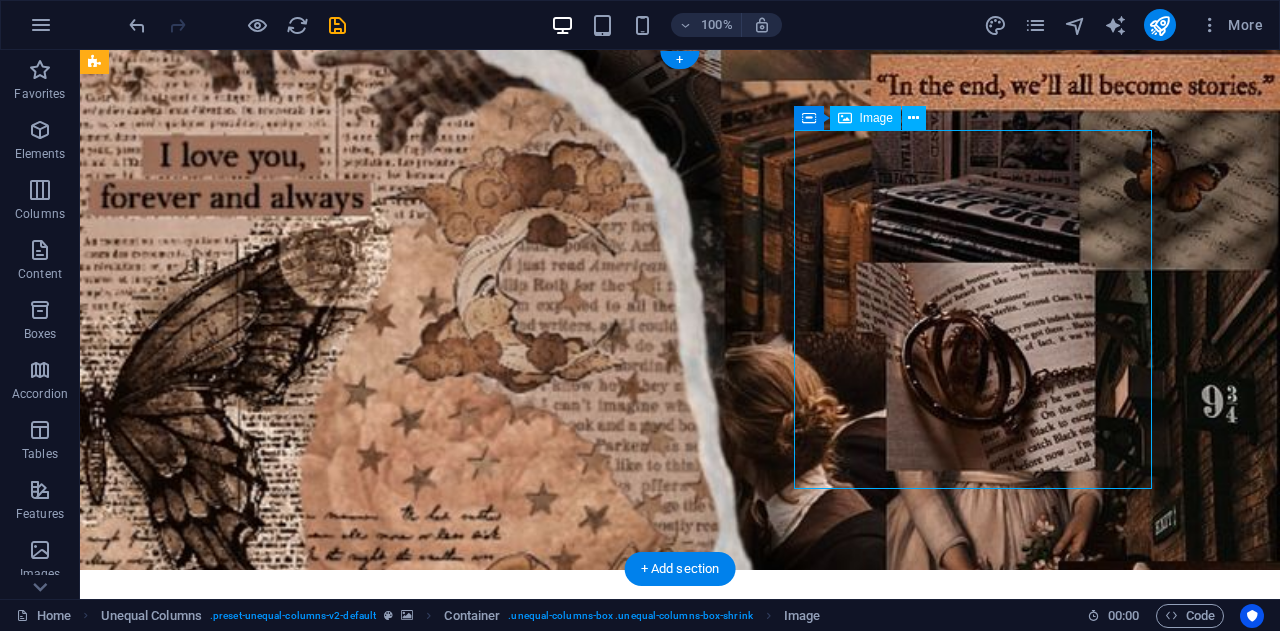 click at bounding box center (568, 1442) 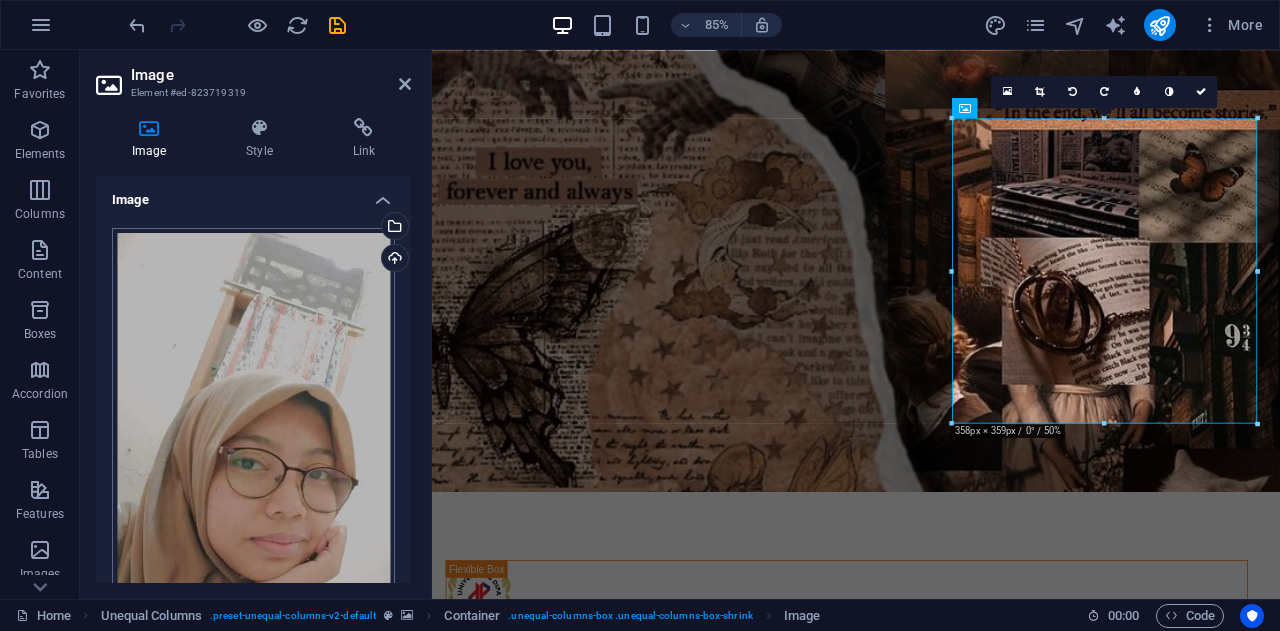 scroll, scrollTop: 391, scrollLeft: 0, axis: vertical 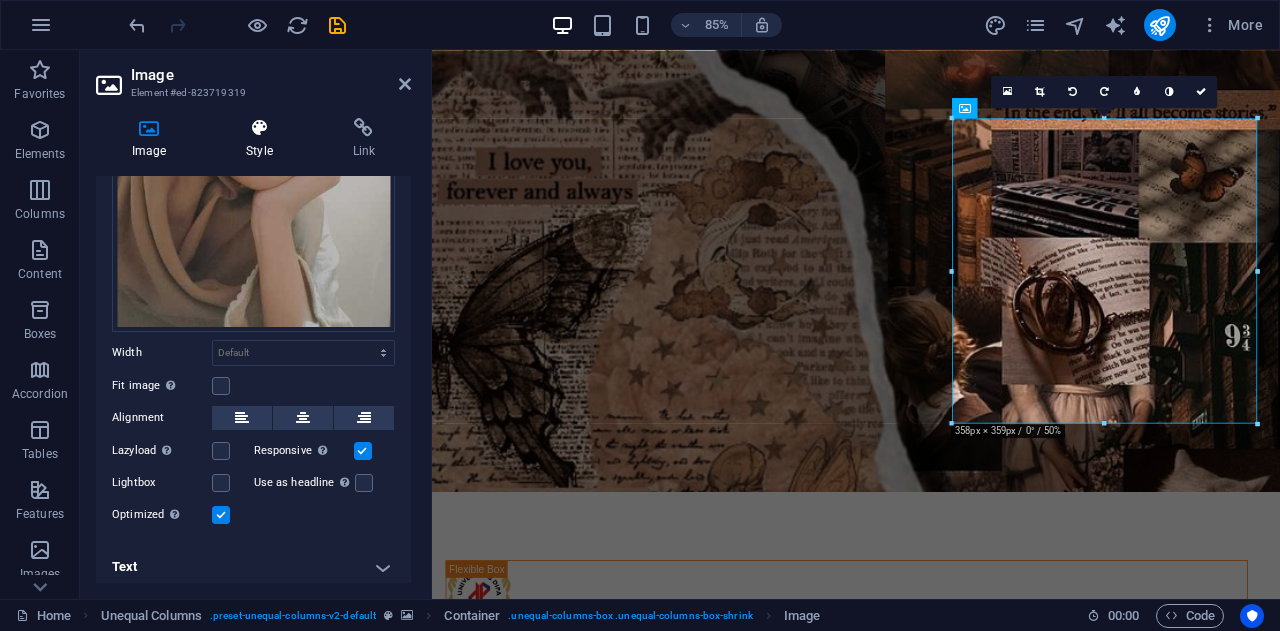 click on "Style" at bounding box center [263, 139] 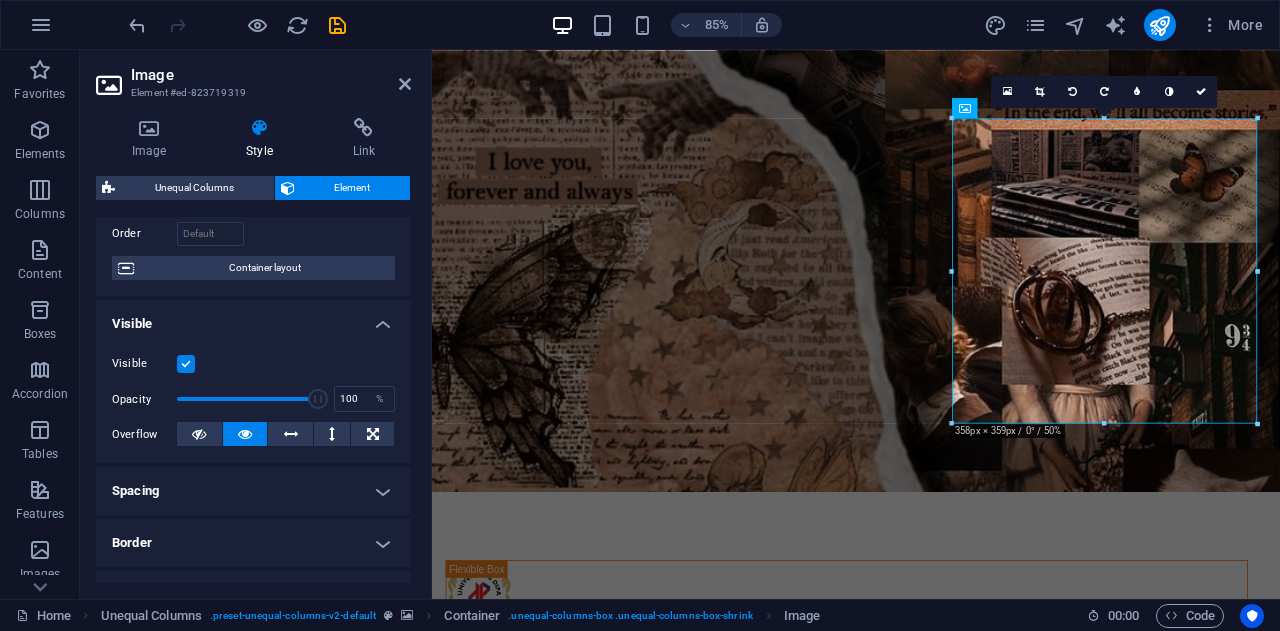 scroll, scrollTop: 0, scrollLeft: 0, axis: both 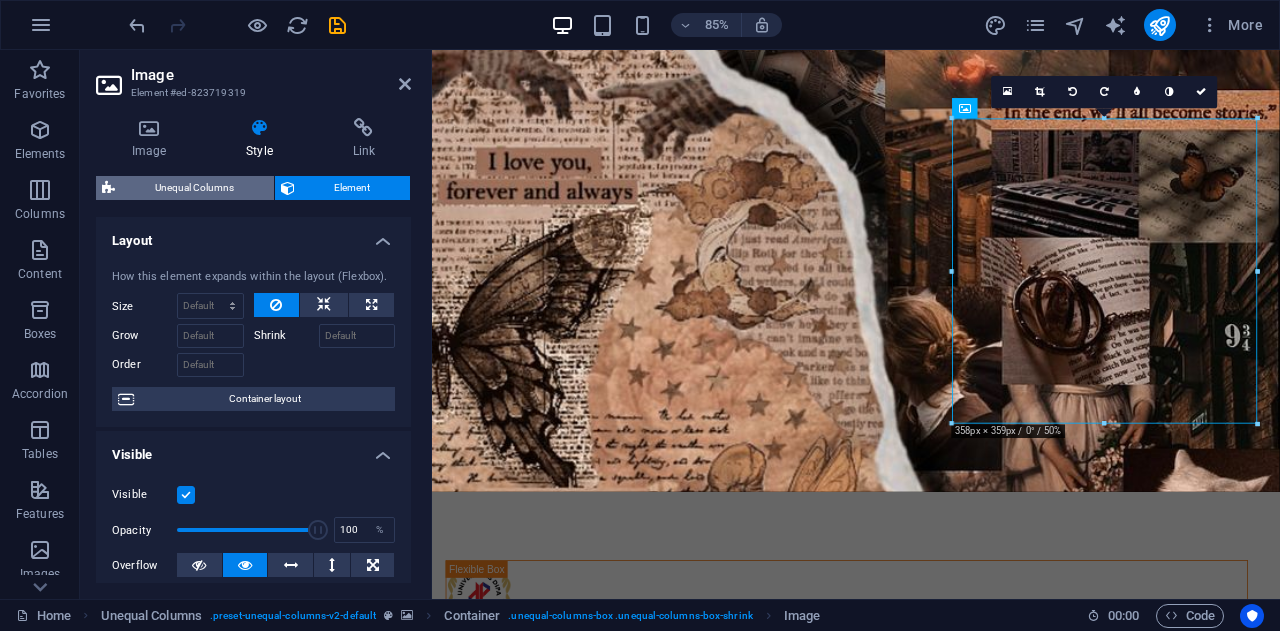 click on "Unequal Columns" at bounding box center (194, 188) 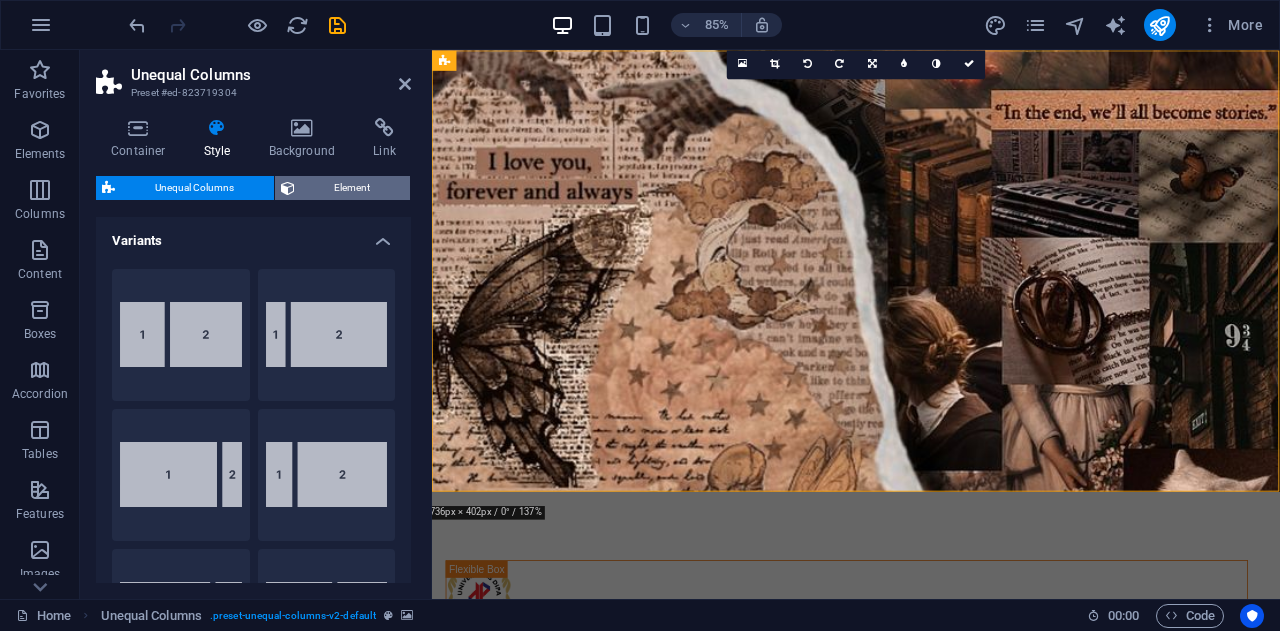 click on "Element" at bounding box center [353, 188] 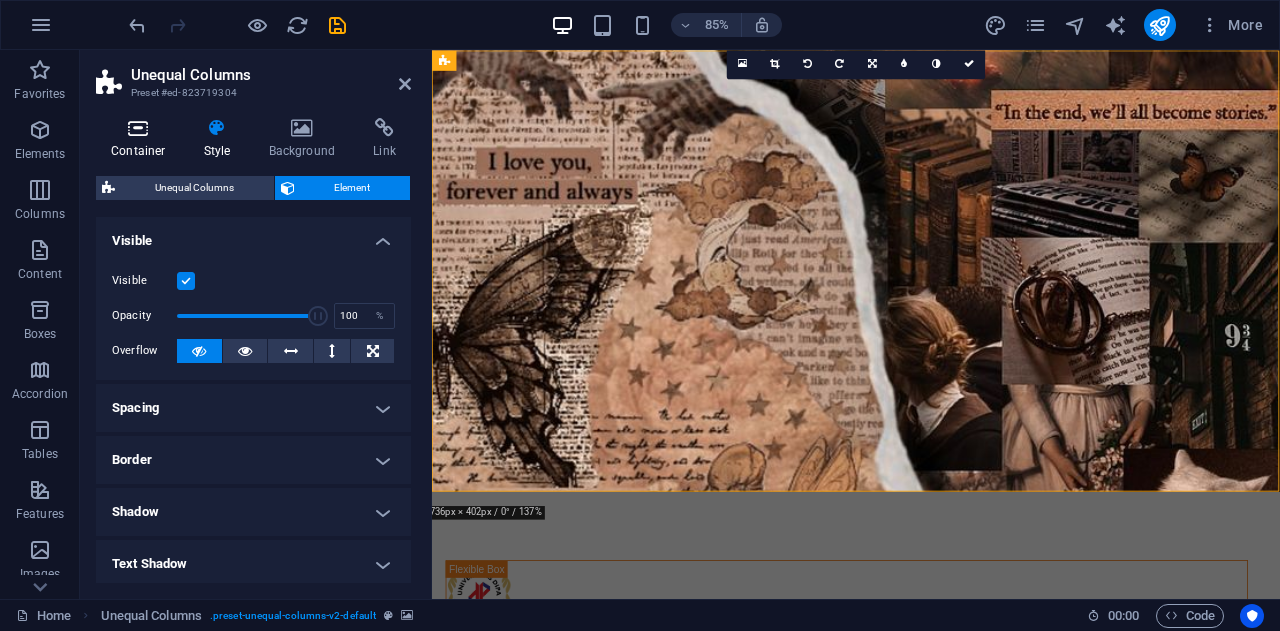 click at bounding box center (138, 128) 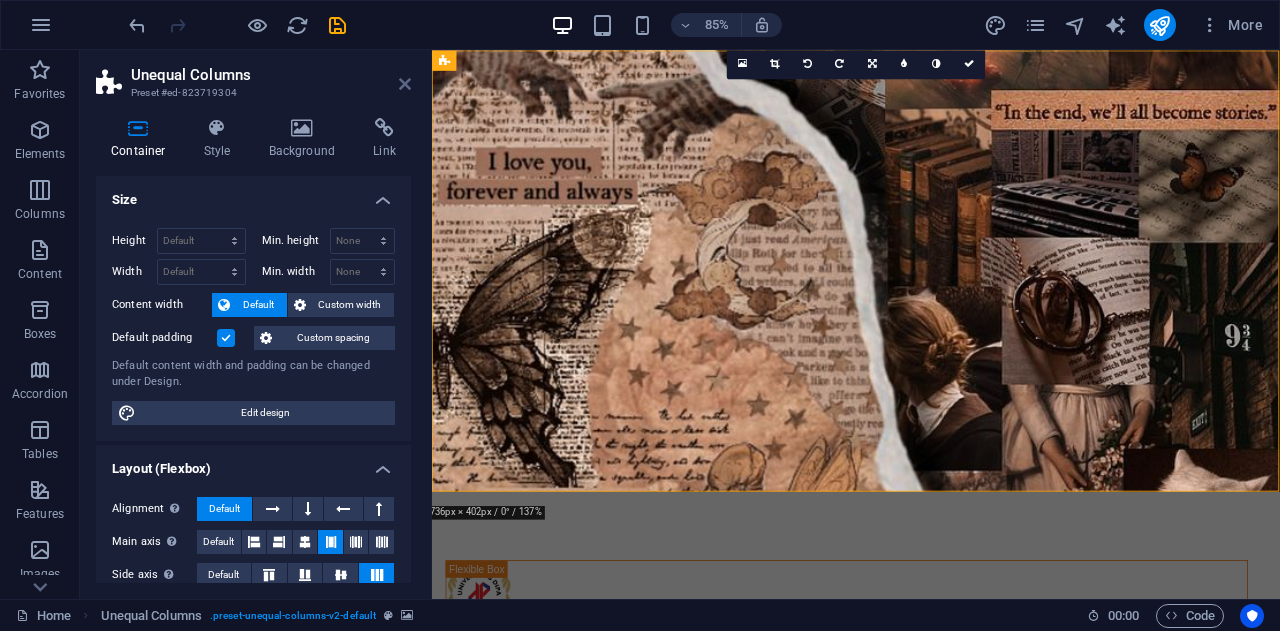 click at bounding box center [405, 84] 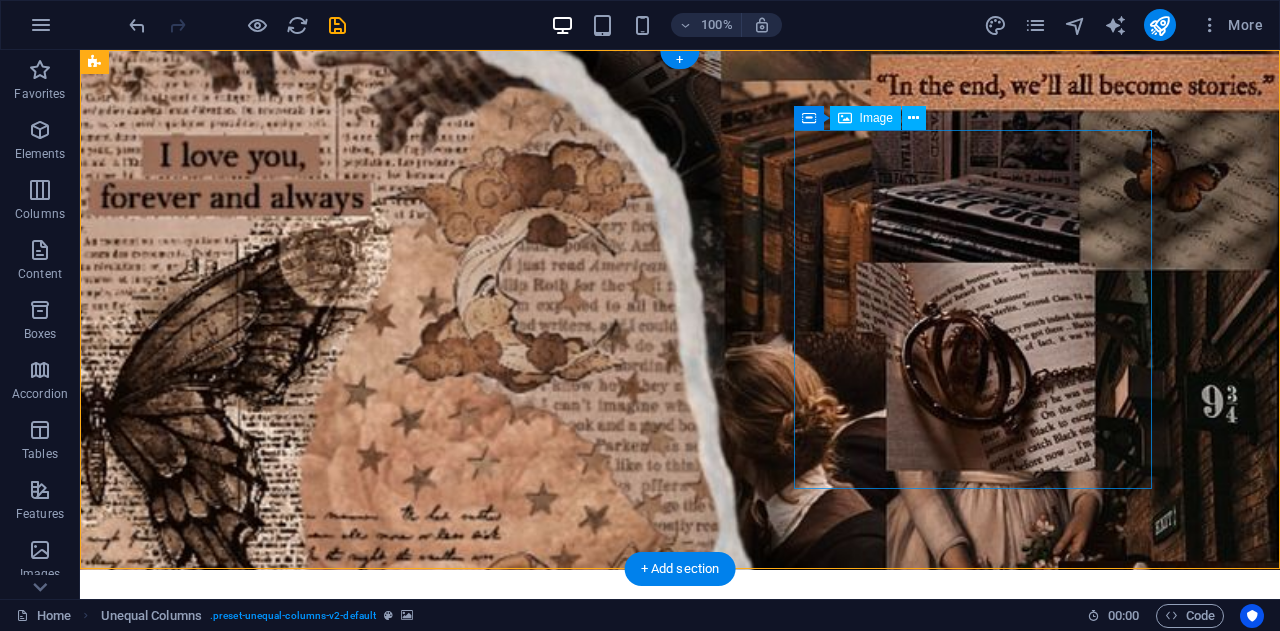 click at bounding box center [568, 1442] 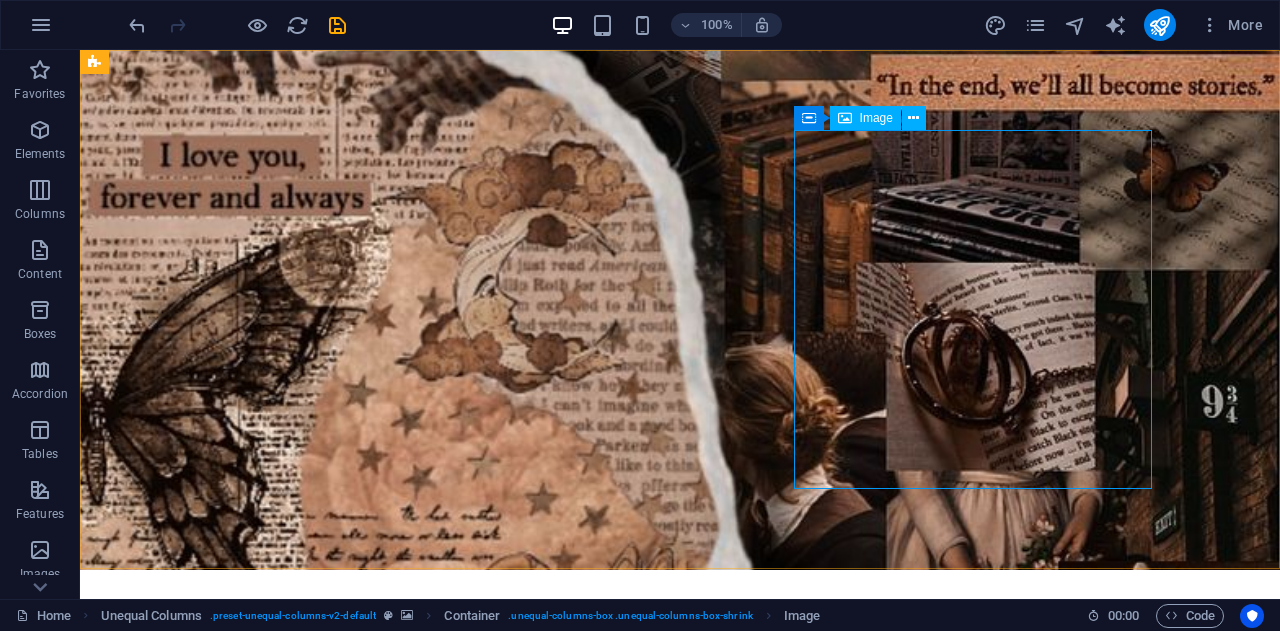 click on "Image" at bounding box center (876, 118) 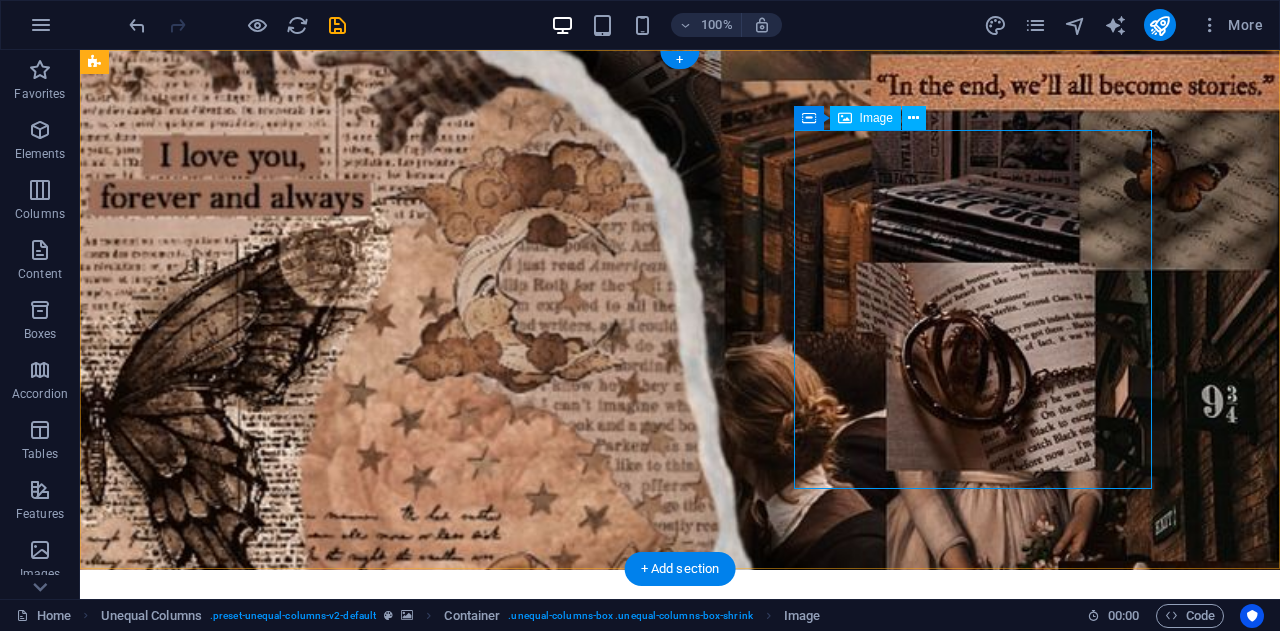 click at bounding box center (568, 1442) 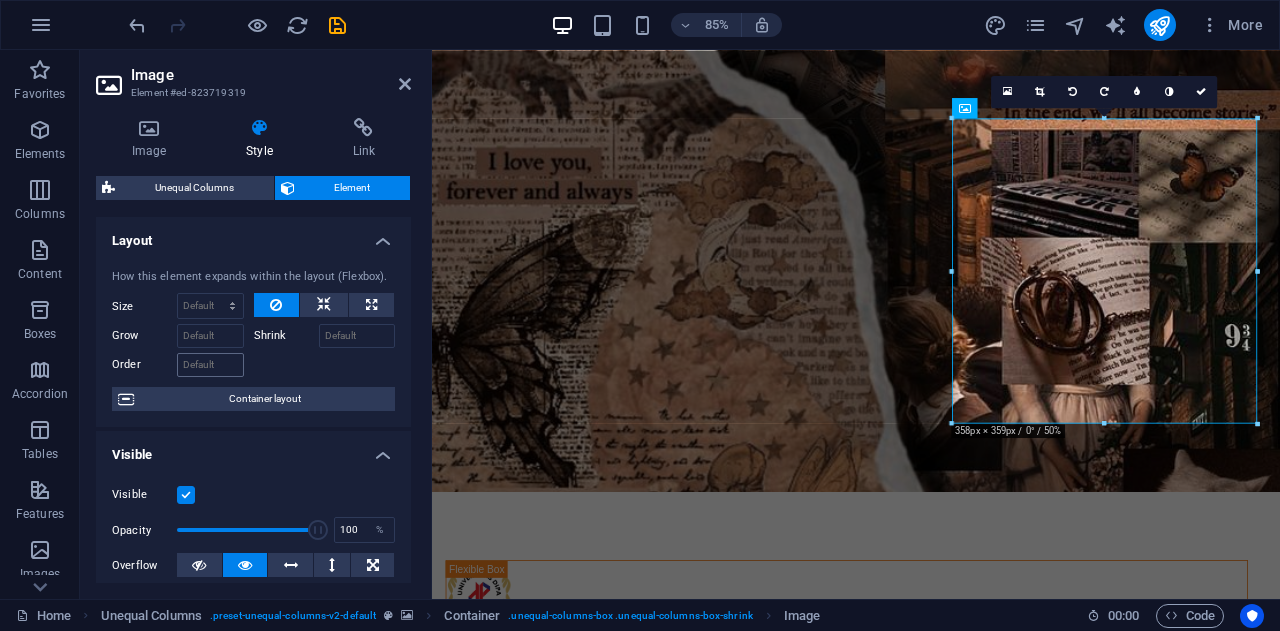 scroll, scrollTop: 478, scrollLeft: 0, axis: vertical 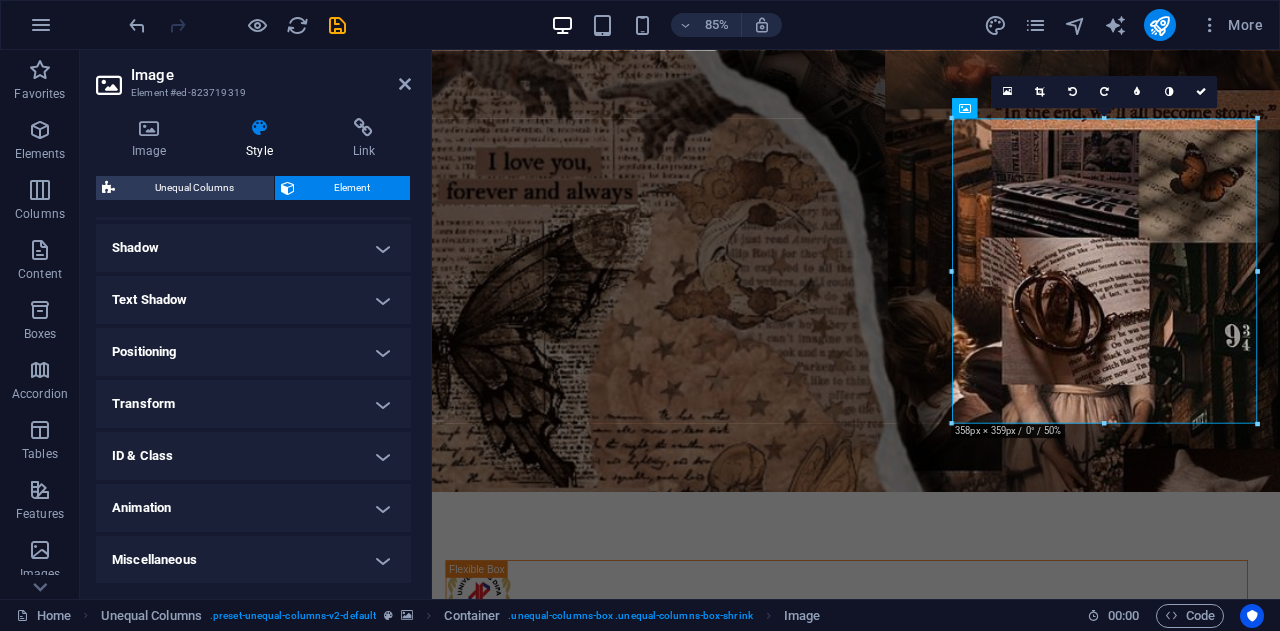 click on "Shadow" at bounding box center [253, 248] 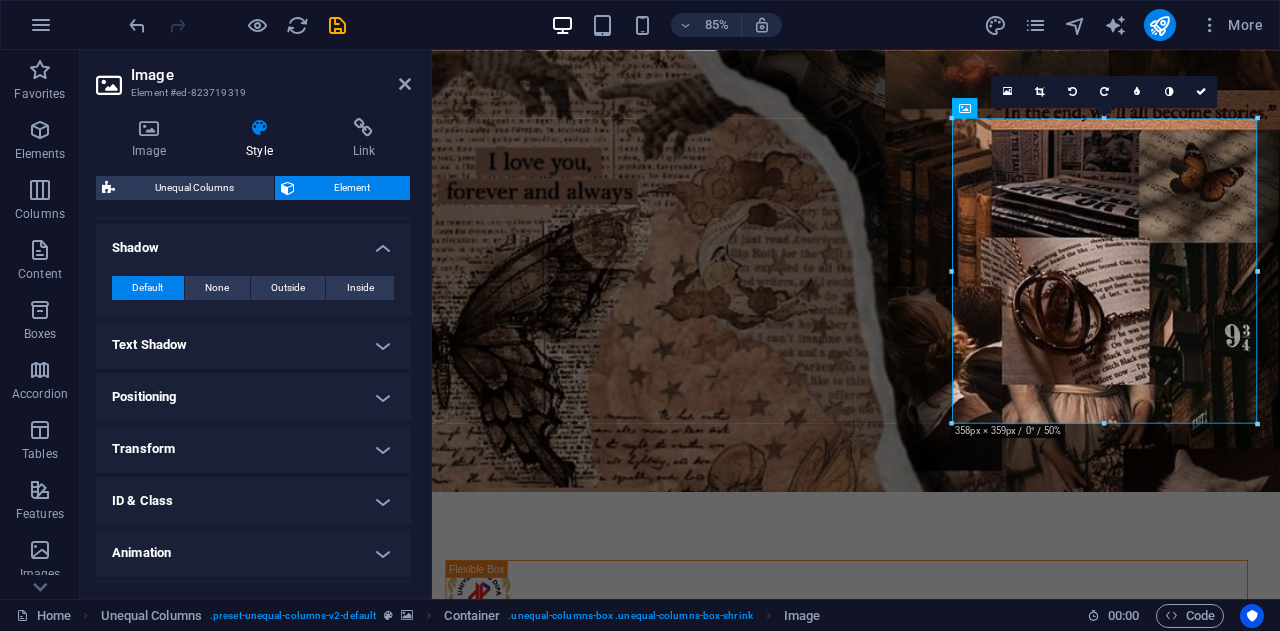 click on "Shadow" at bounding box center [253, 242] 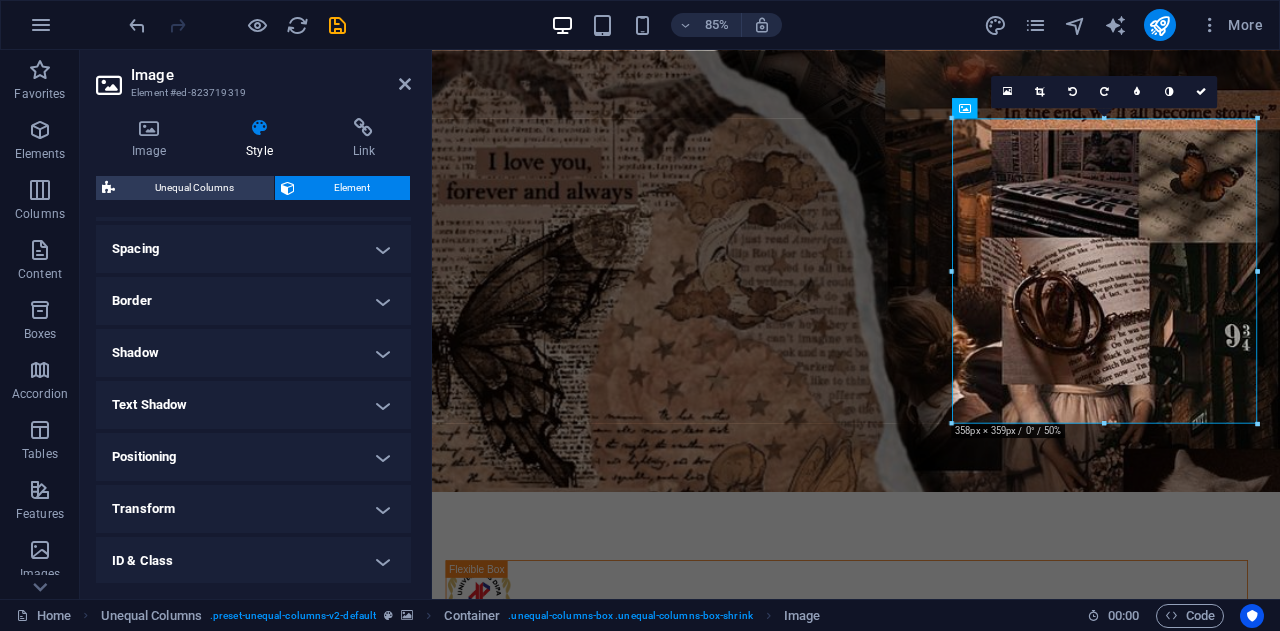 scroll, scrollTop: 278, scrollLeft: 0, axis: vertical 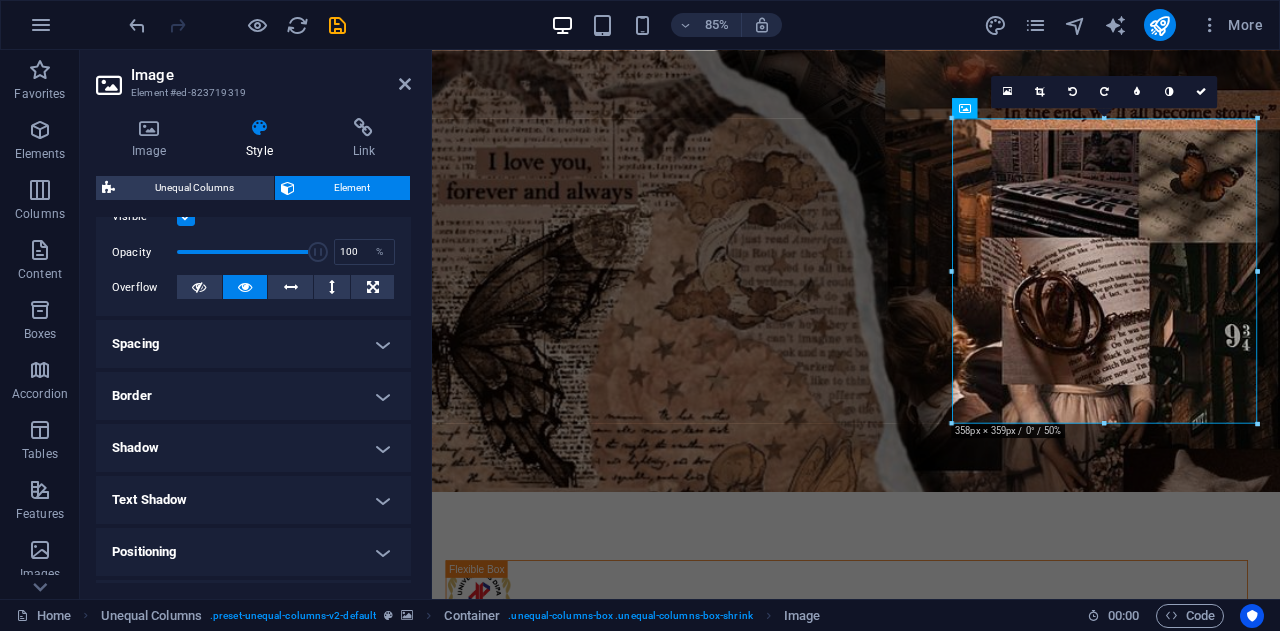 click on "Spacing" at bounding box center [253, 344] 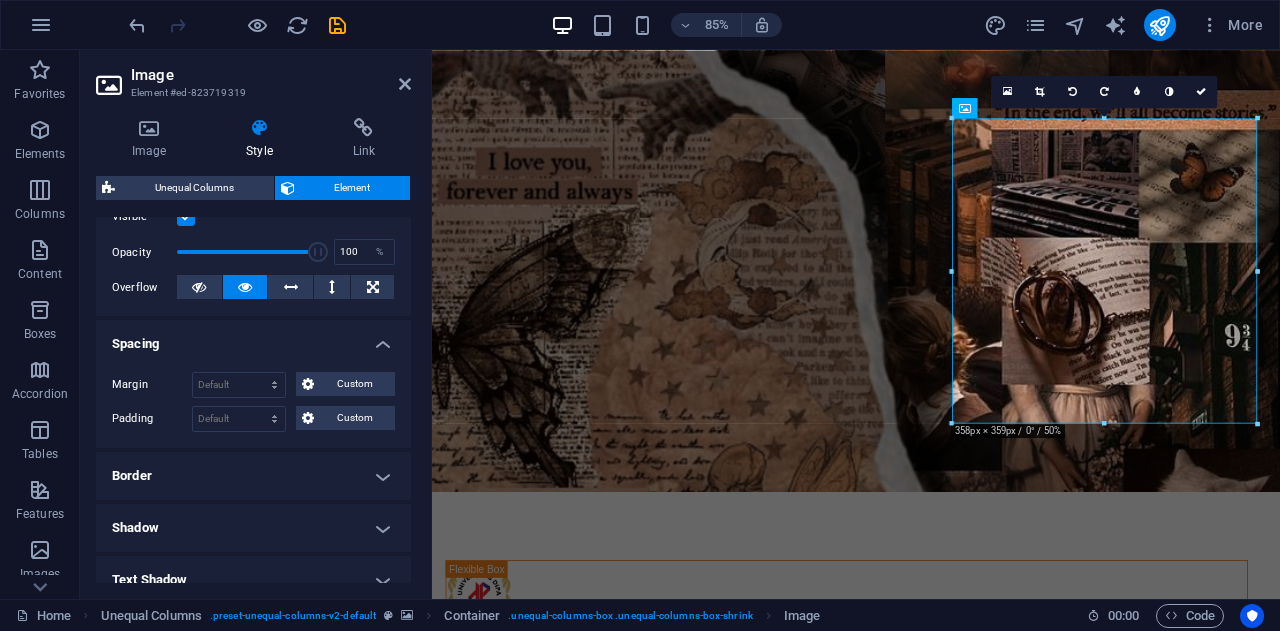 click on "Spacing" at bounding box center (253, 338) 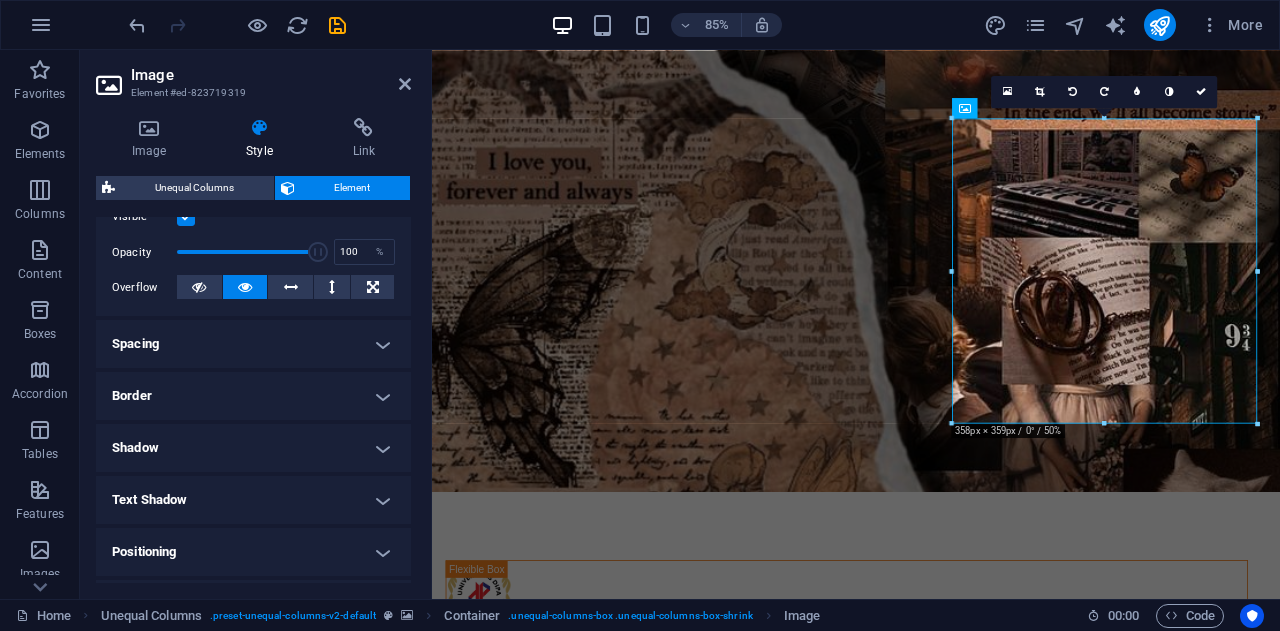 scroll, scrollTop: 478, scrollLeft: 0, axis: vertical 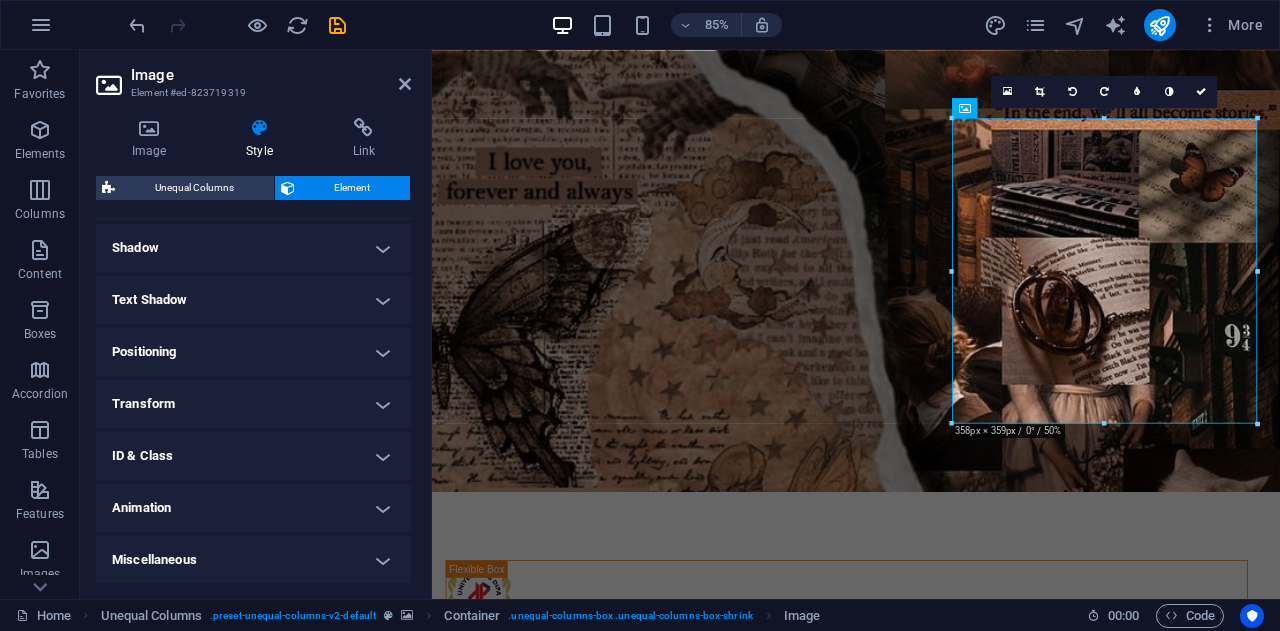click on "ID & Class" at bounding box center [253, 456] 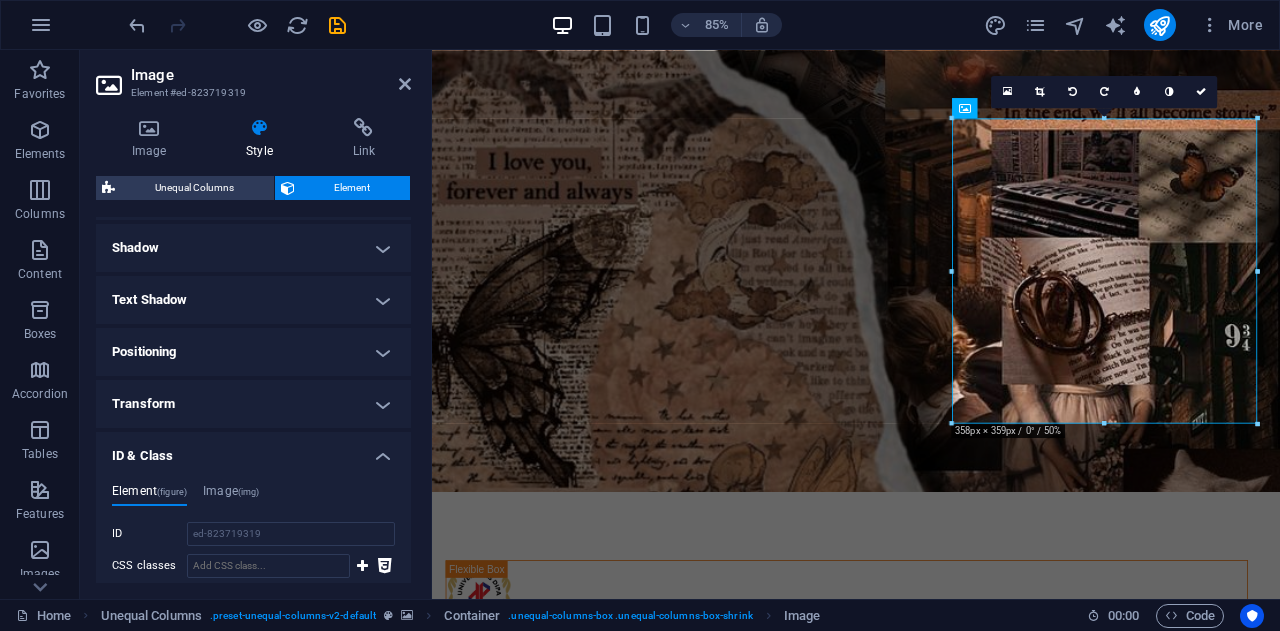 click on "Transform" at bounding box center (253, 404) 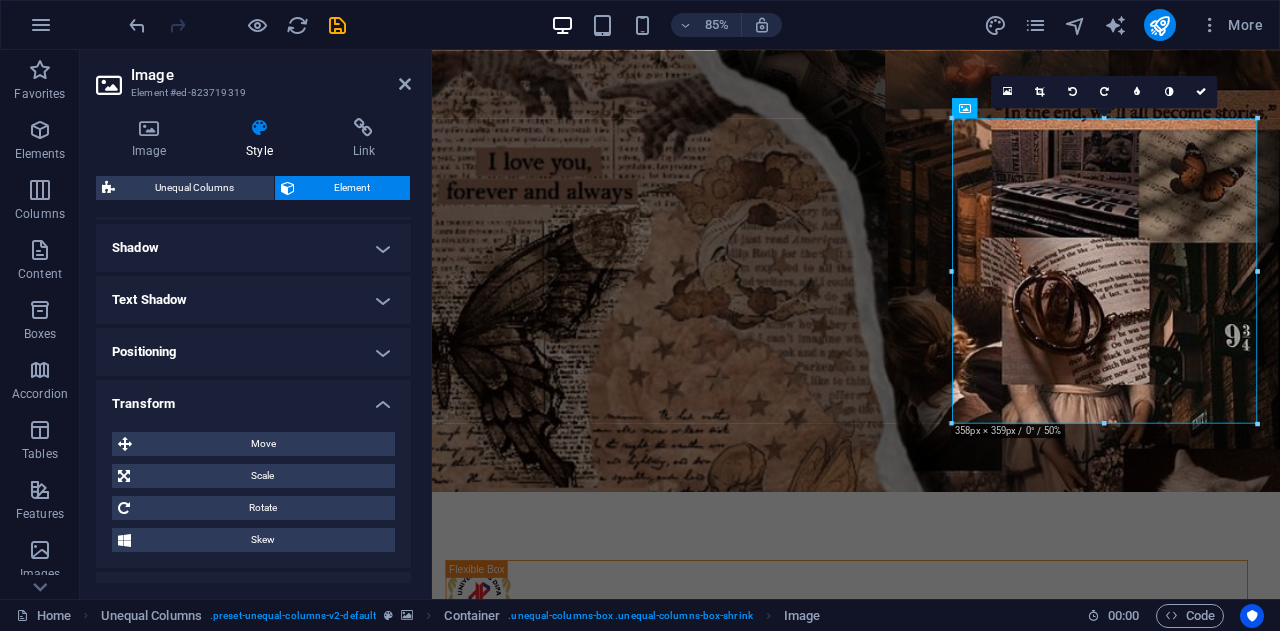 click on "Positioning" at bounding box center [253, 352] 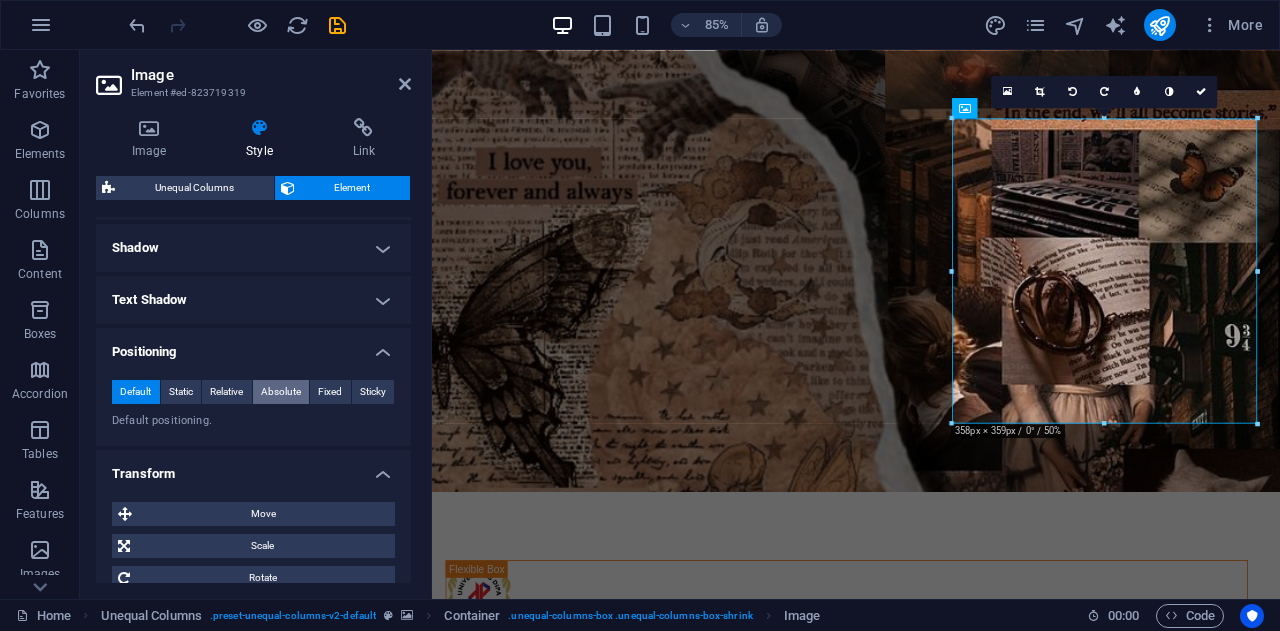 click on "Absolute" at bounding box center [281, 392] 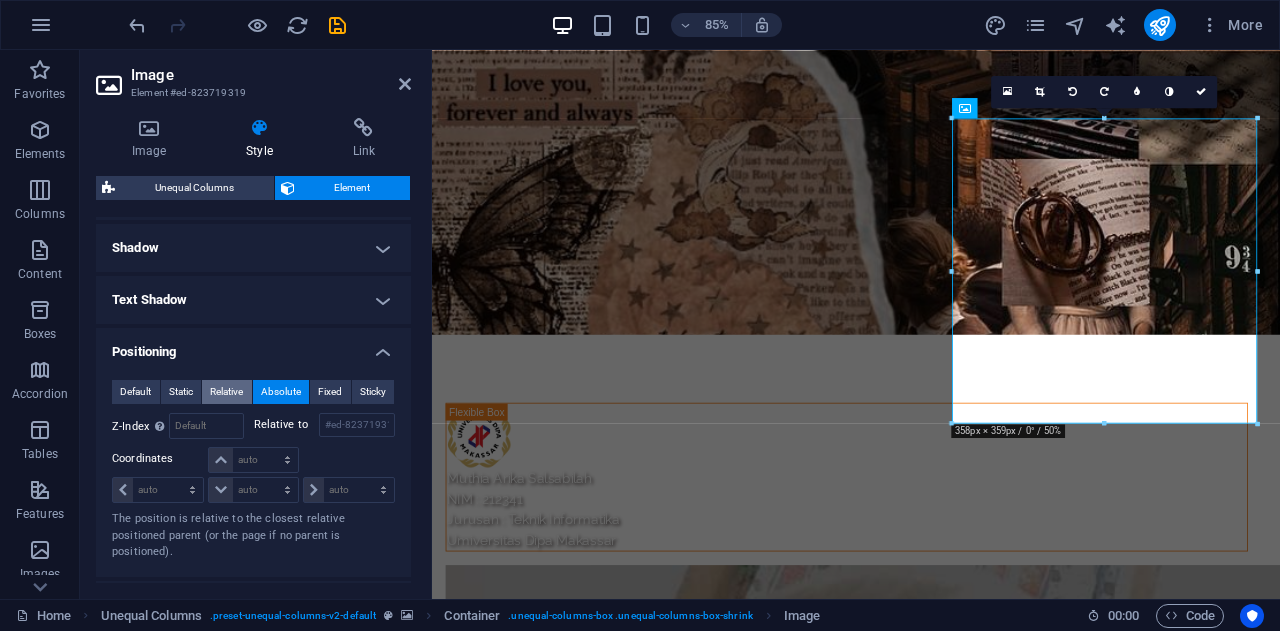 click on "Relative" at bounding box center (227, 392) 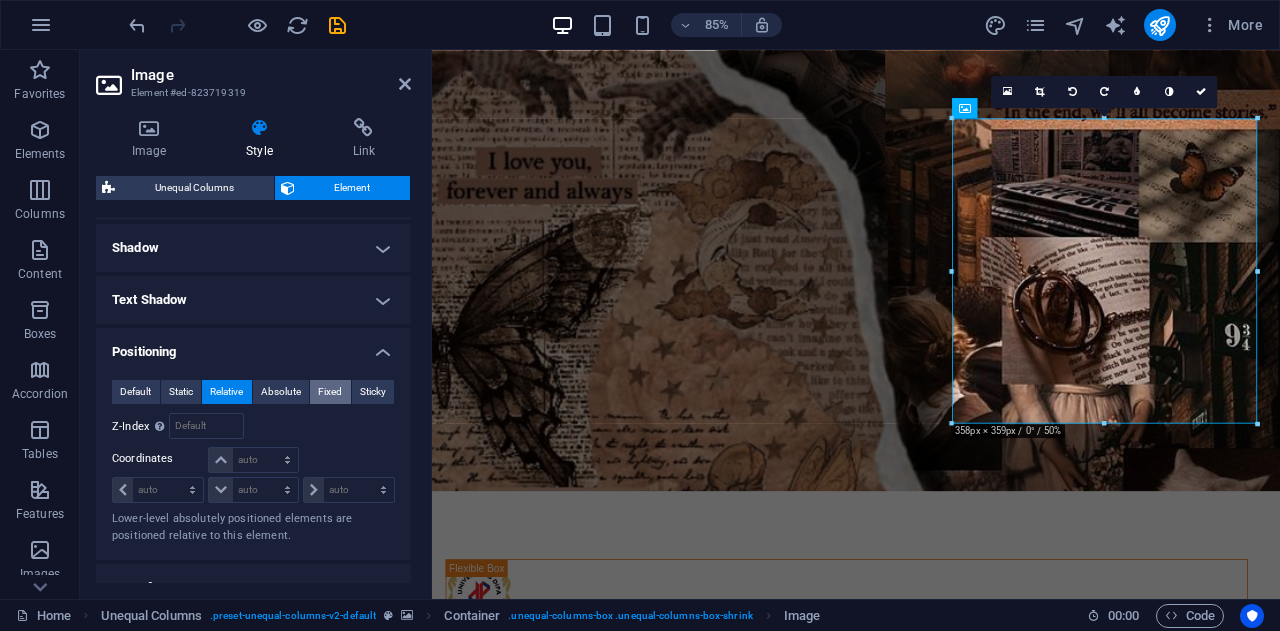 click on "Fixed" at bounding box center [330, 392] 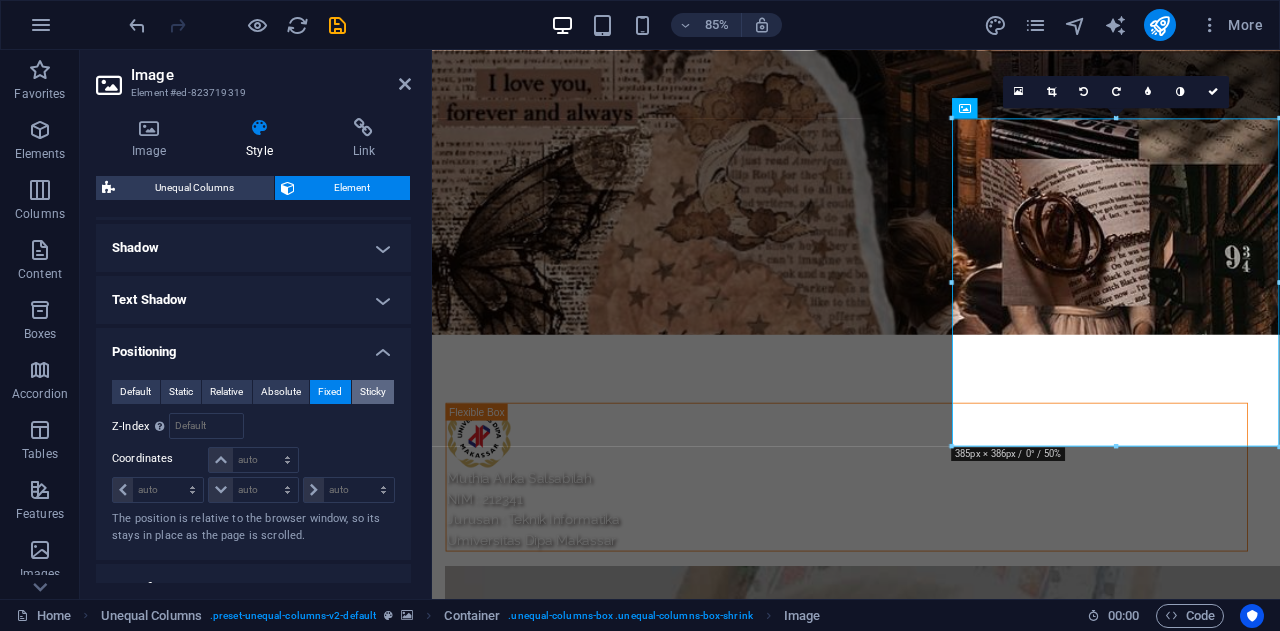 click on "Sticky" at bounding box center [373, 392] 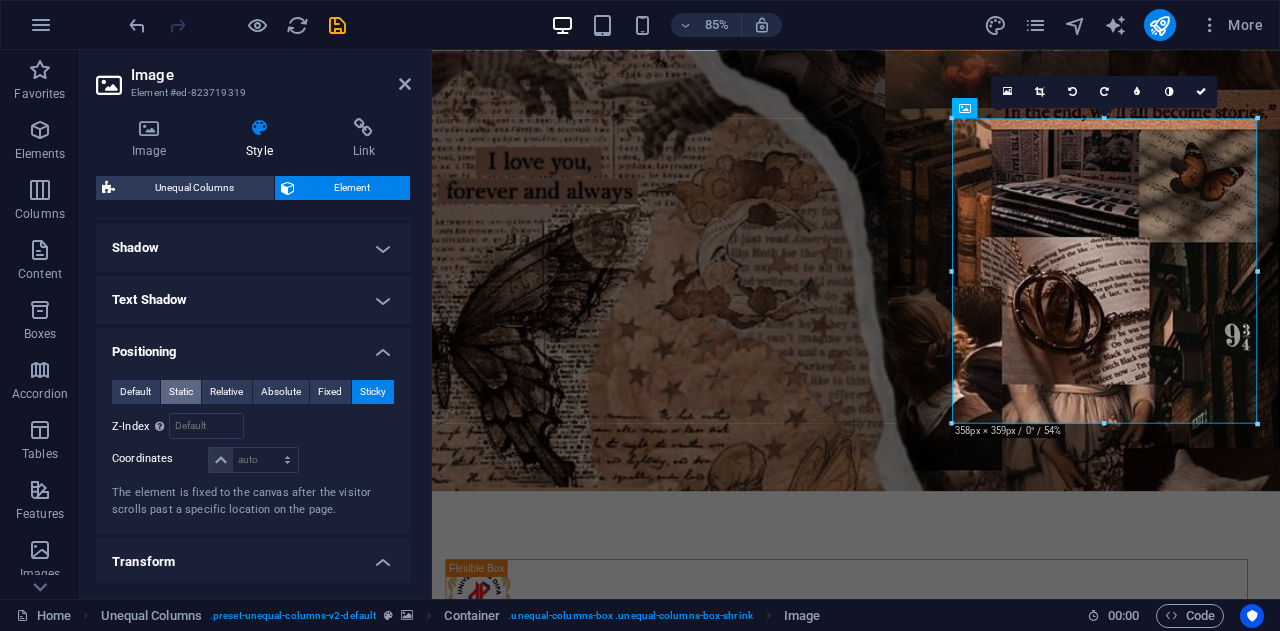 click on "Static" at bounding box center (181, 392) 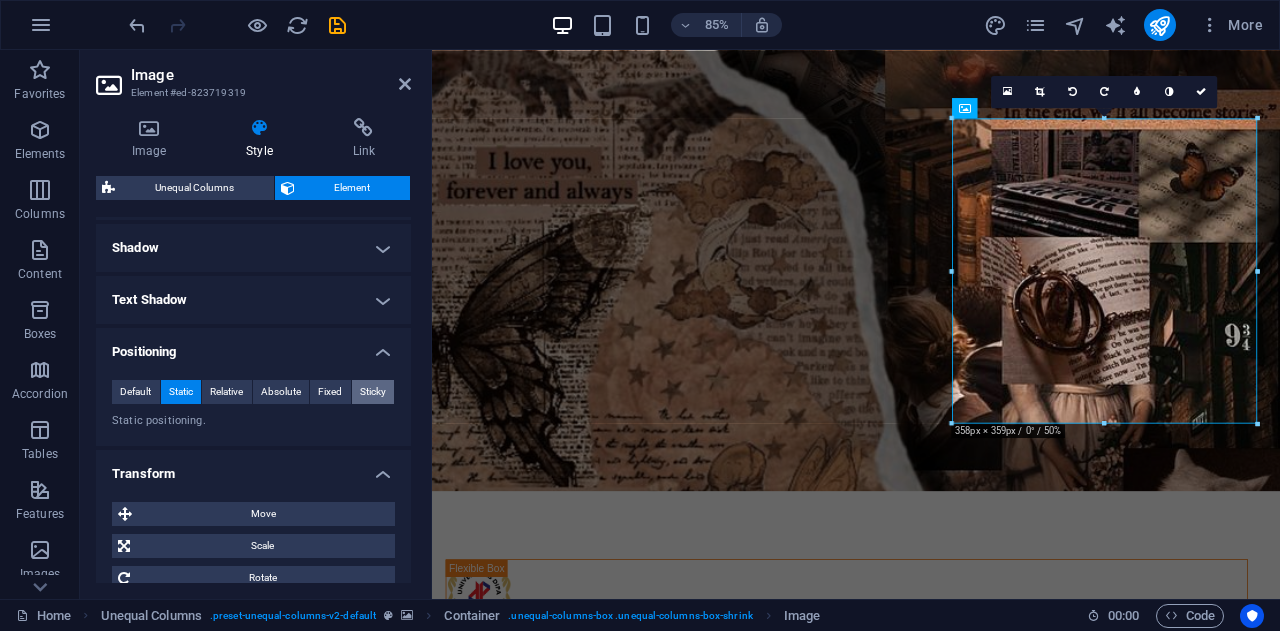 click on "Sticky" at bounding box center [373, 392] 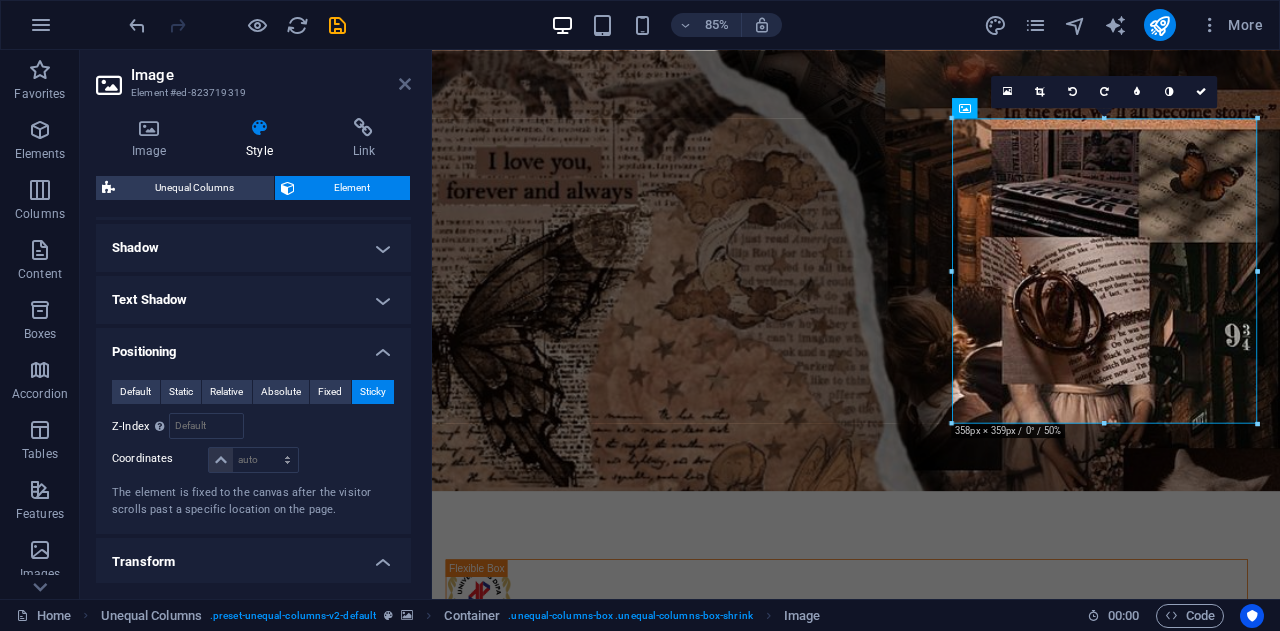 click at bounding box center [405, 84] 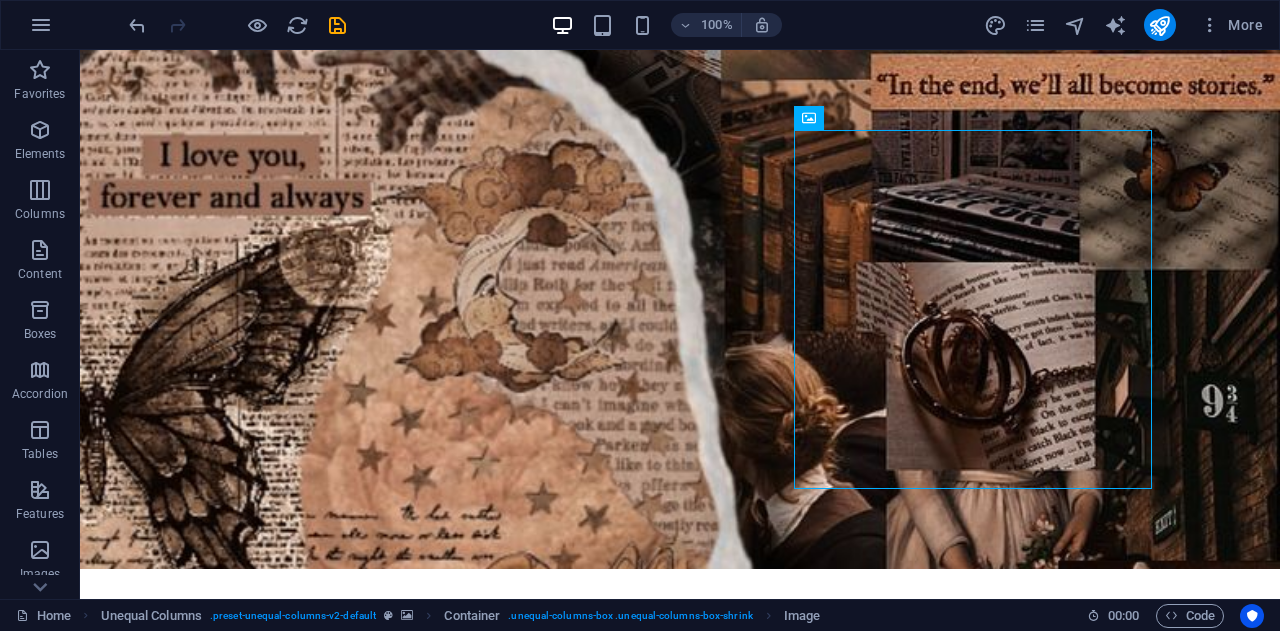 click on "100% More" at bounding box center (698, 25) 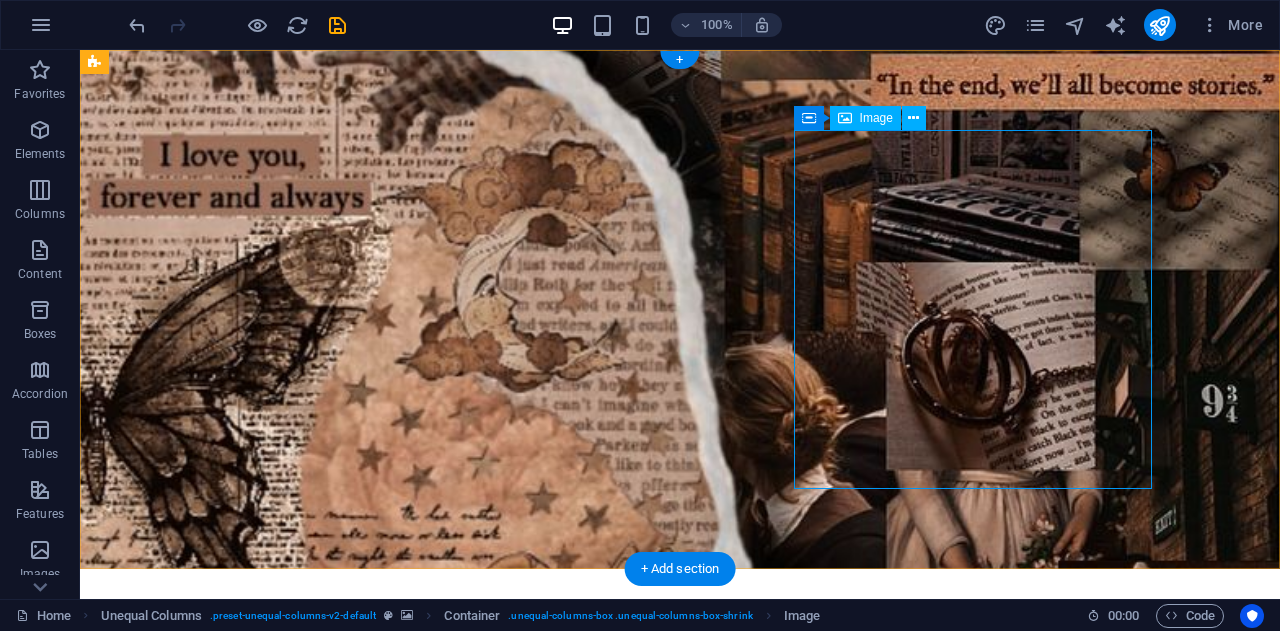 click at bounding box center [568, 1441] 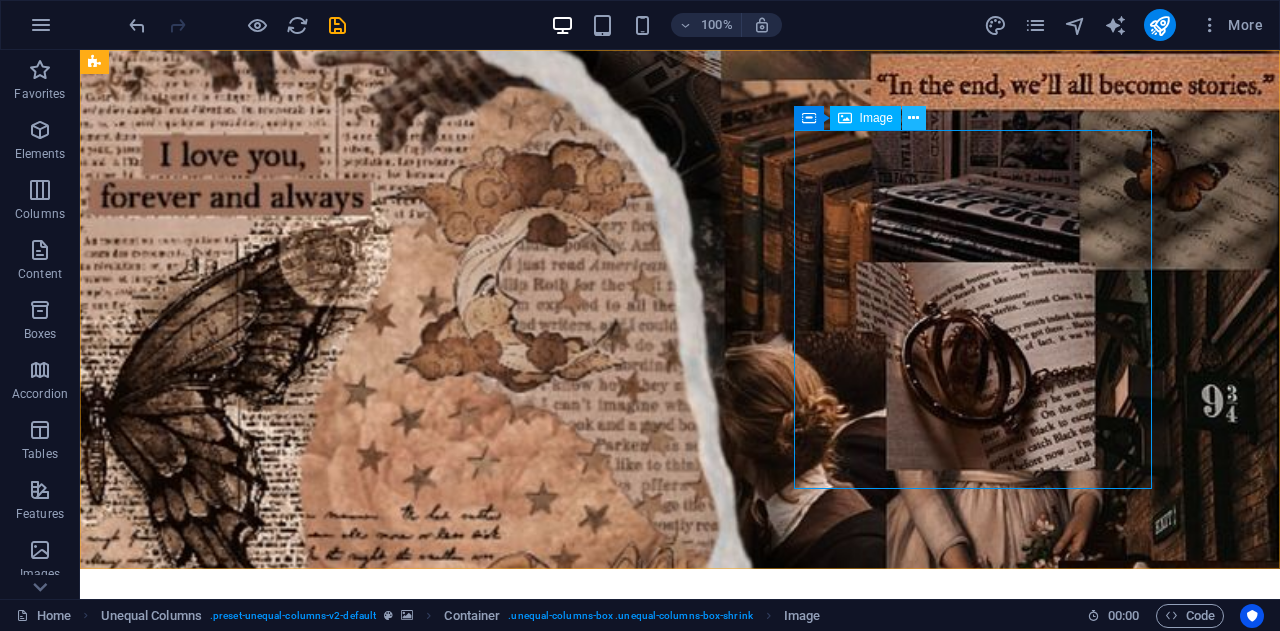 click at bounding box center [913, 118] 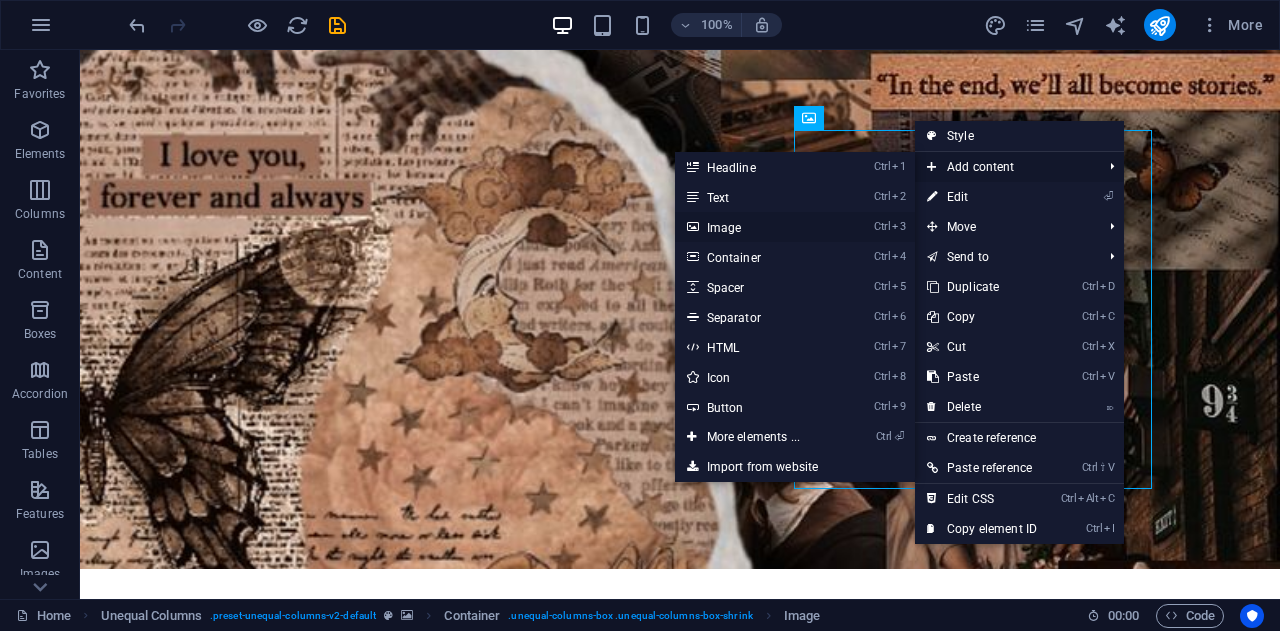 click on "Ctrl 3  Image" at bounding box center (795, 227) 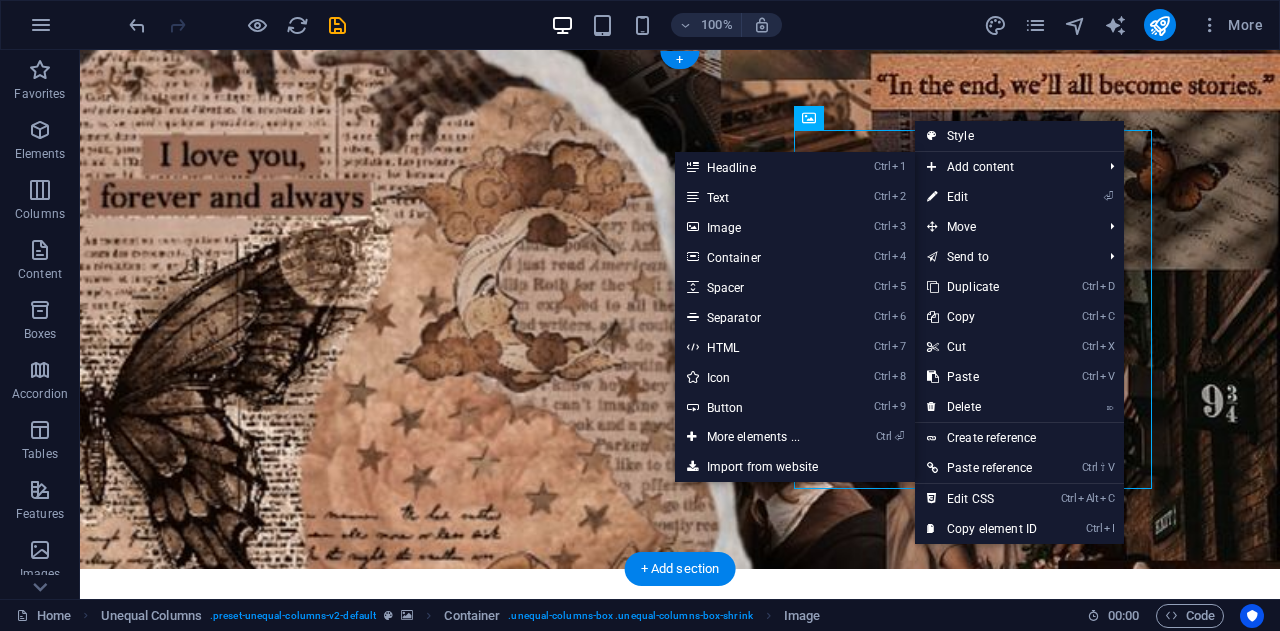 click at bounding box center (680, 309) 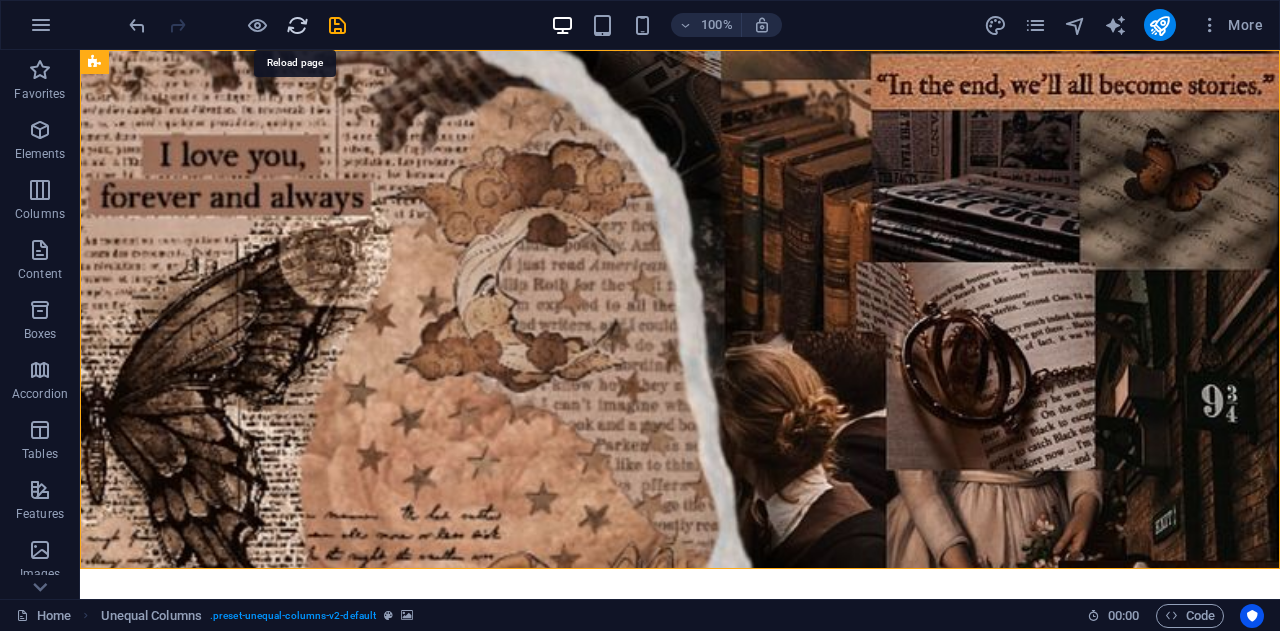 click at bounding box center [297, 25] 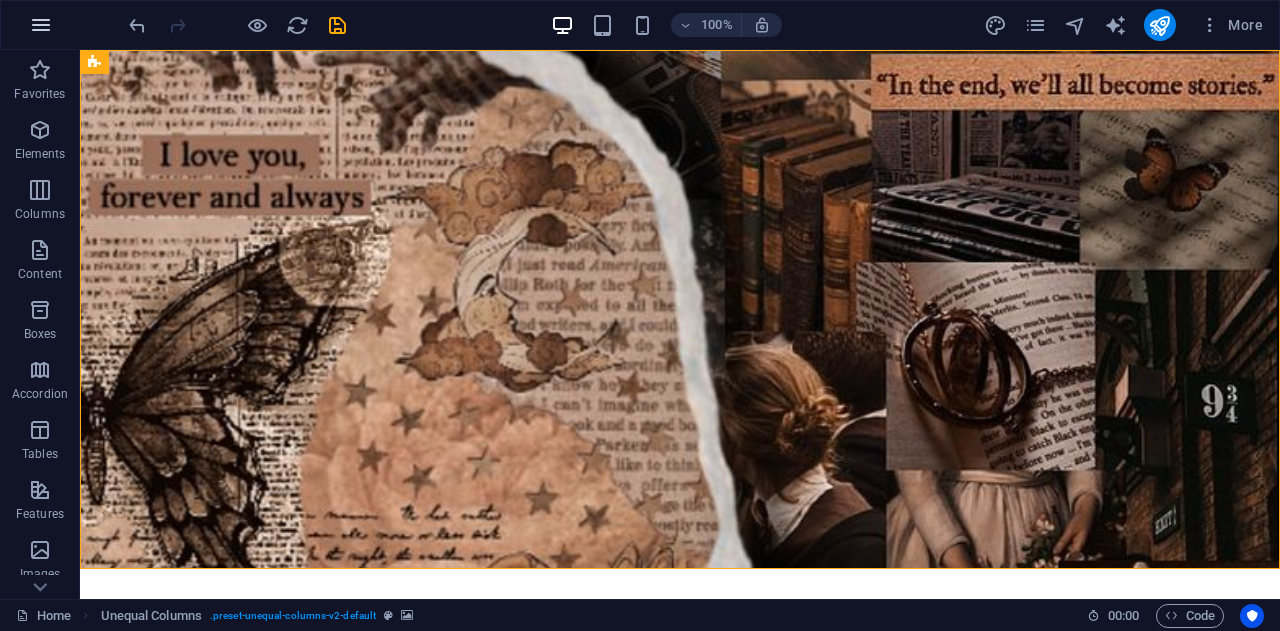 click at bounding box center [41, 25] 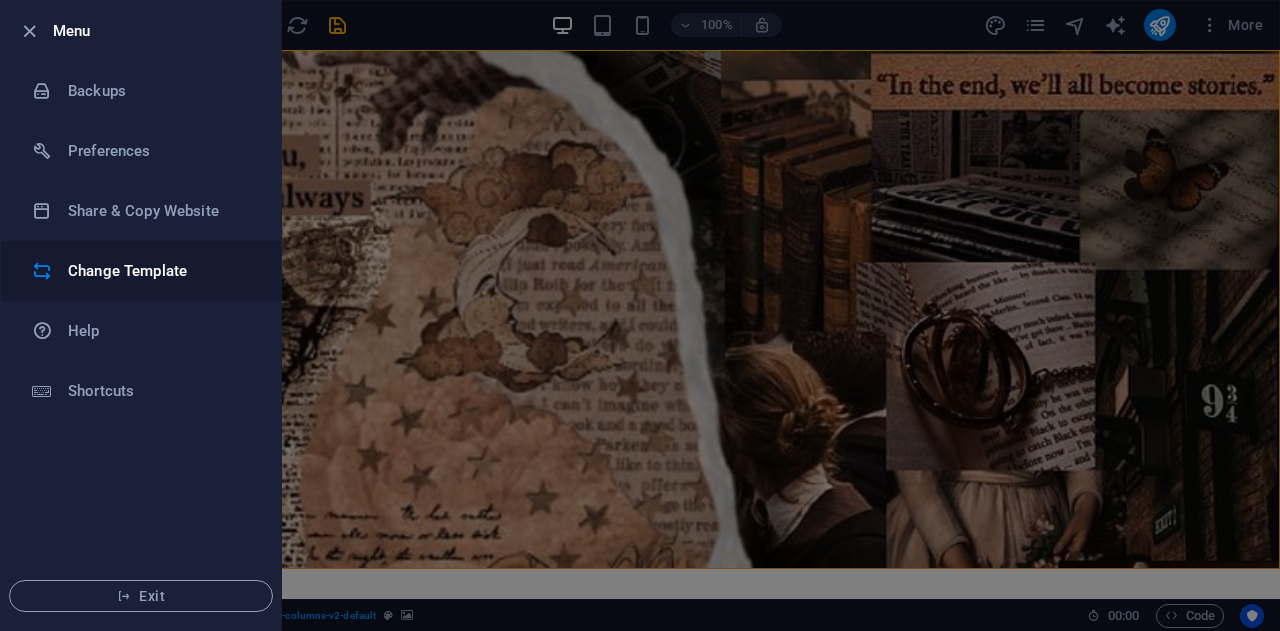 click on "Change Template" at bounding box center (160, 271) 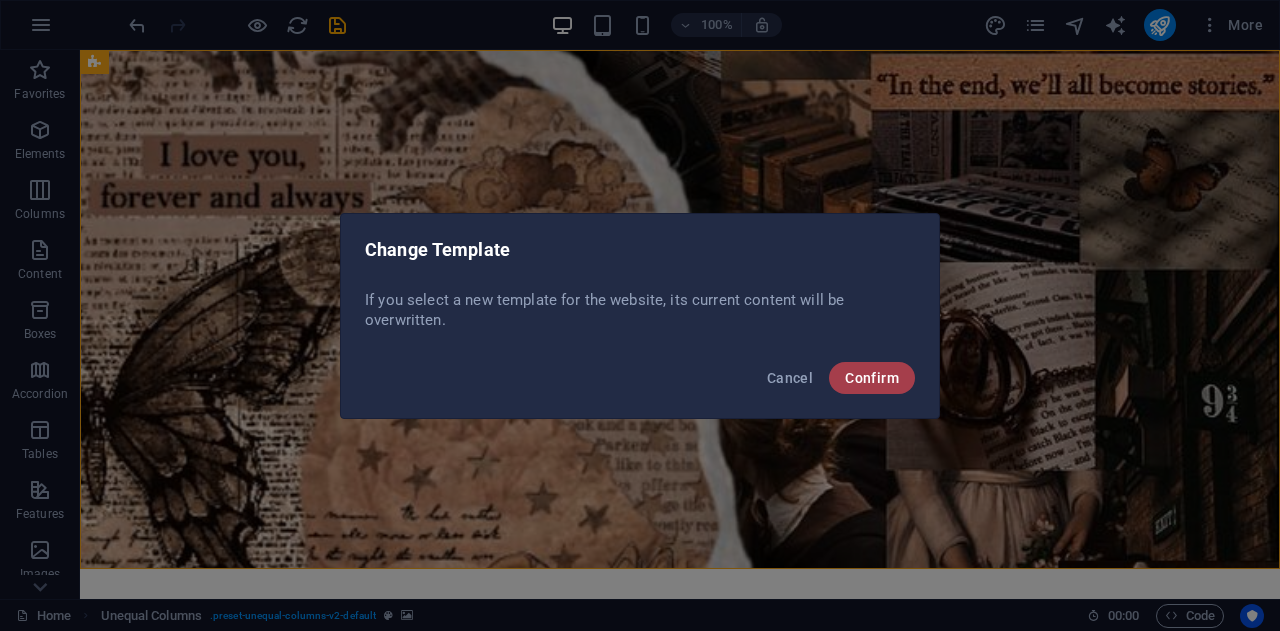 click on "Confirm" at bounding box center (872, 378) 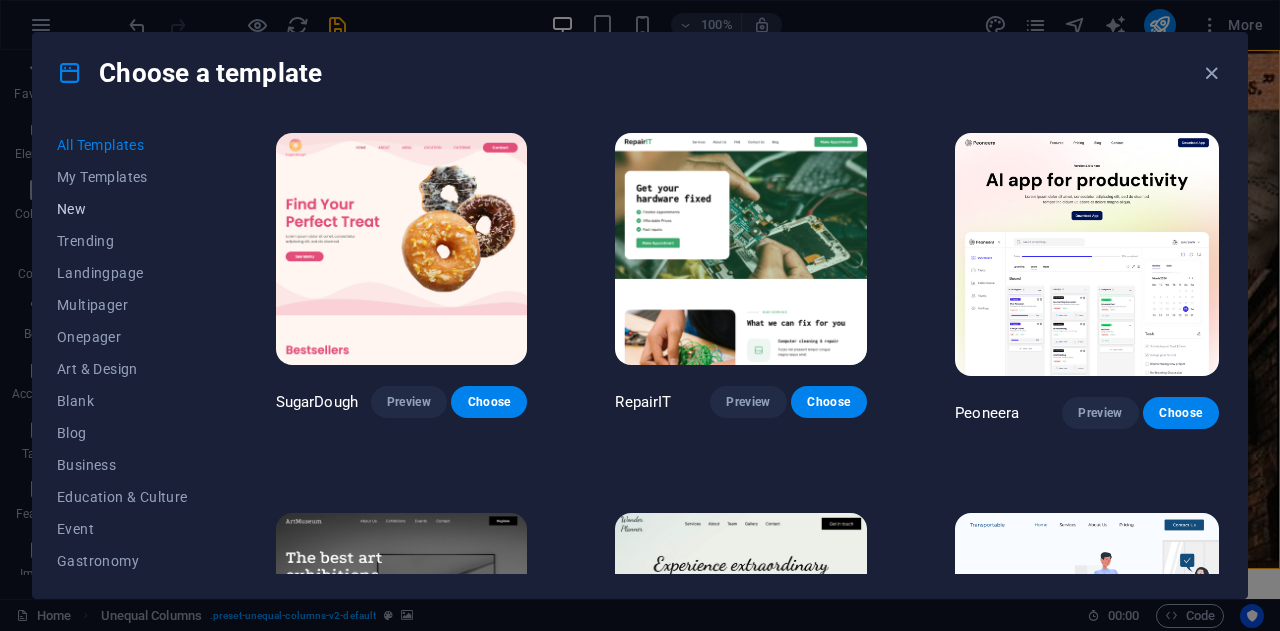 click on "New" at bounding box center (122, 209) 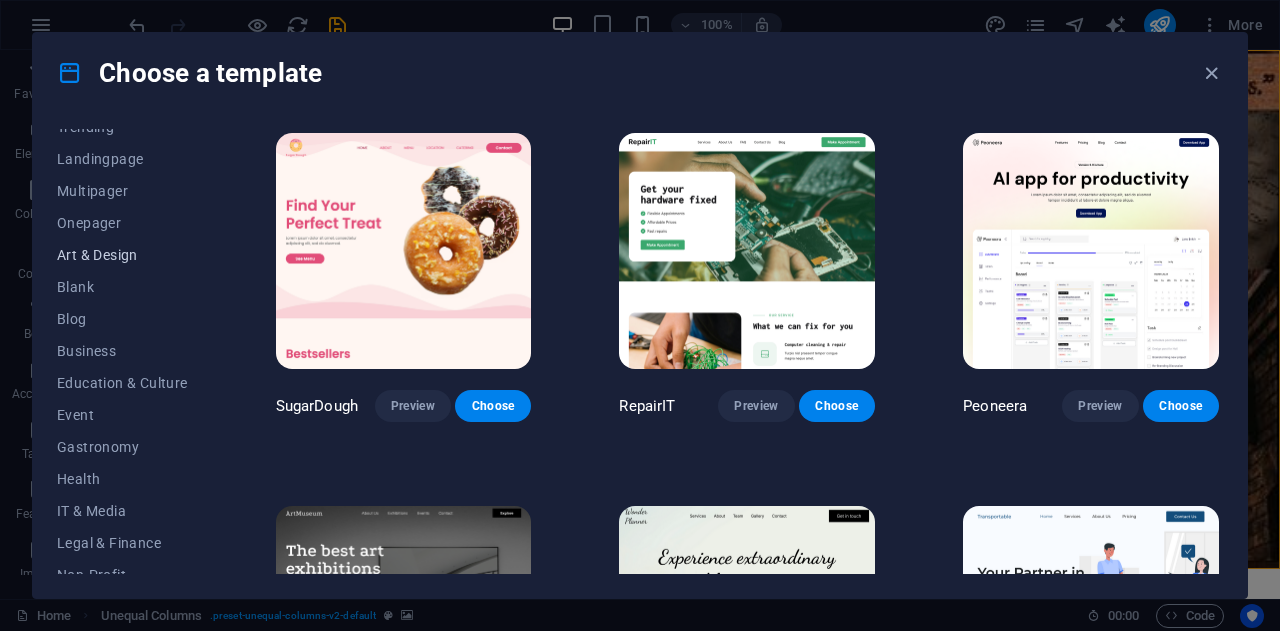 scroll, scrollTop: 0, scrollLeft: 0, axis: both 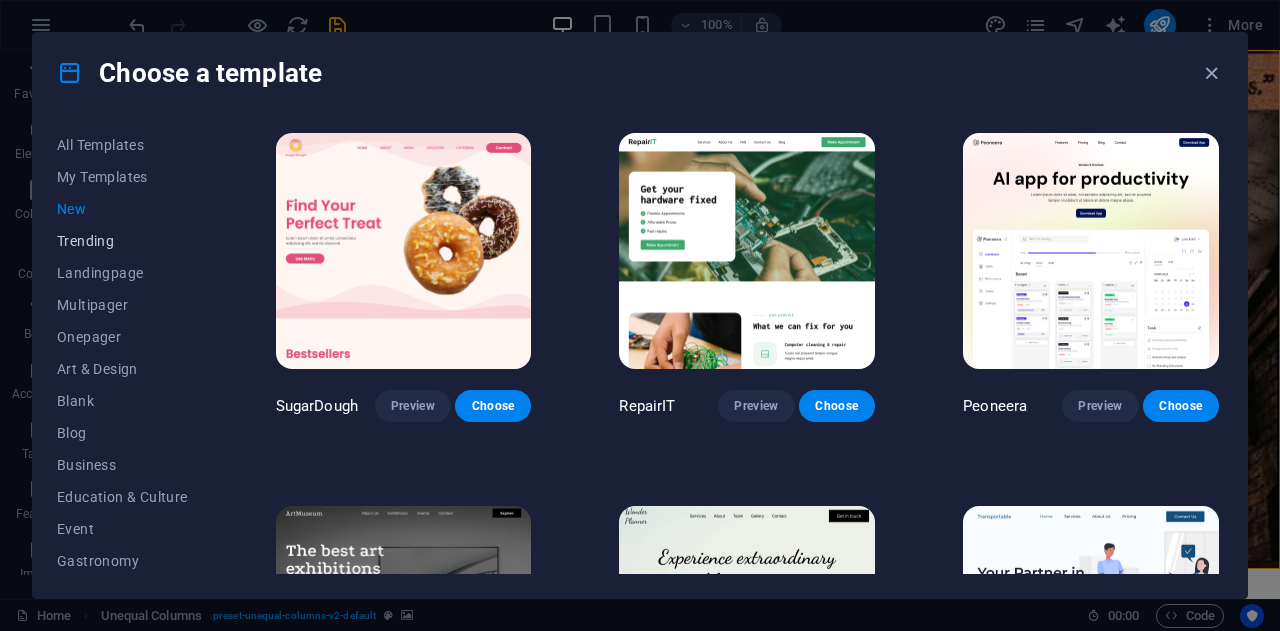 click on "Trending" at bounding box center (122, 241) 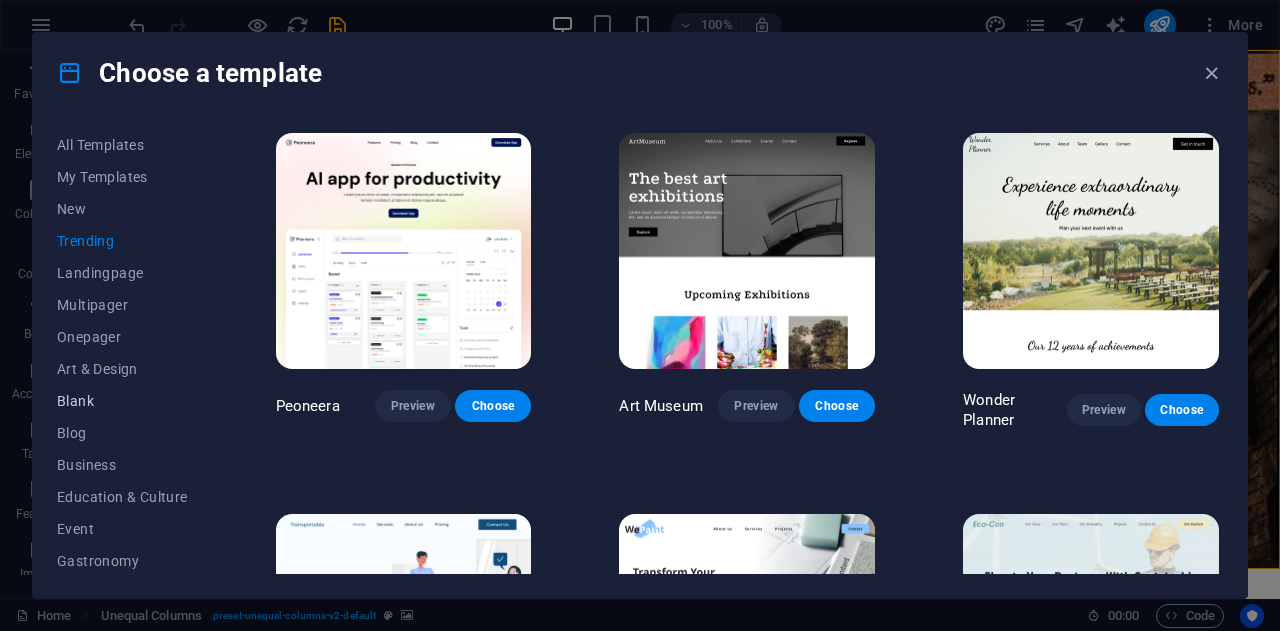 click on "Blank" at bounding box center [122, 401] 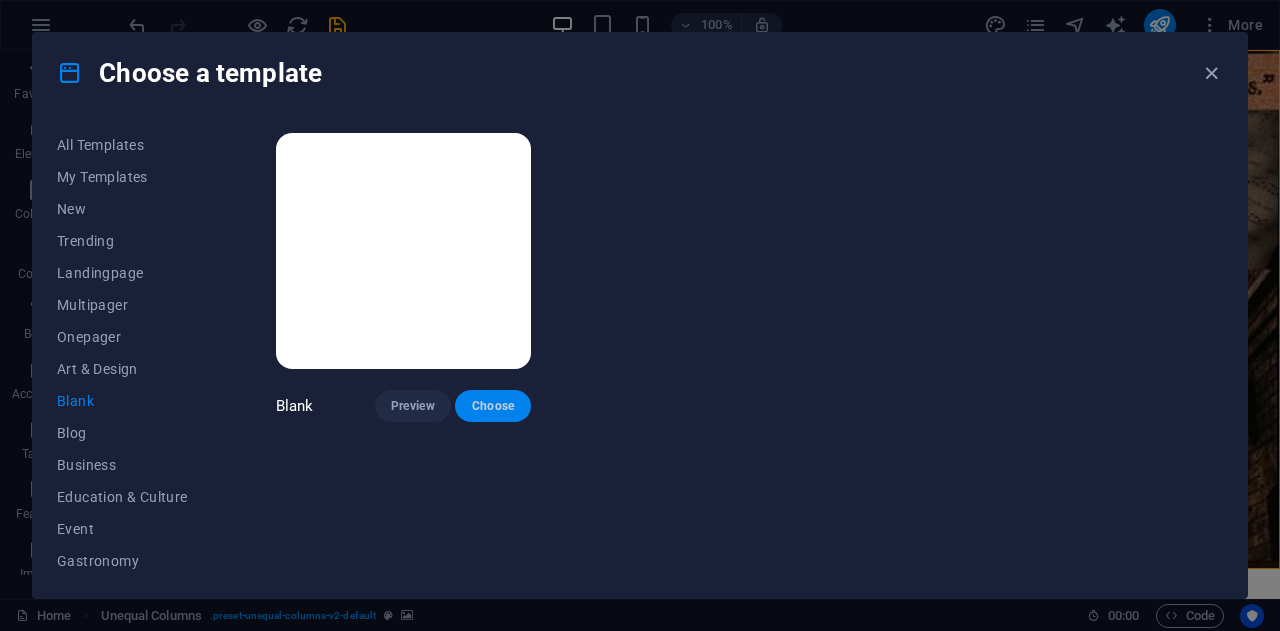 click on "Choose" at bounding box center (493, 406) 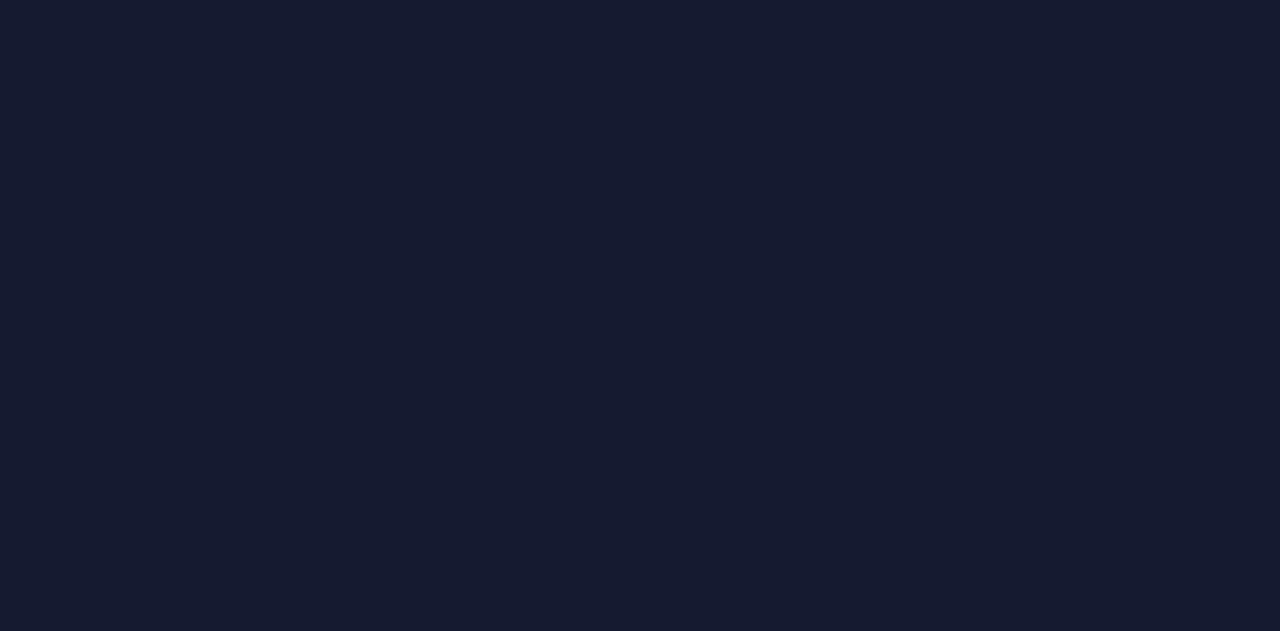 scroll, scrollTop: 0, scrollLeft: 0, axis: both 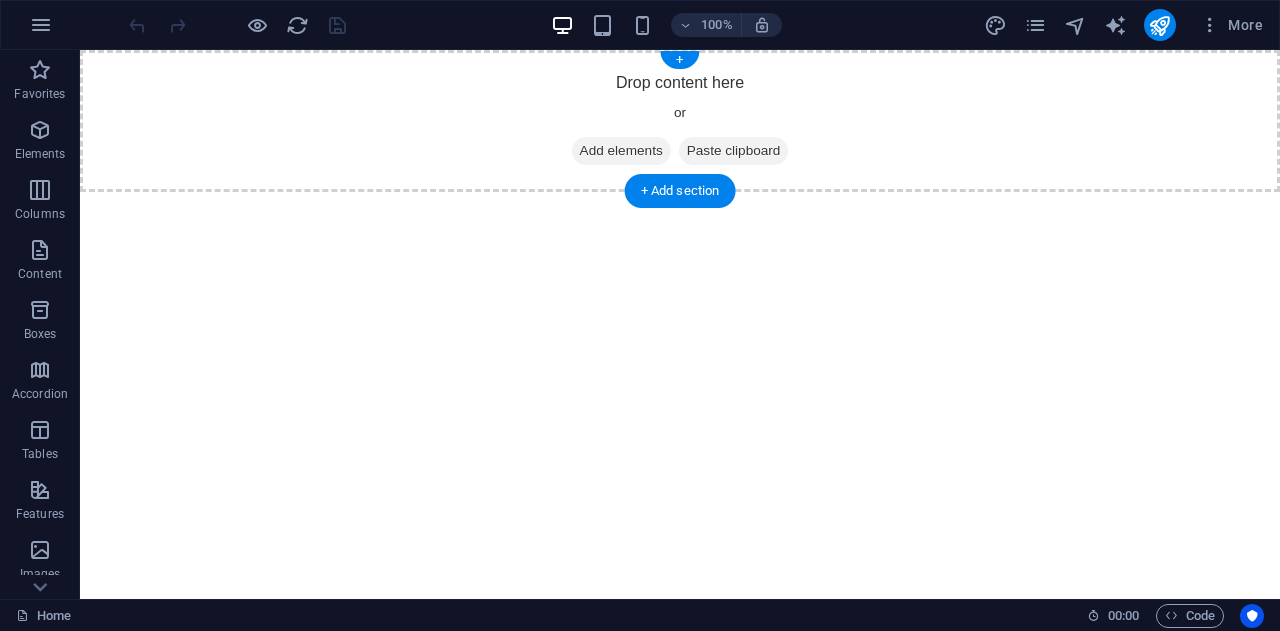 click on "Add elements" at bounding box center (621, 151) 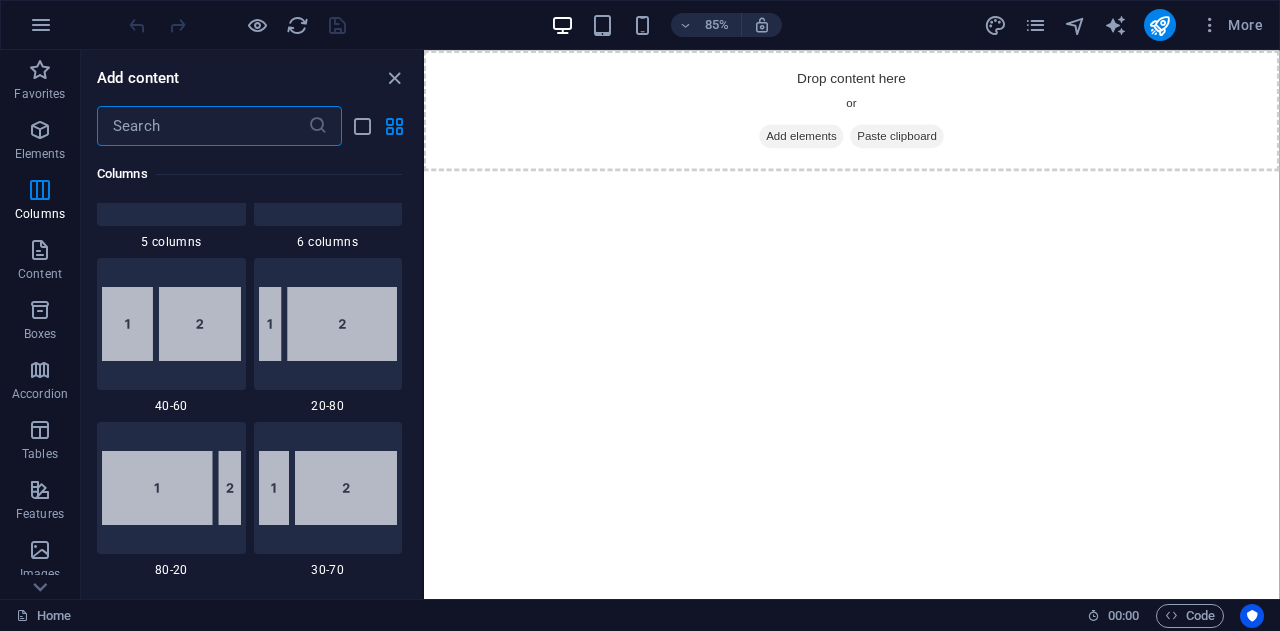 scroll, scrollTop: 1500, scrollLeft: 0, axis: vertical 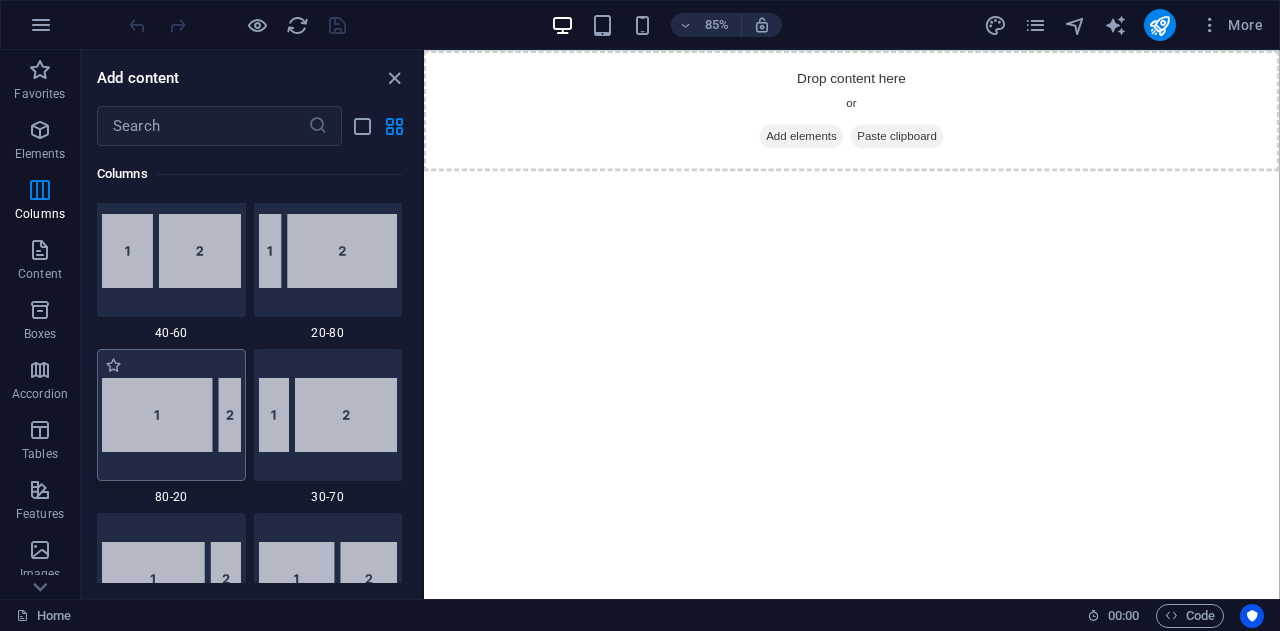 click at bounding box center (171, 415) 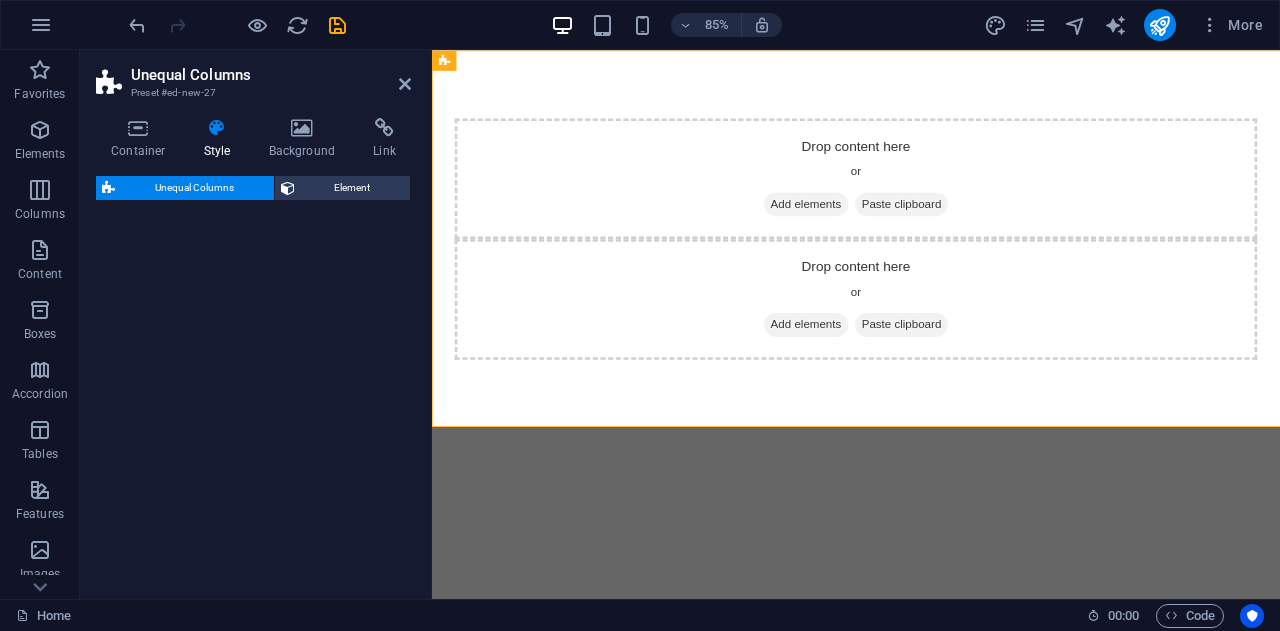 select on "%" 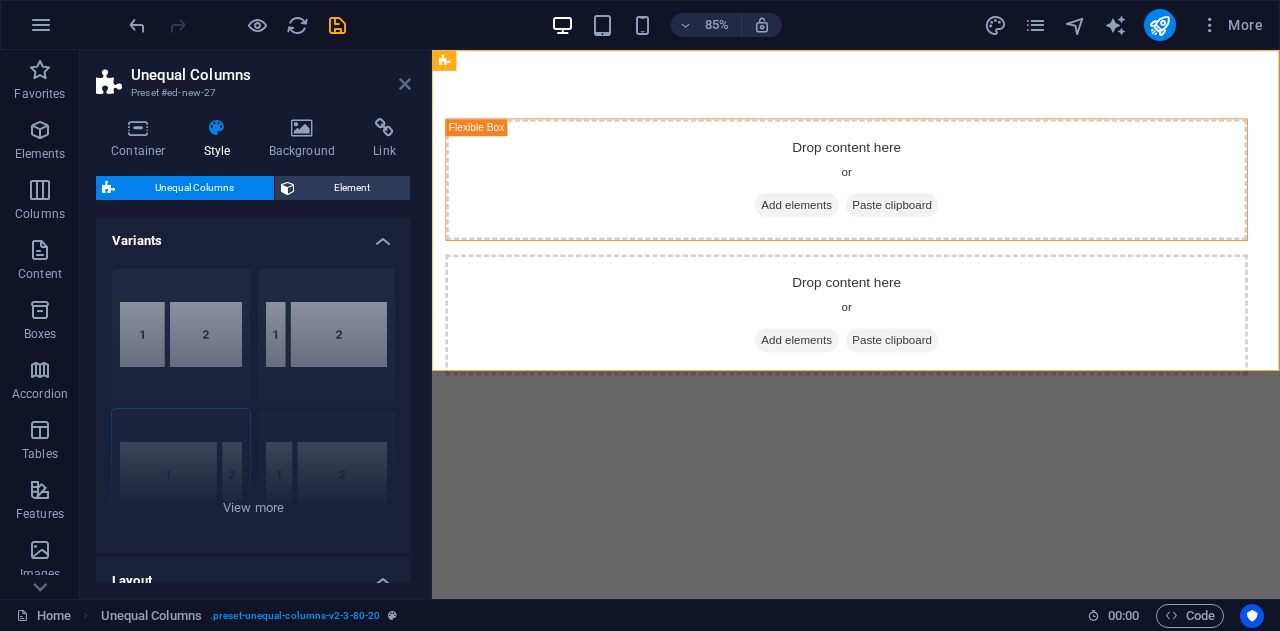 click at bounding box center (405, 84) 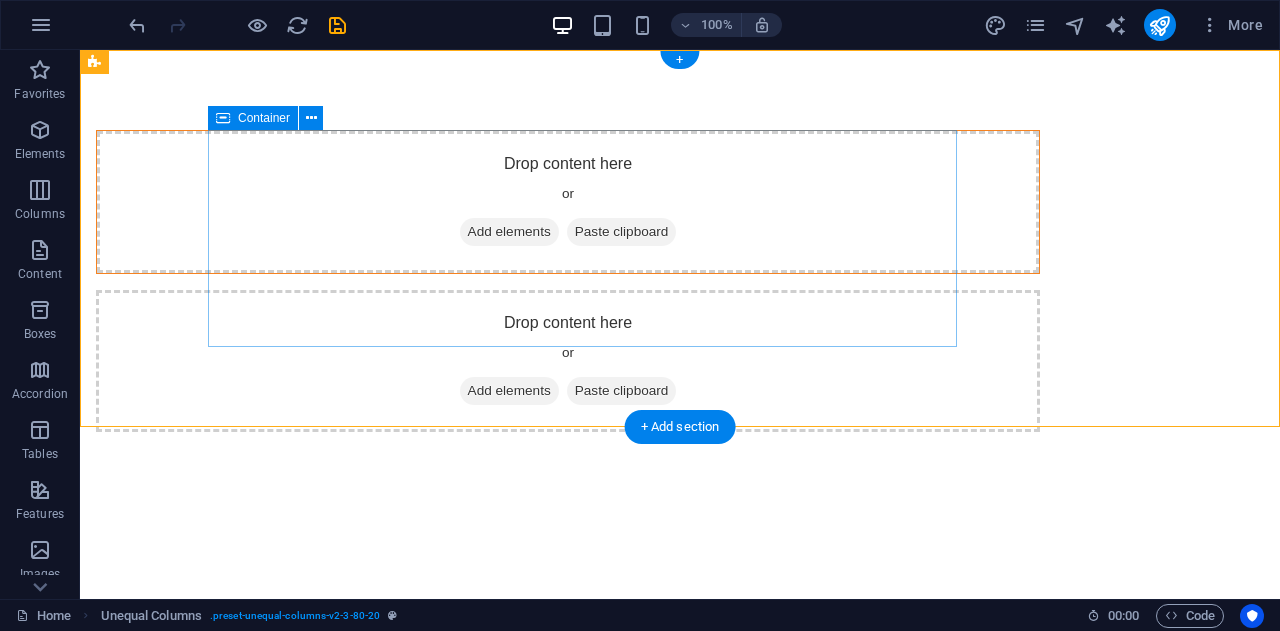 click on "Add elements" at bounding box center (509, 232) 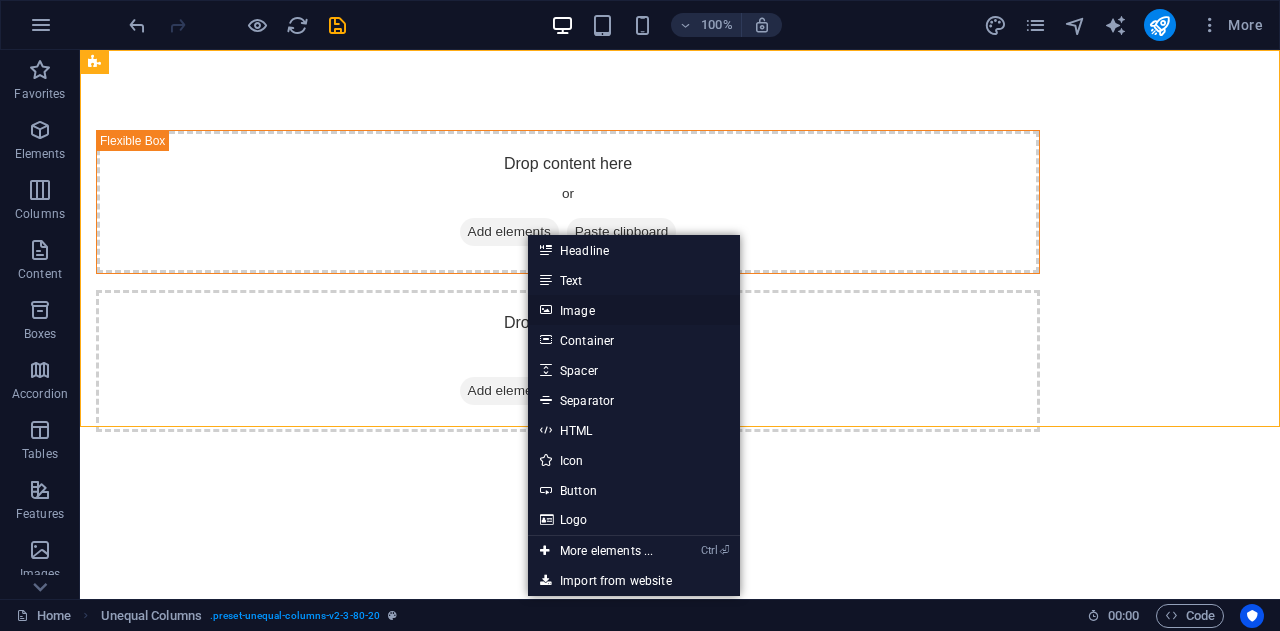 click at bounding box center (545, 310) 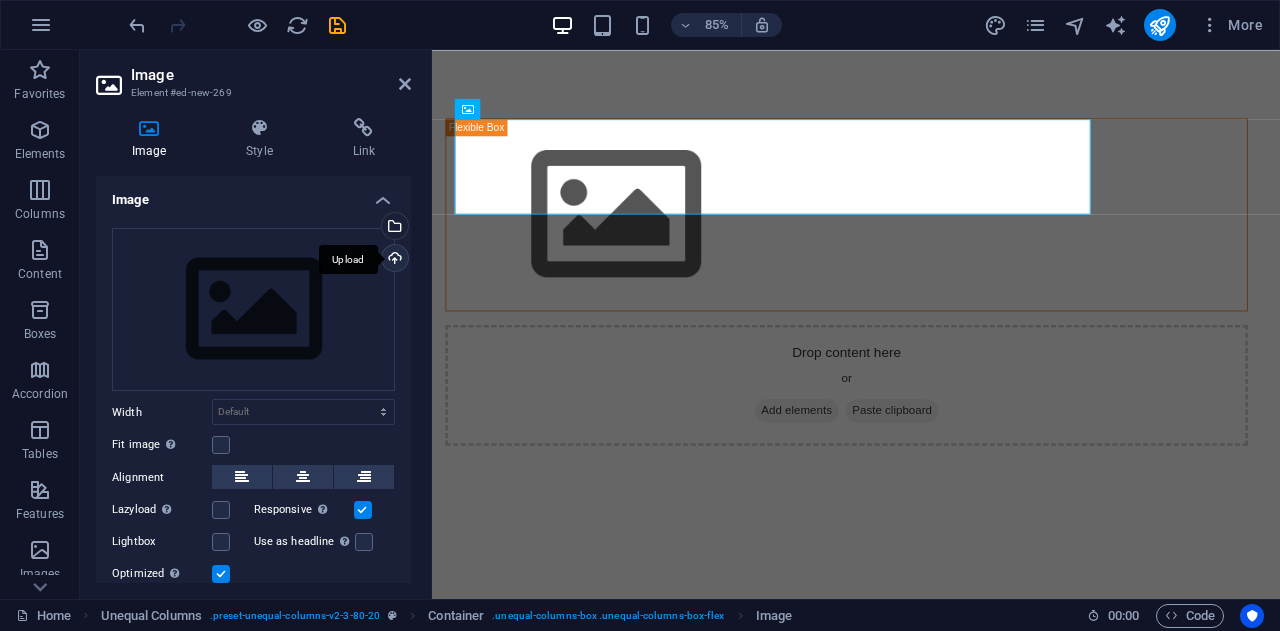 click on "Upload" at bounding box center (393, 260) 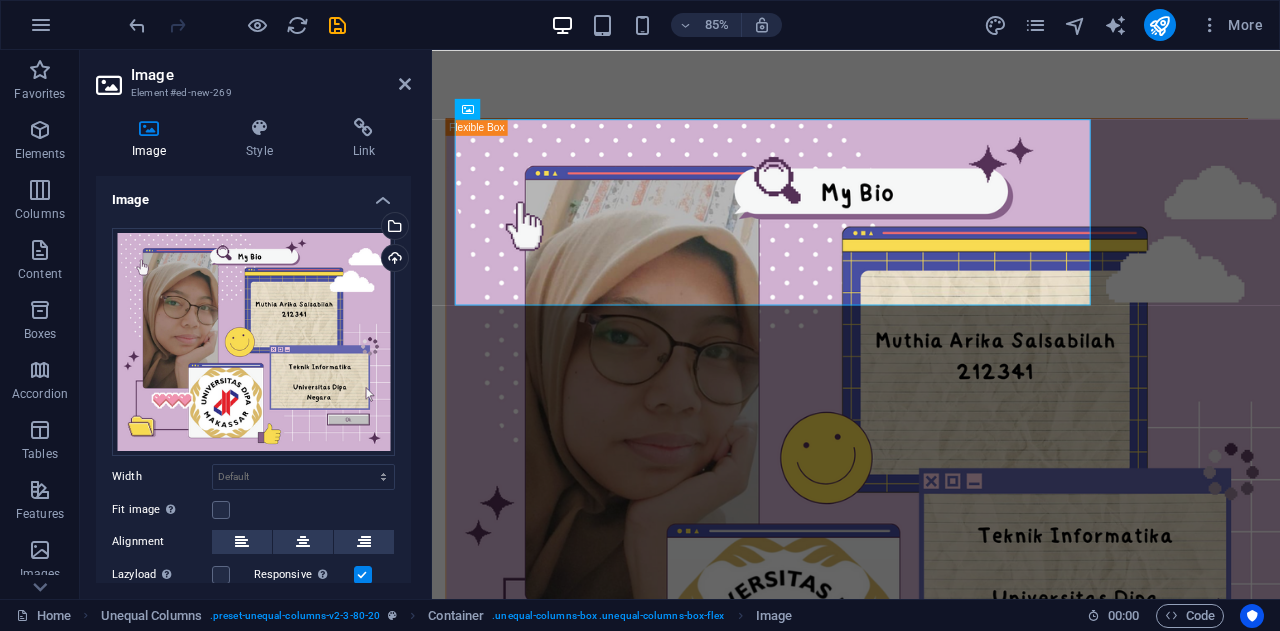 click on "Home Unequal Columns . preset-unequal-columns-v2-3-80-20 Container . unequal-columns-box .unequal-columns-box-flex Image 00 : 00 Code" at bounding box center (640, 615) 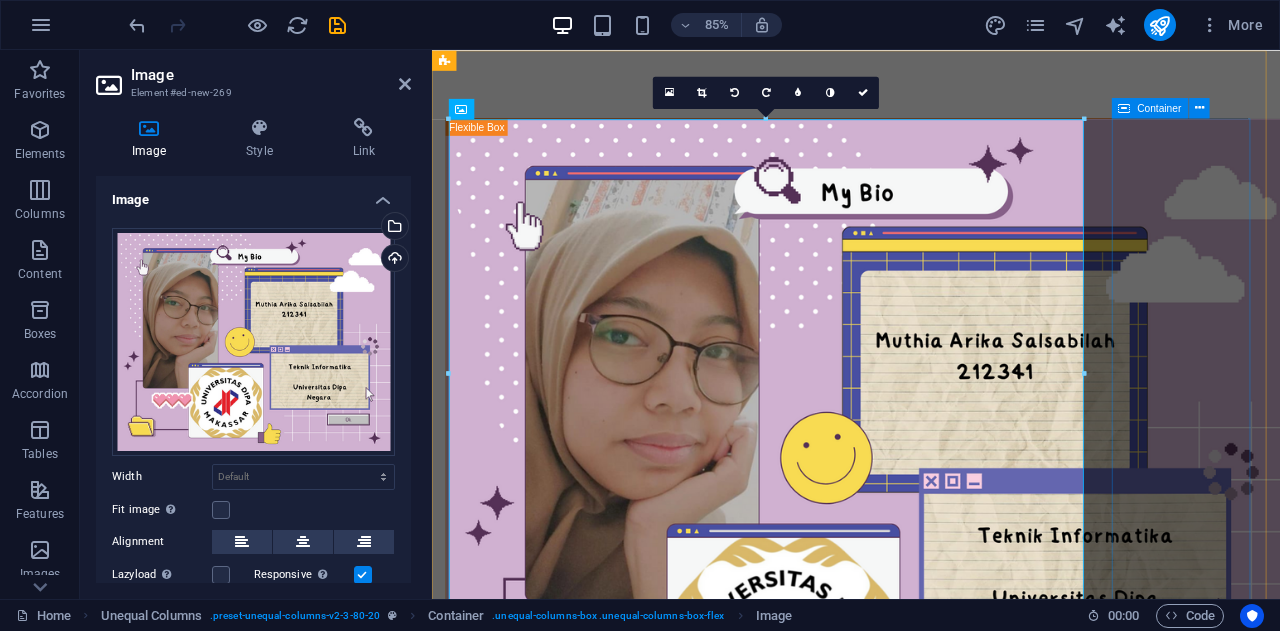 click on "Drop content here or  Add elements  Paste clipboard" at bounding box center [920, 1017] 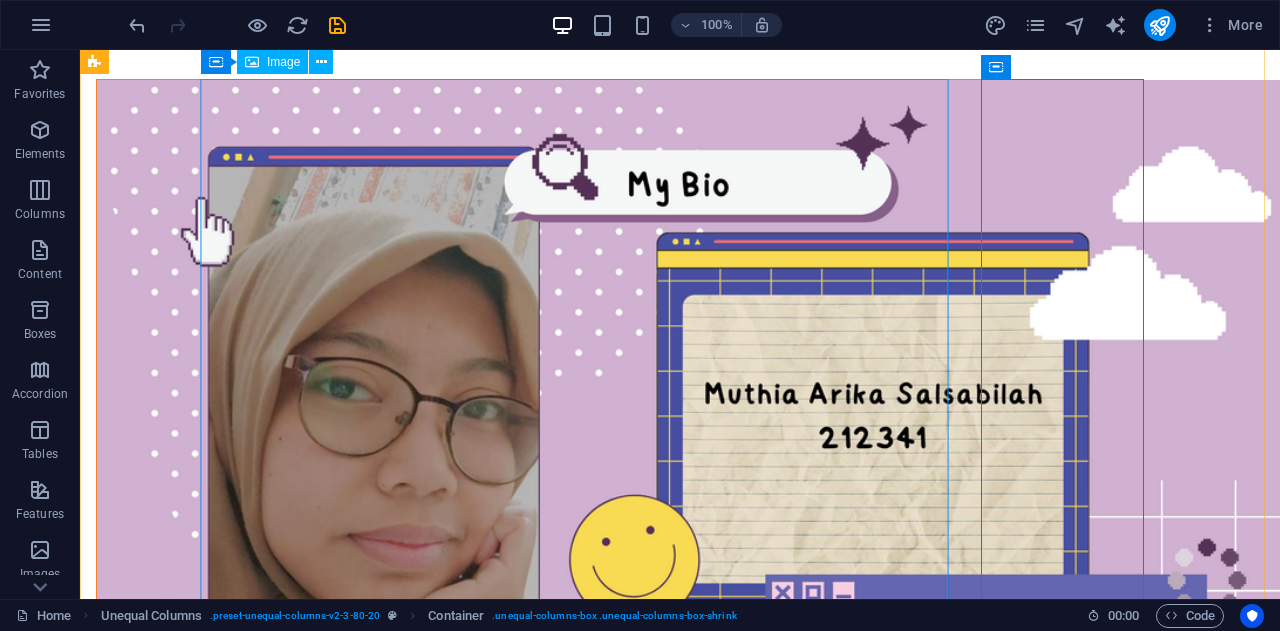 scroll, scrollTop: 0, scrollLeft: 0, axis: both 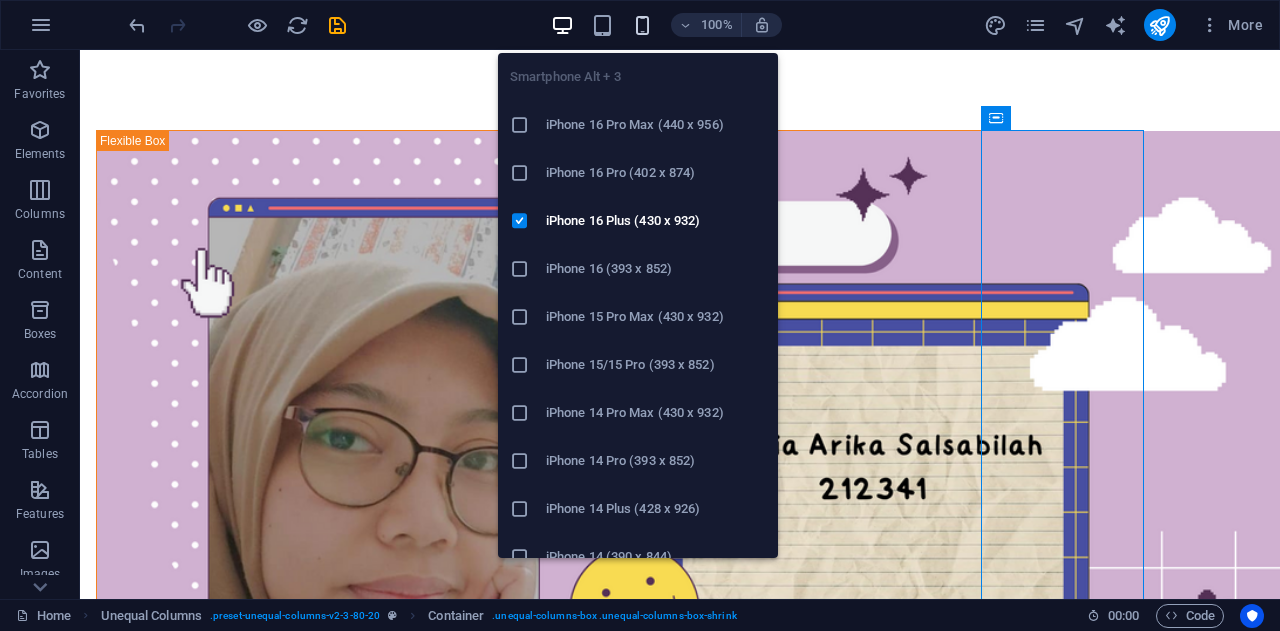 click at bounding box center [642, 25] 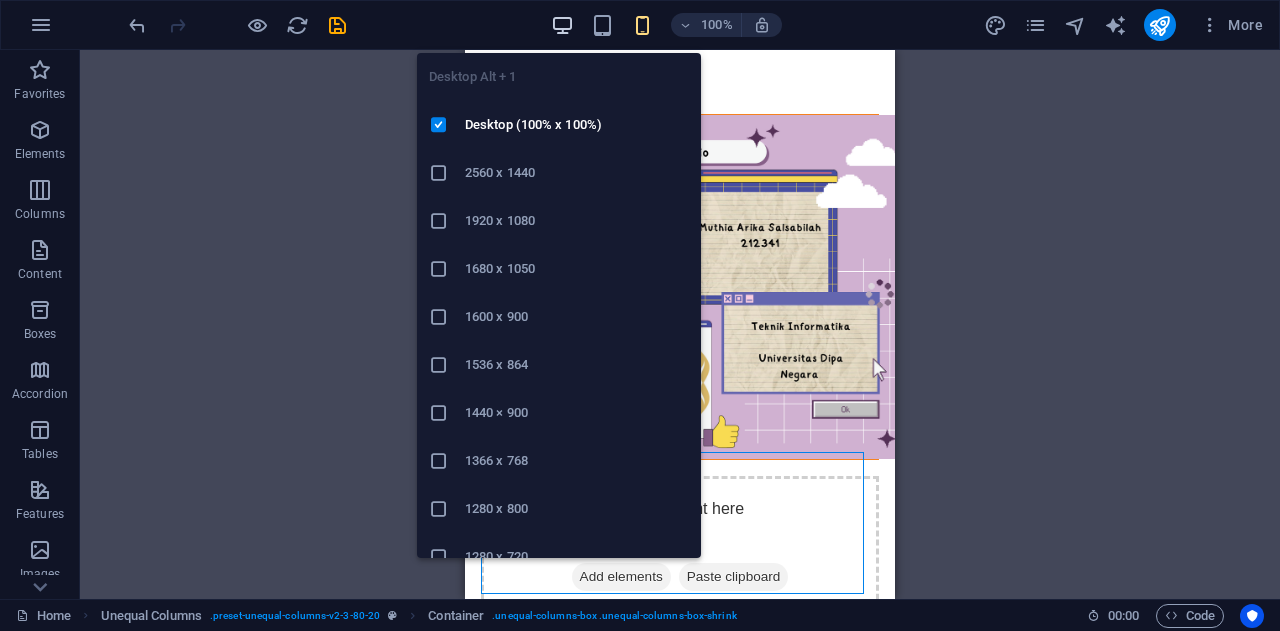 click at bounding box center (562, 25) 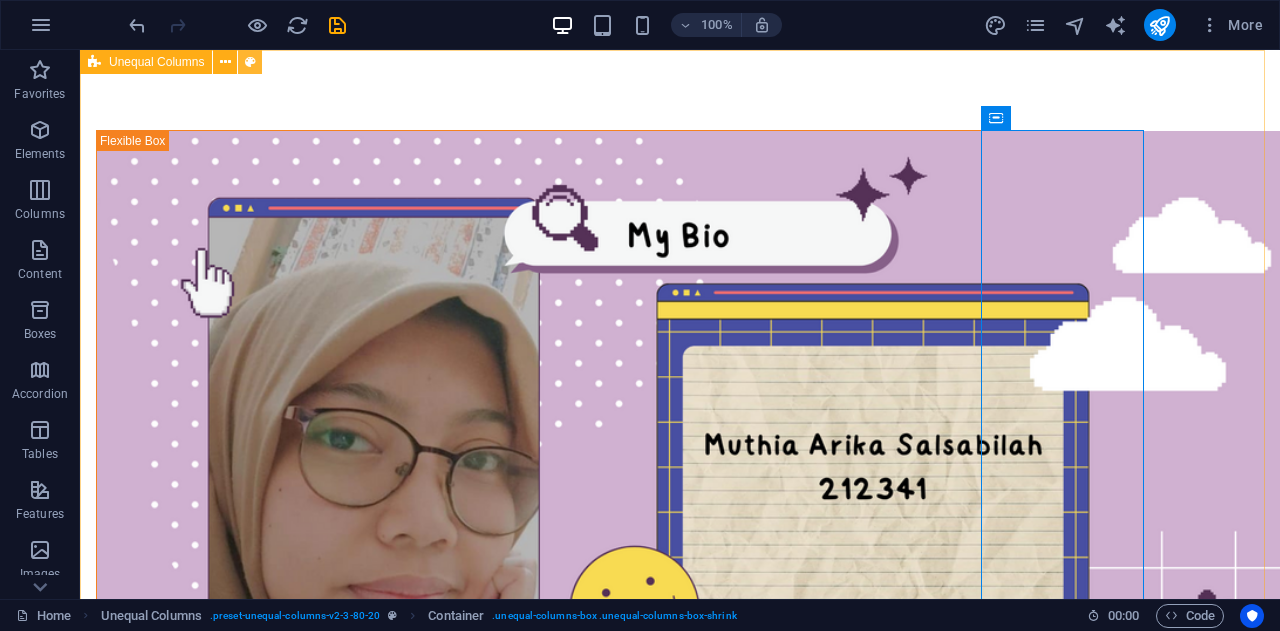 click at bounding box center [250, 62] 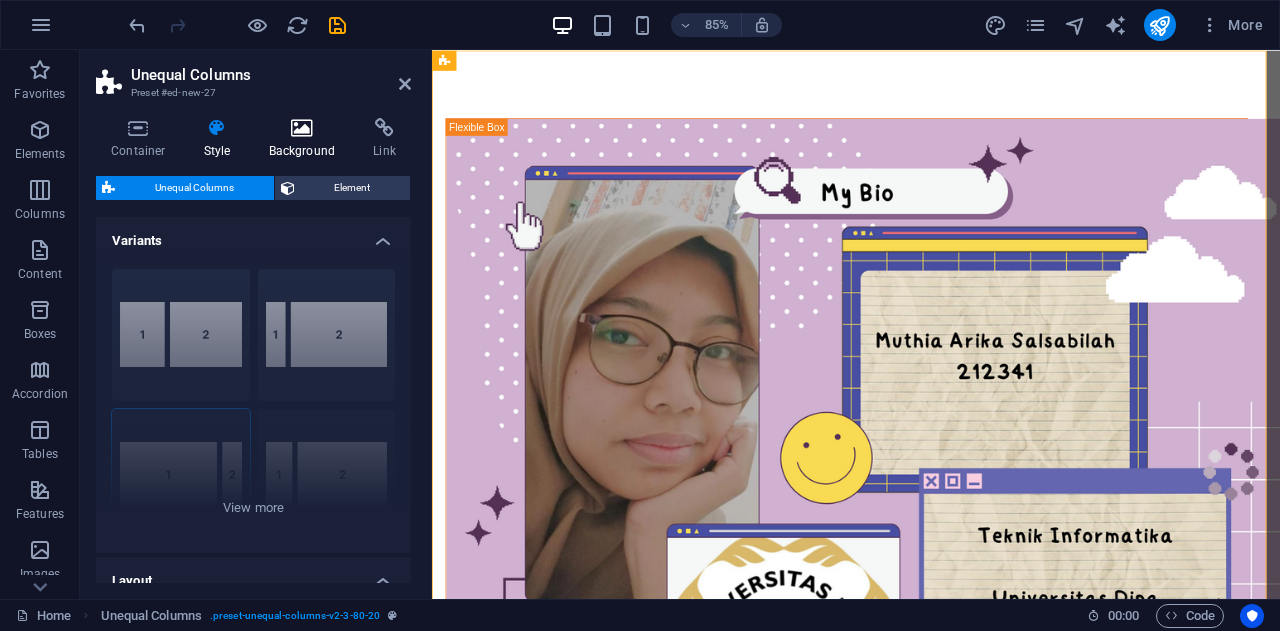 click at bounding box center [302, 128] 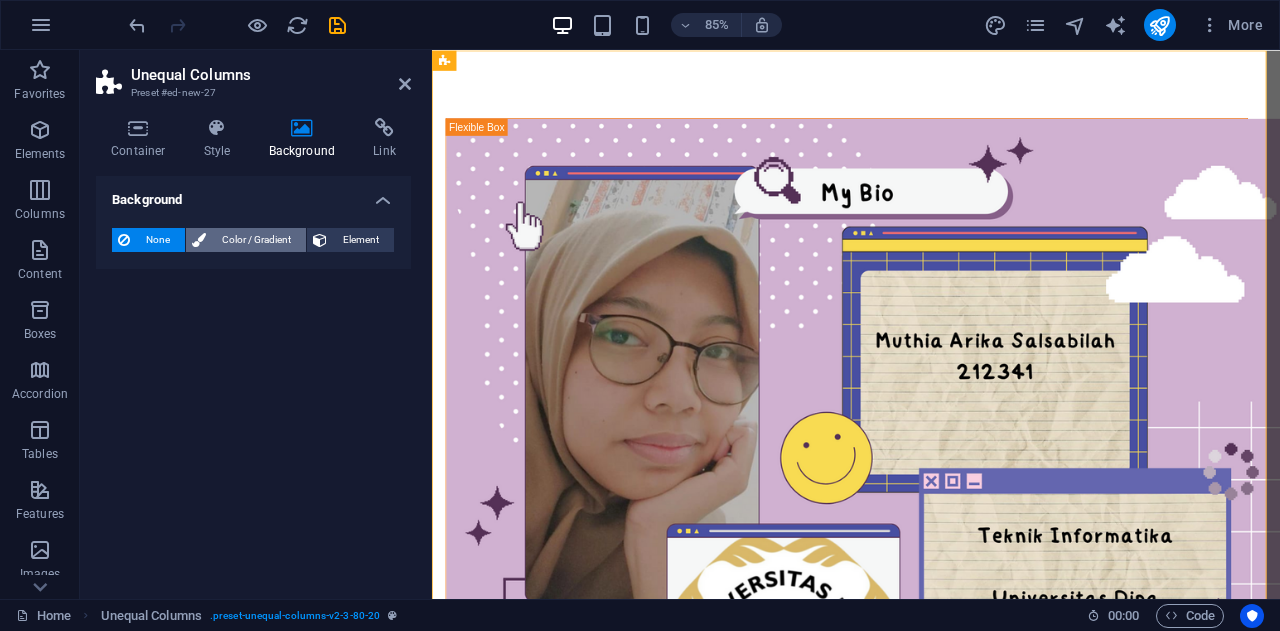 click on "Color / Gradient" at bounding box center (256, 240) 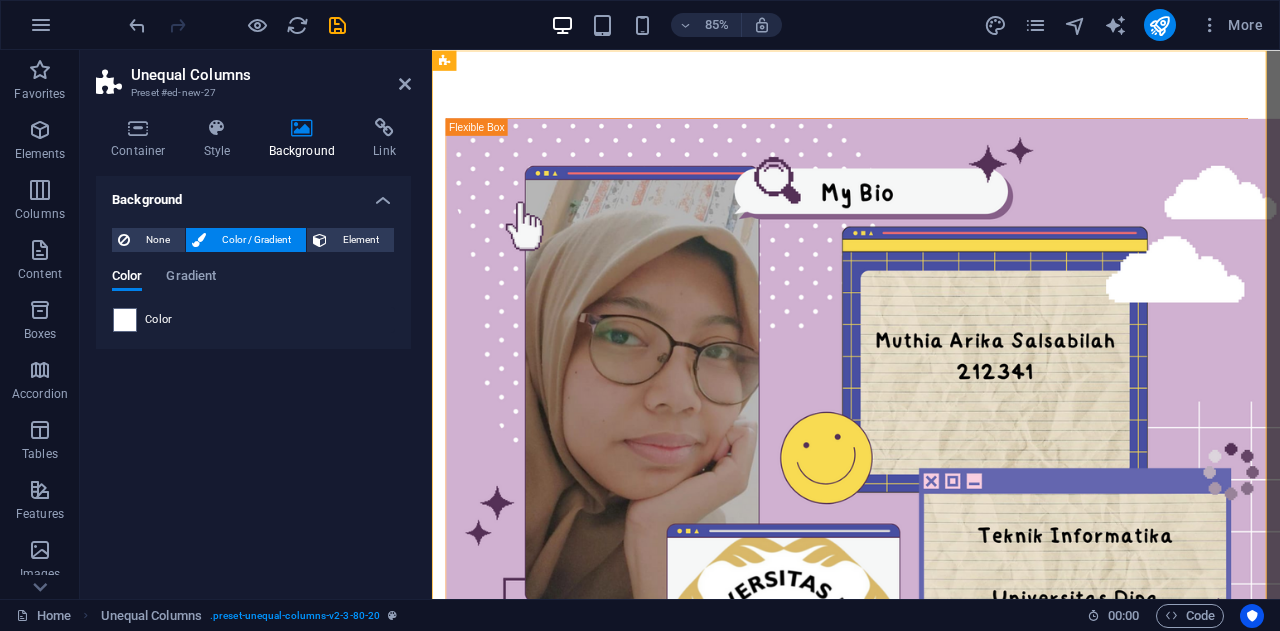click on "Color" at bounding box center (253, 320) 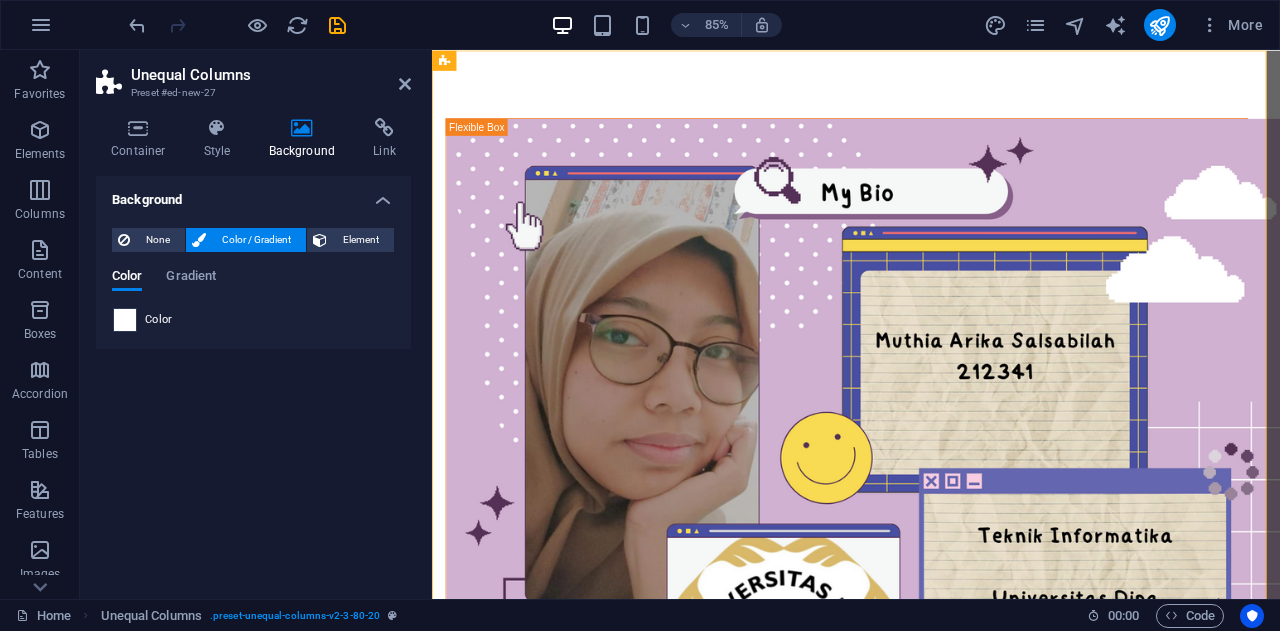 click at bounding box center [125, 320] 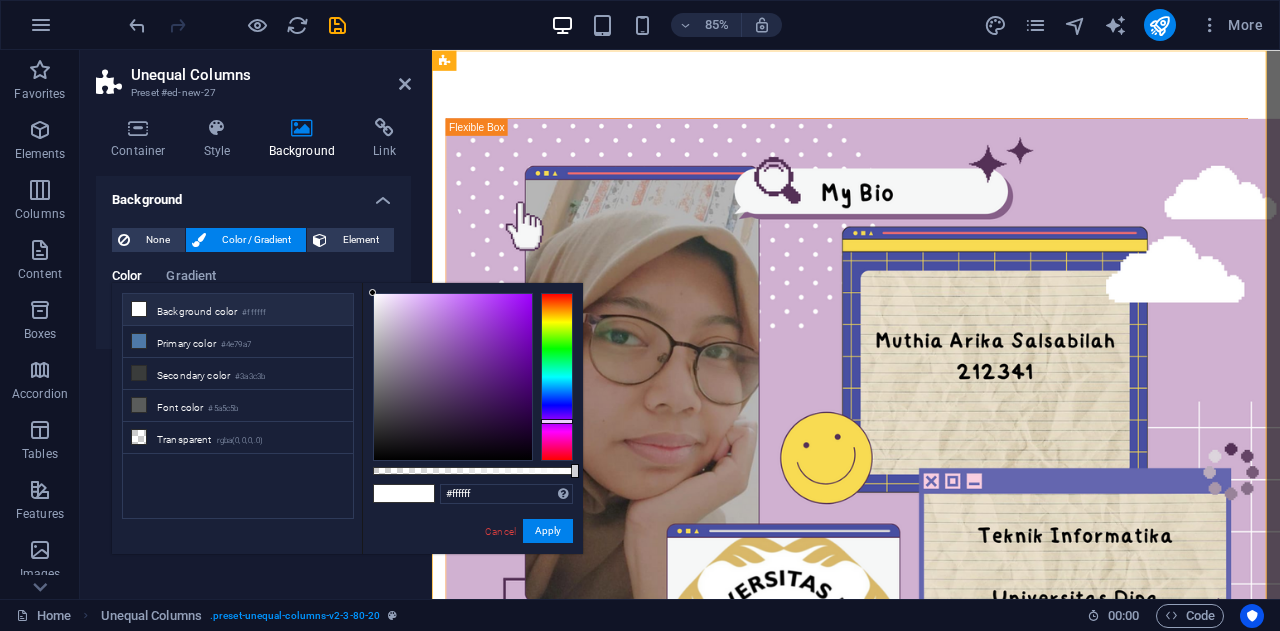 click at bounding box center [557, 377] 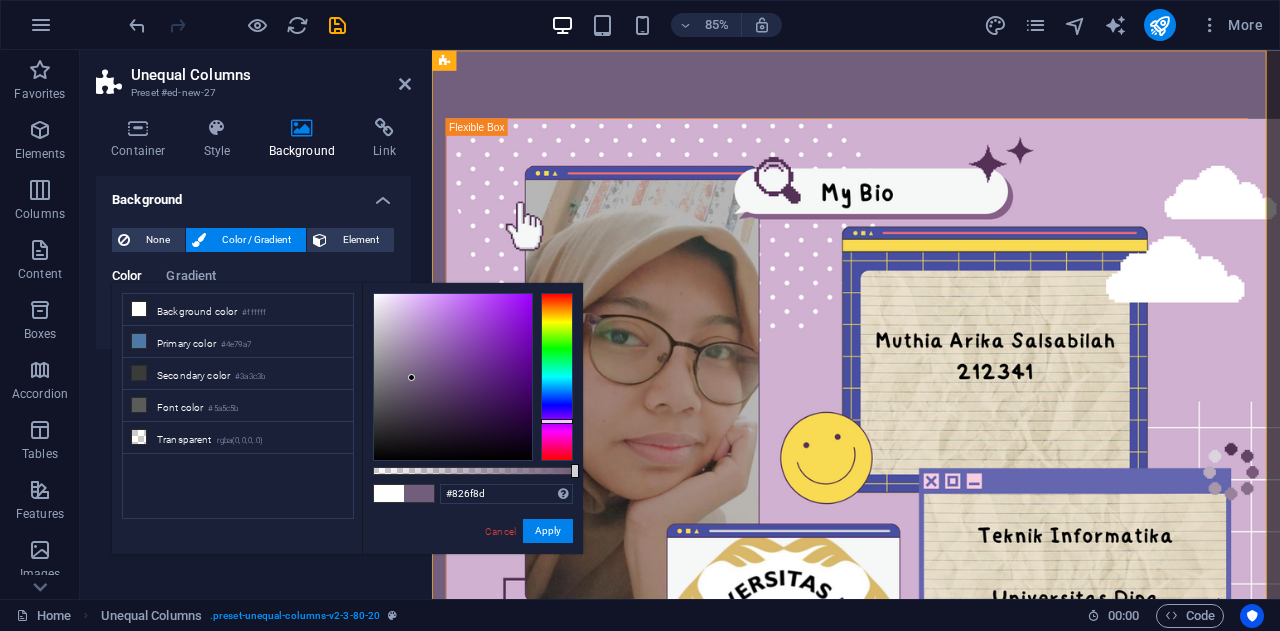 type on "#82708d" 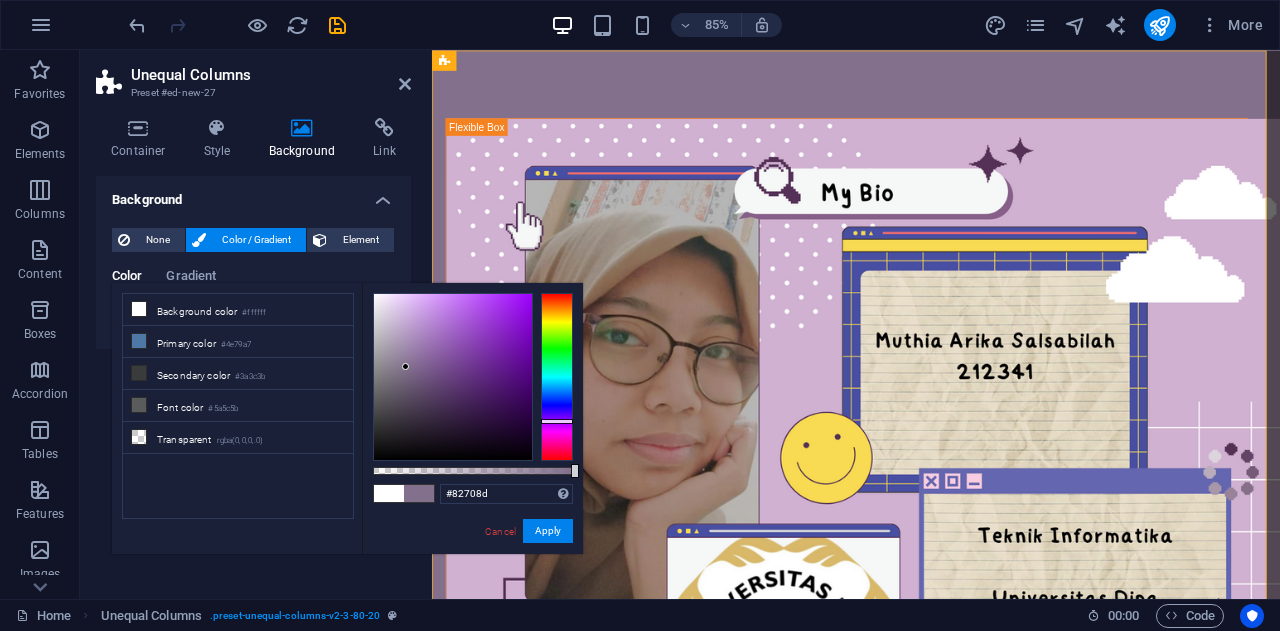 drag, startPoint x: 439, startPoint y: 305, endPoint x: 406, endPoint y: 367, distance: 70.23532 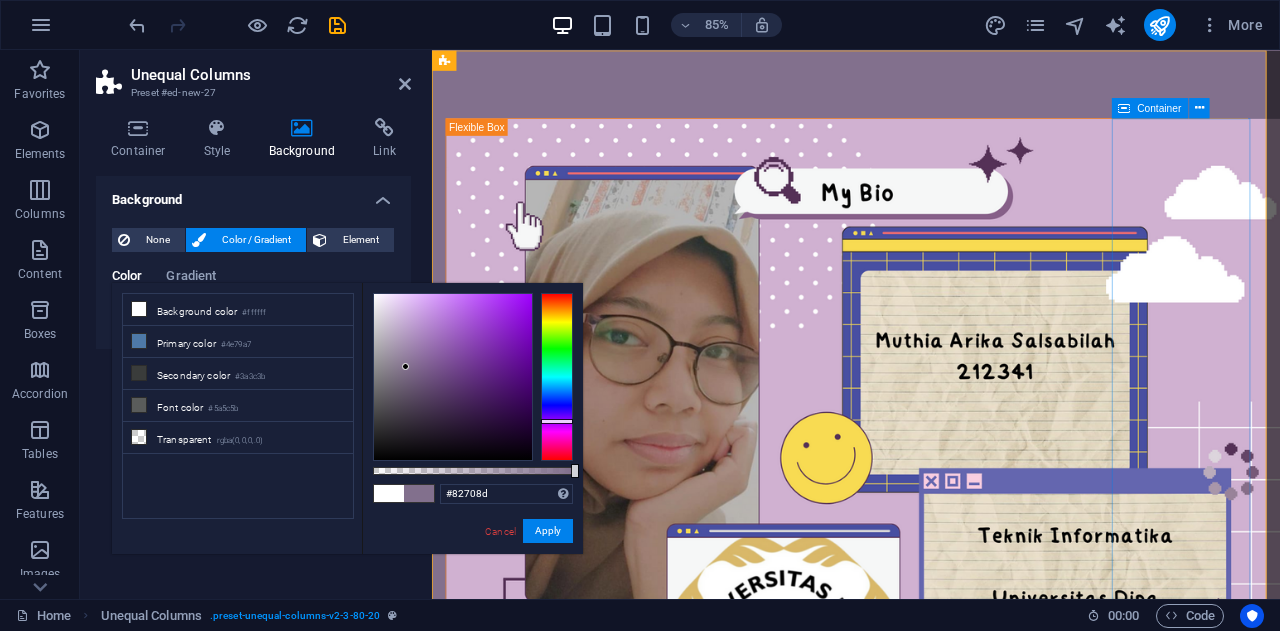 click on "Drop content here or  Add elements  Paste clipboard" at bounding box center (920, 1017) 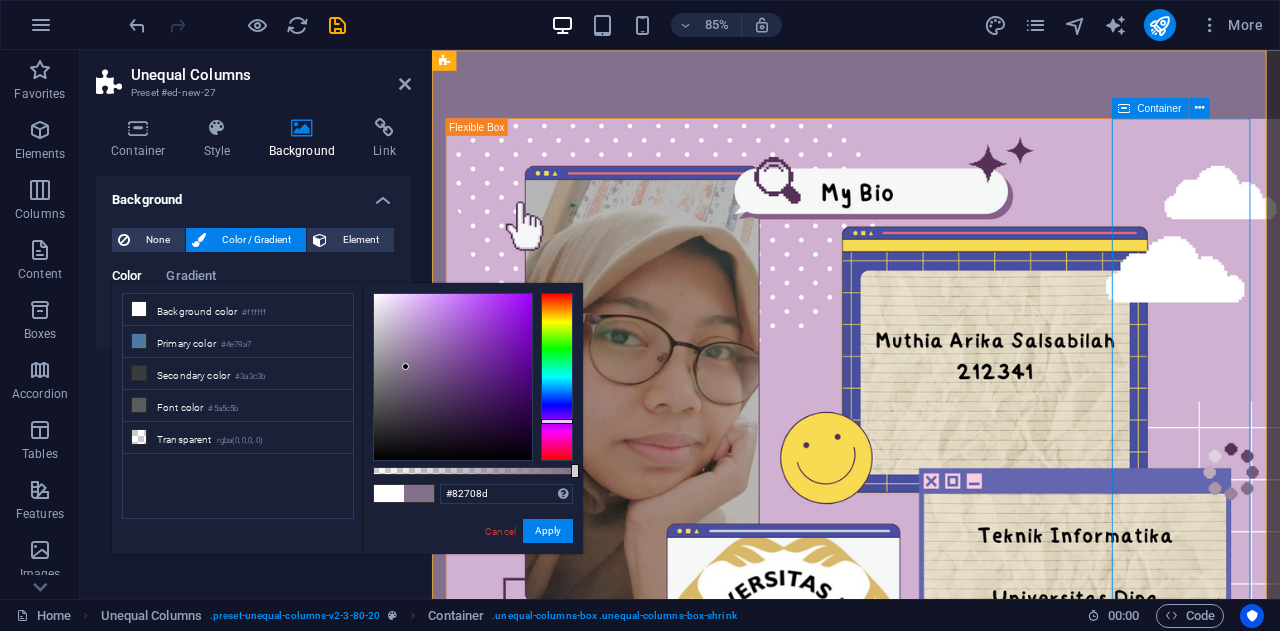 scroll, scrollTop: 113, scrollLeft: 0, axis: vertical 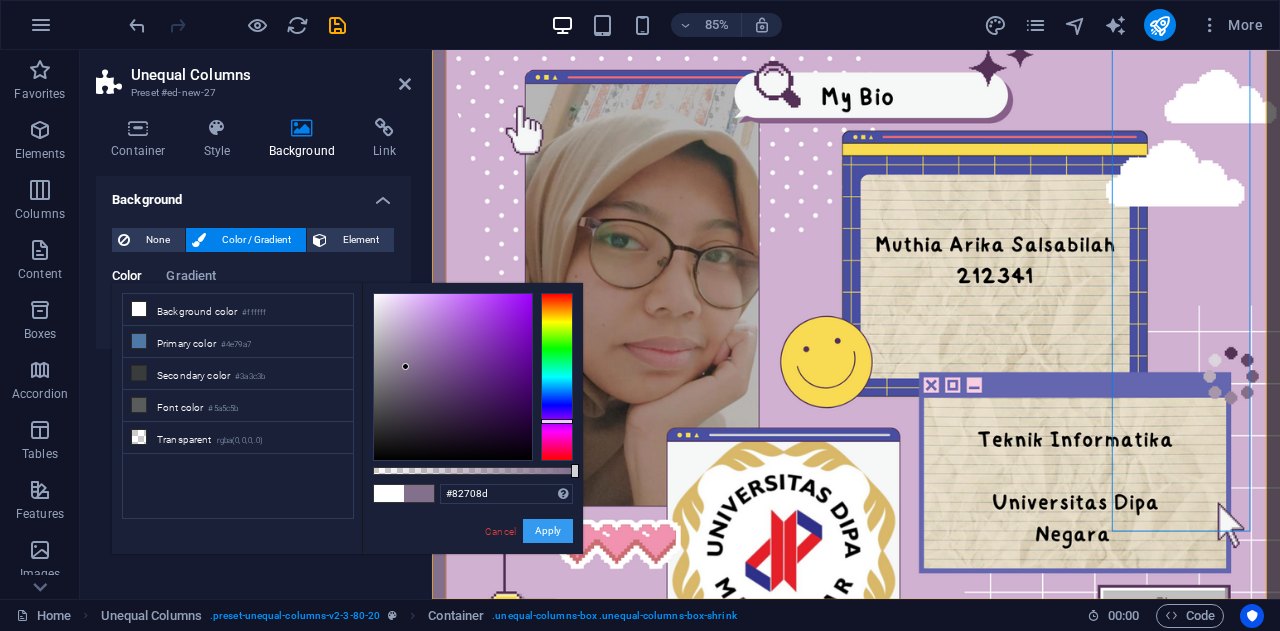 click on "Apply" at bounding box center [548, 531] 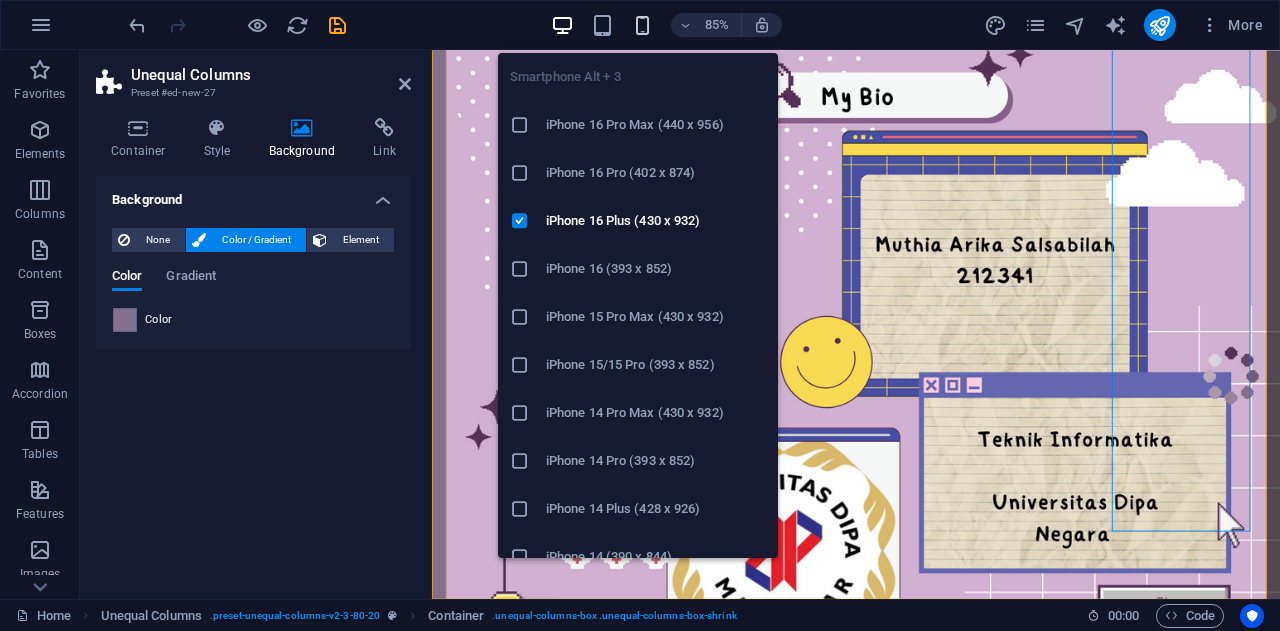 click at bounding box center [642, 25] 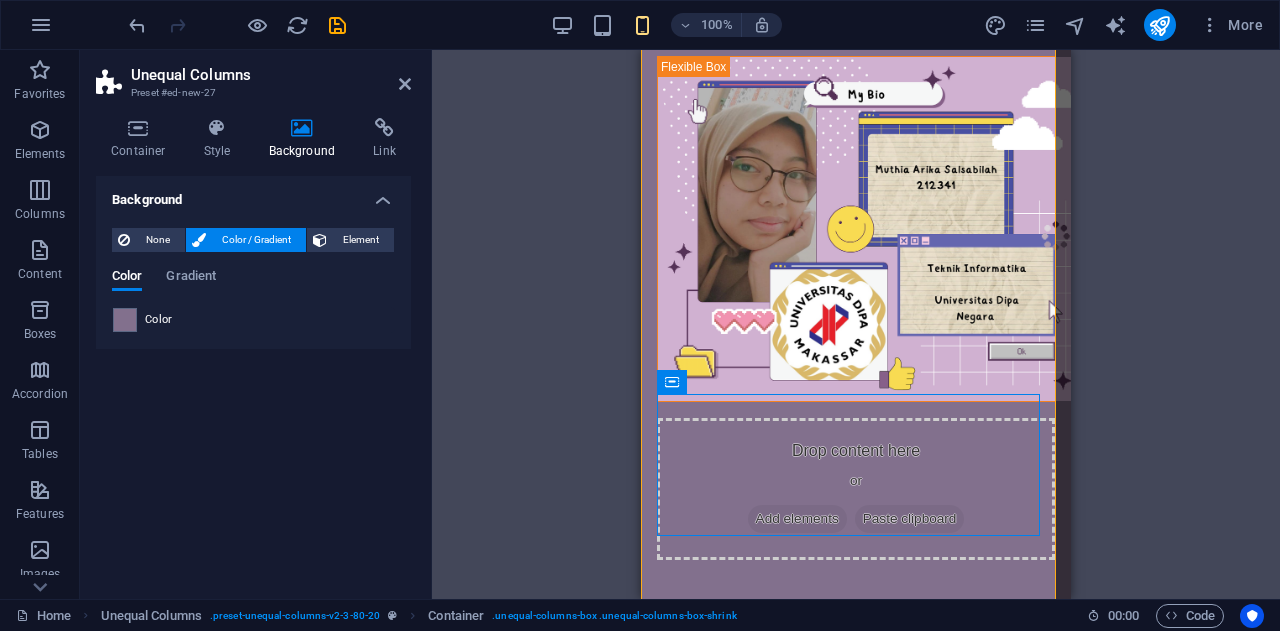 click on "Drag here to replace the existing content. Press “Ctrl” if you want to create a new element.
Placeholder   Unequal Columns   Container   Placeholder   Container   Container   Image   Container   Placeholder" at bounding box center (856, 324) 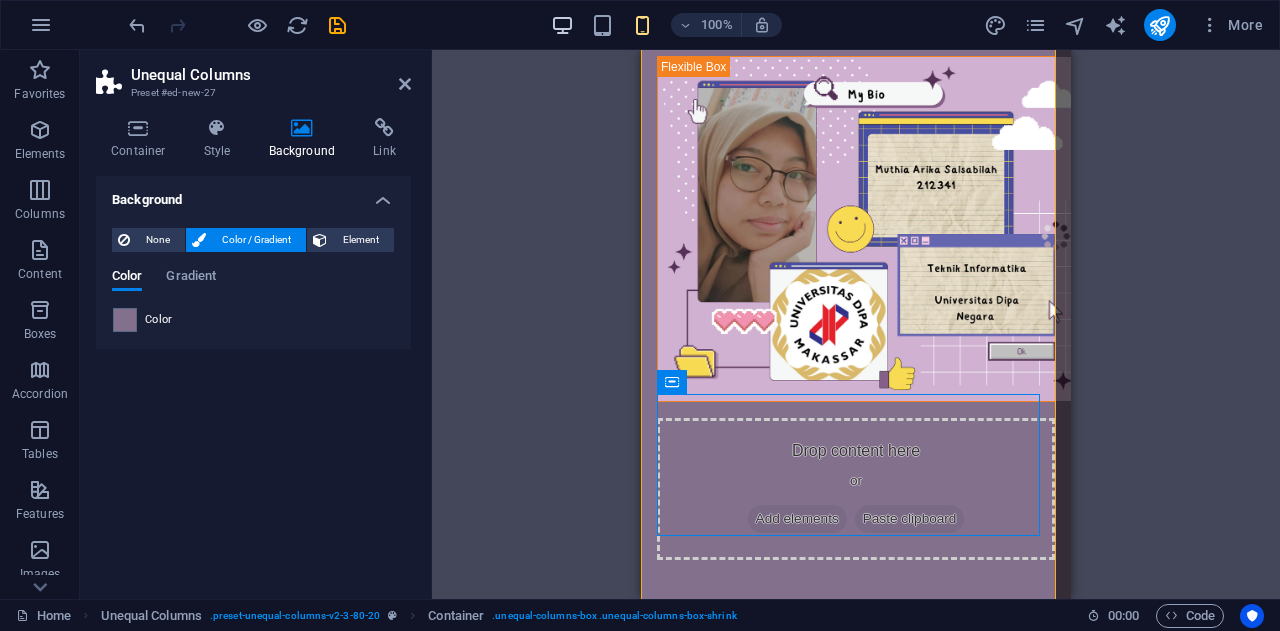click at bounding box center (562, 25) 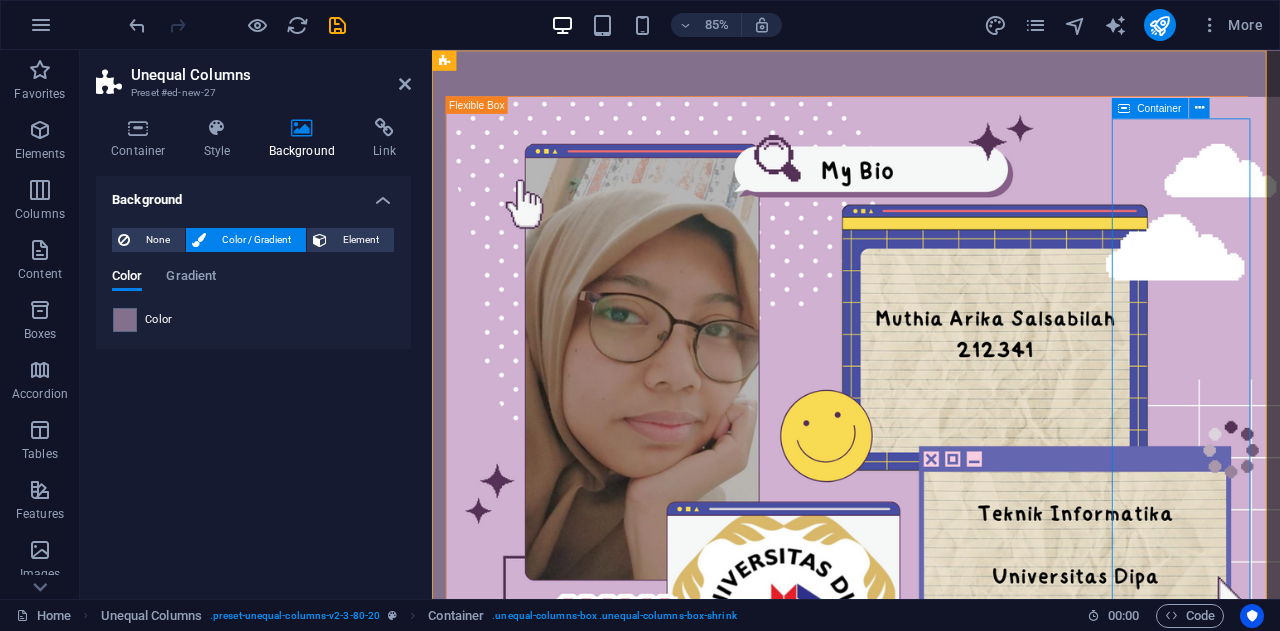 scroll, scrollTop: 0, scrollLeft: 0, axis: both 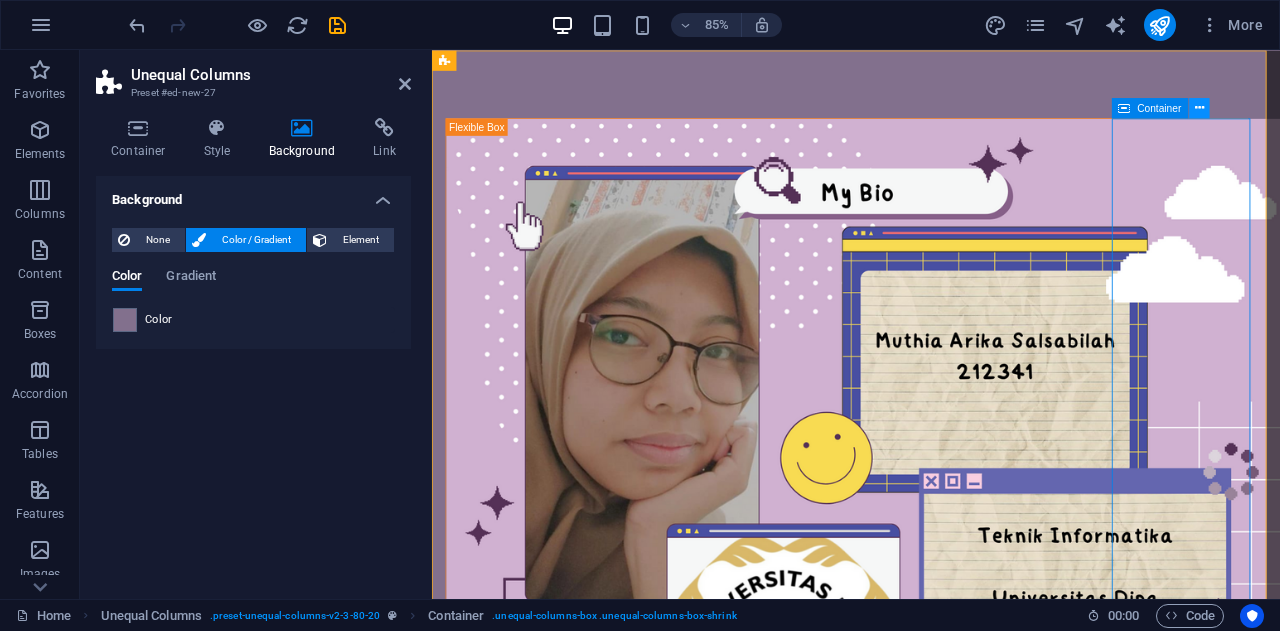 click at bounding box center (1199, 108) 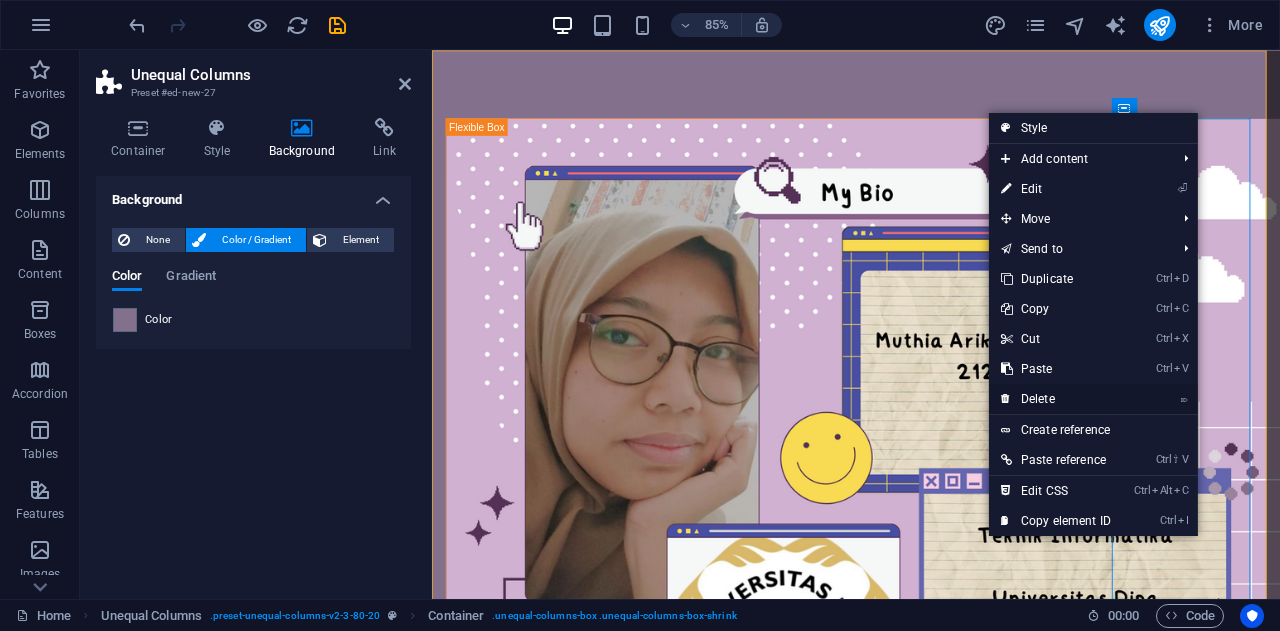 click on "⌦  Delete" at bounding box center [1056, 399] 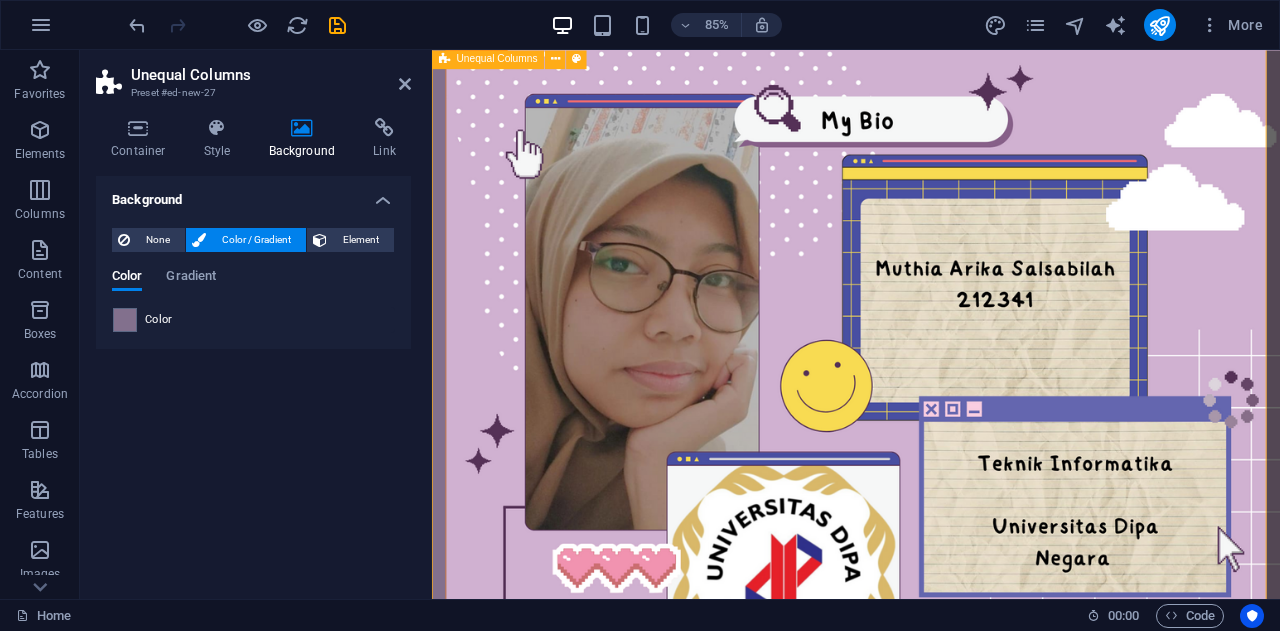 scroll, scrollTop: 113, scrollLeft: 0, axis: vertical 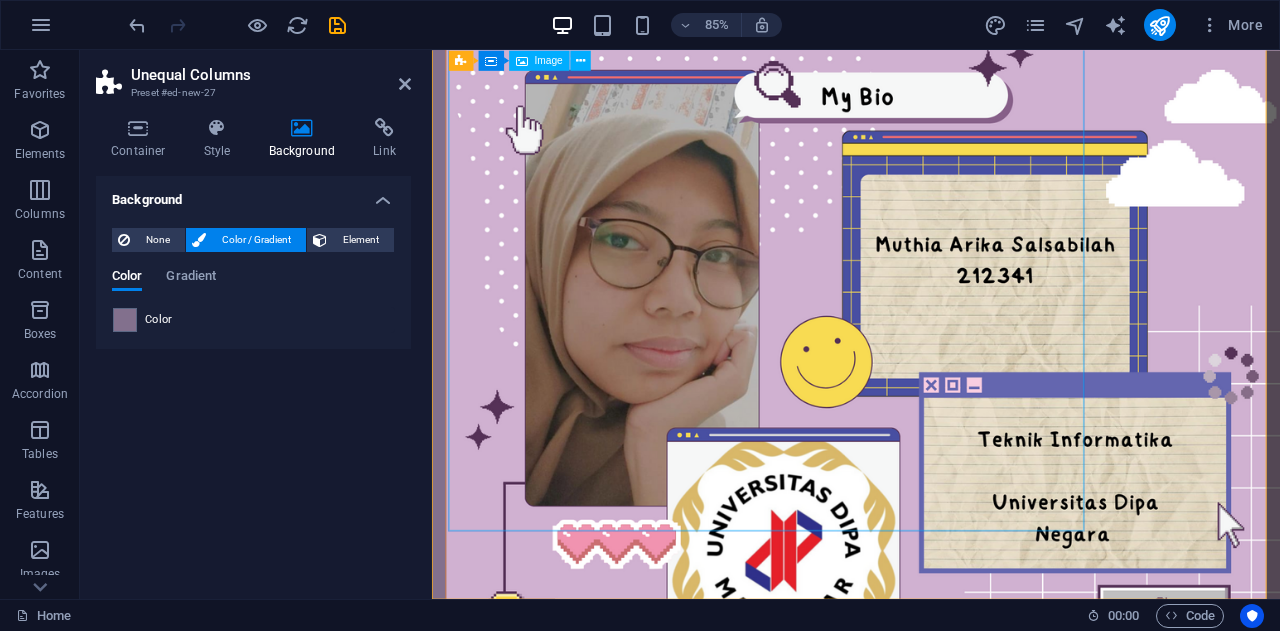 click at bounding box center (920, 417) 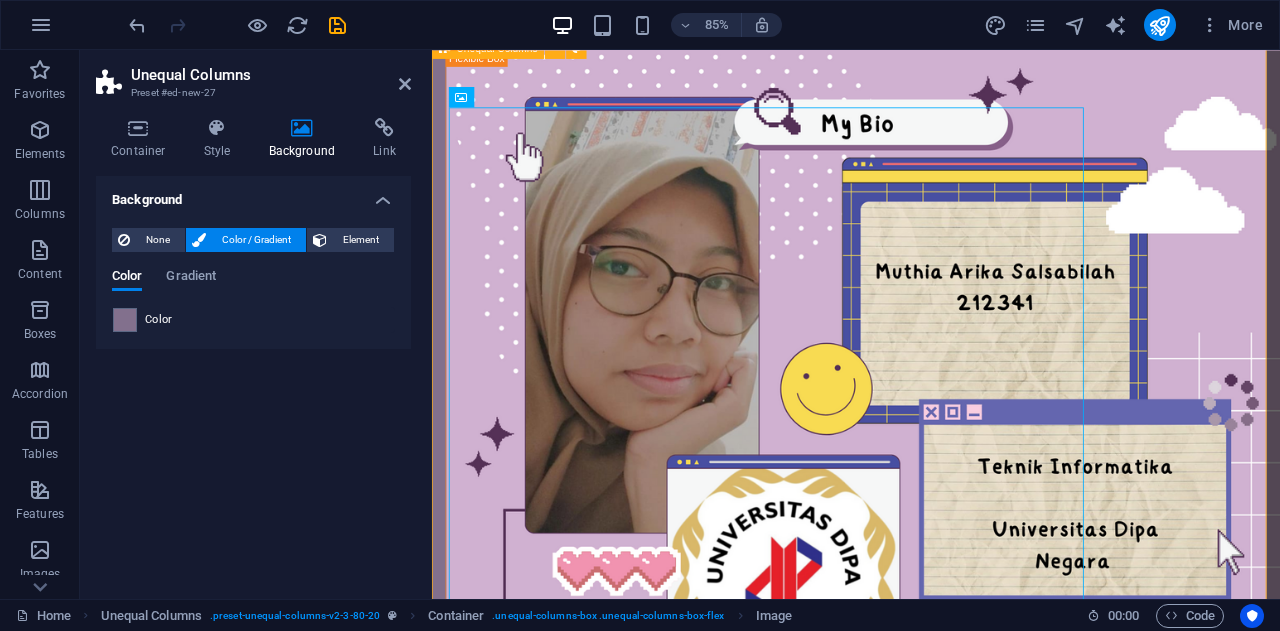 scroll, scrollTop: 113, scrollLeft: 0, axis: vertical 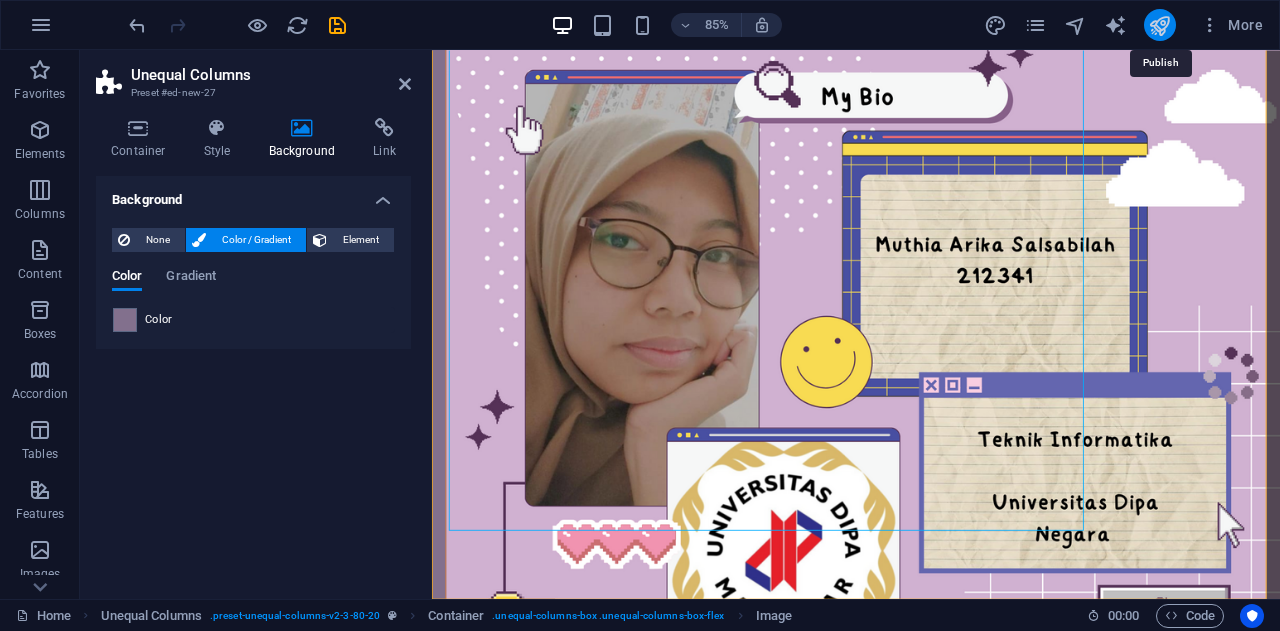click at bounding box center [1159, 25] 